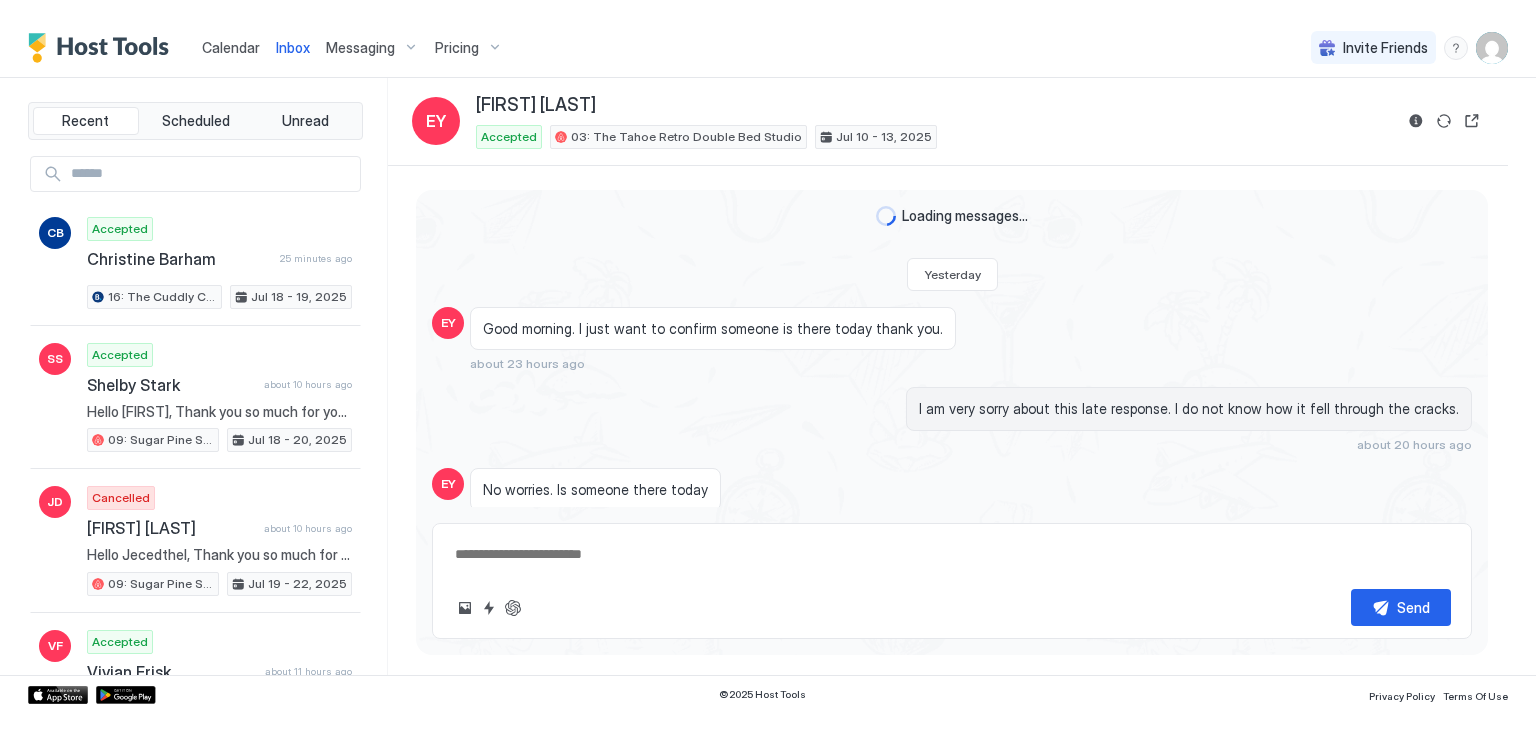 scroll, scrollTop: 0, scrollLeft: 0, axis: both 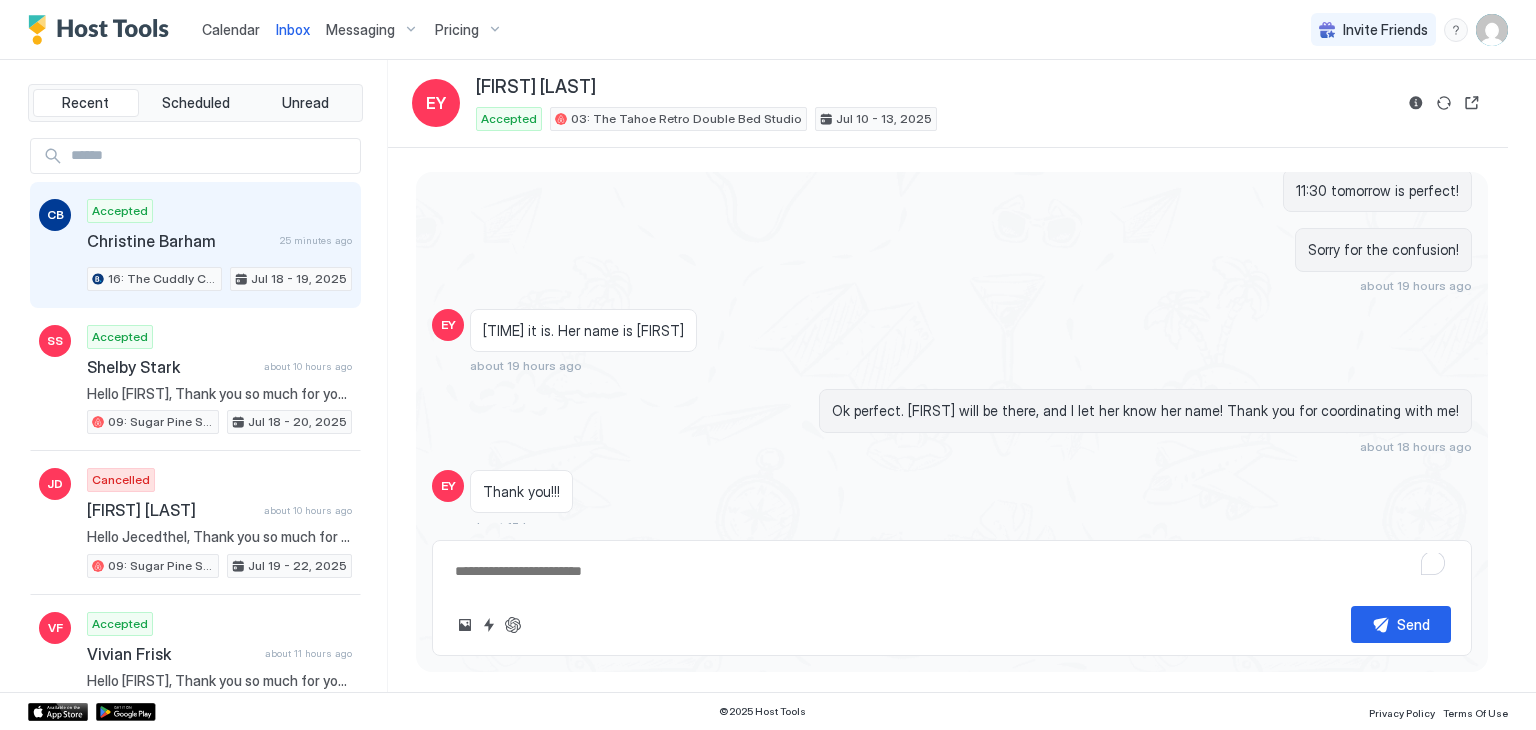 click on "Accepted Christine Barham 25 minutes ago 16: The Cuddly Cub Studio Jul 18 - 19, 2025" at bounding box center [219, 245] 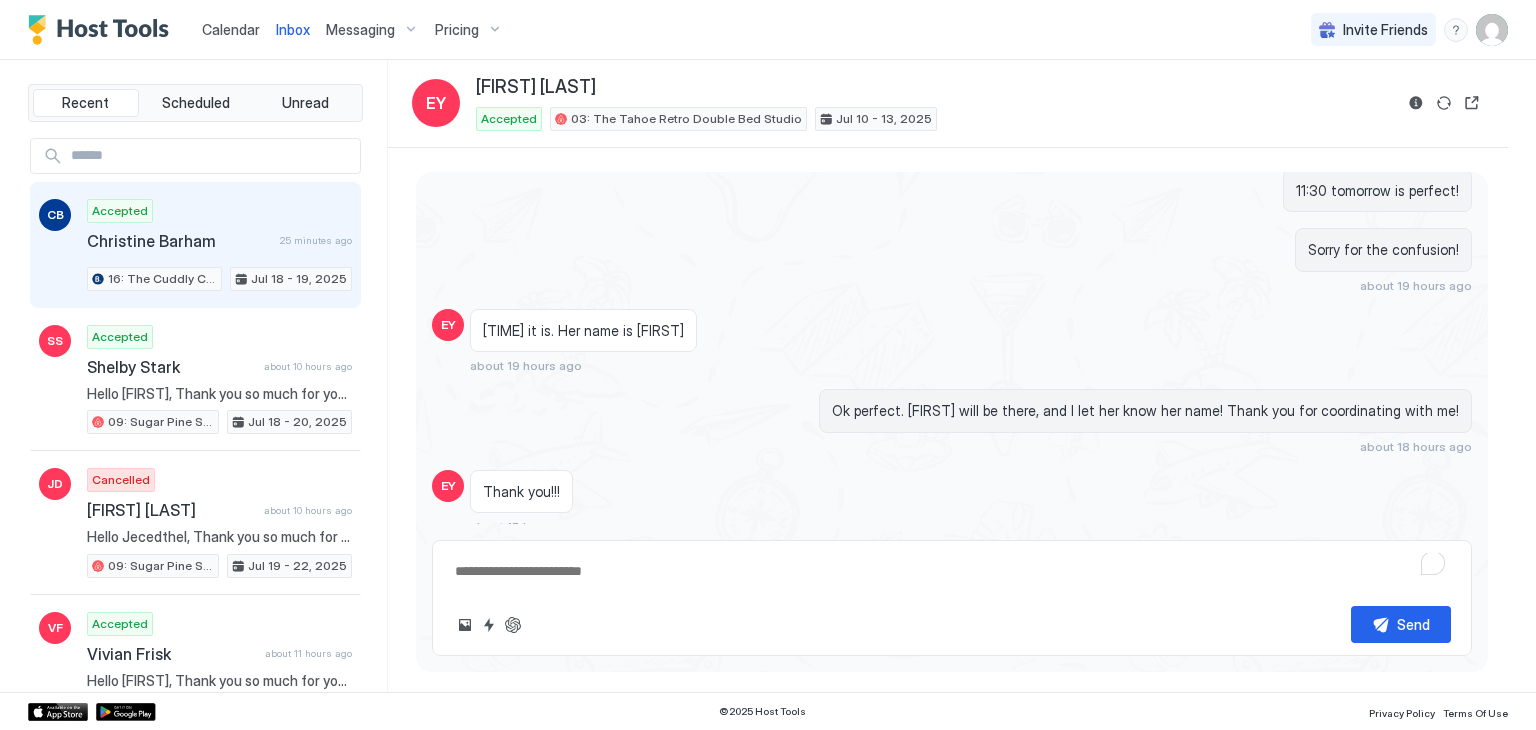 scroll, scrollTop: 0, scrollLeft: 0, axis: both 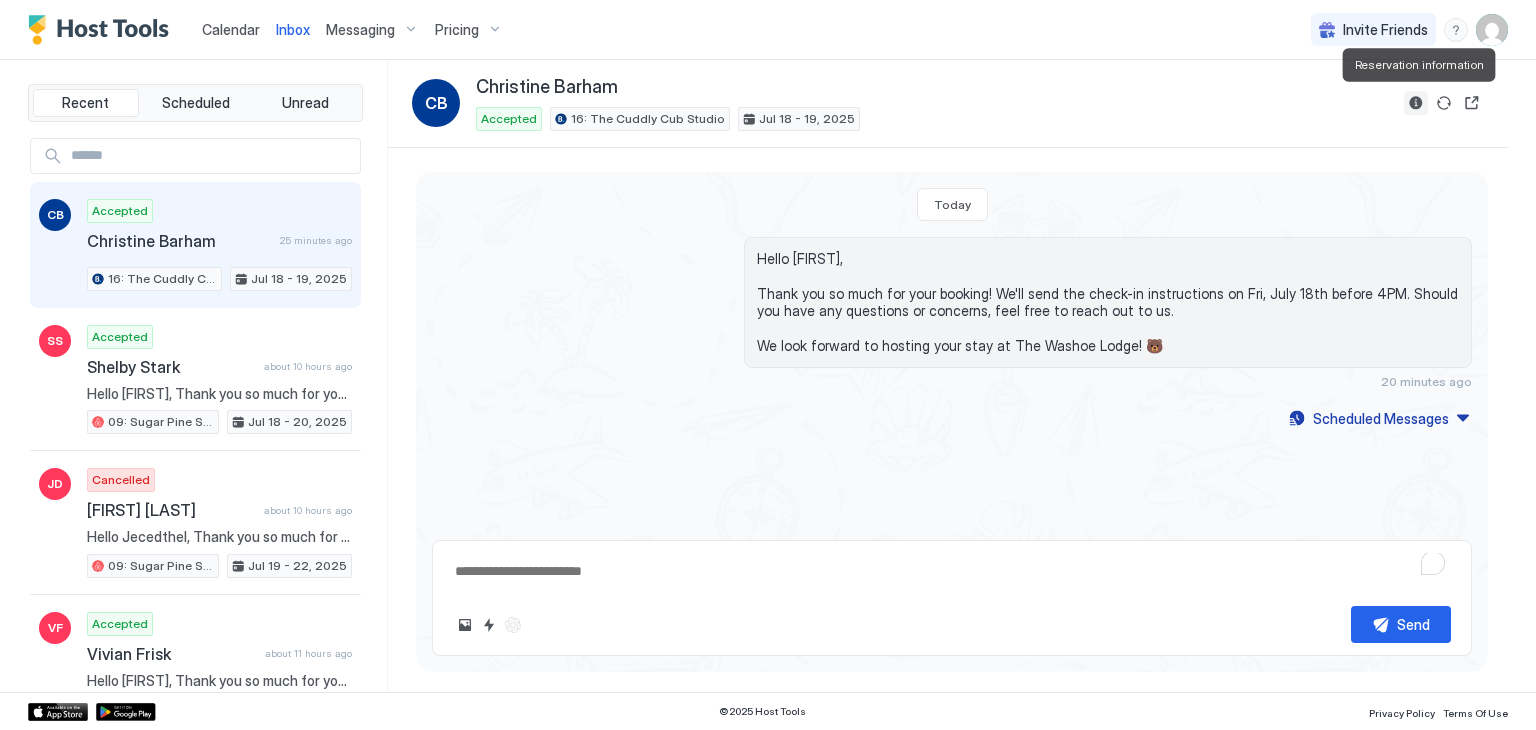 click at bounding box center [1416, 103] 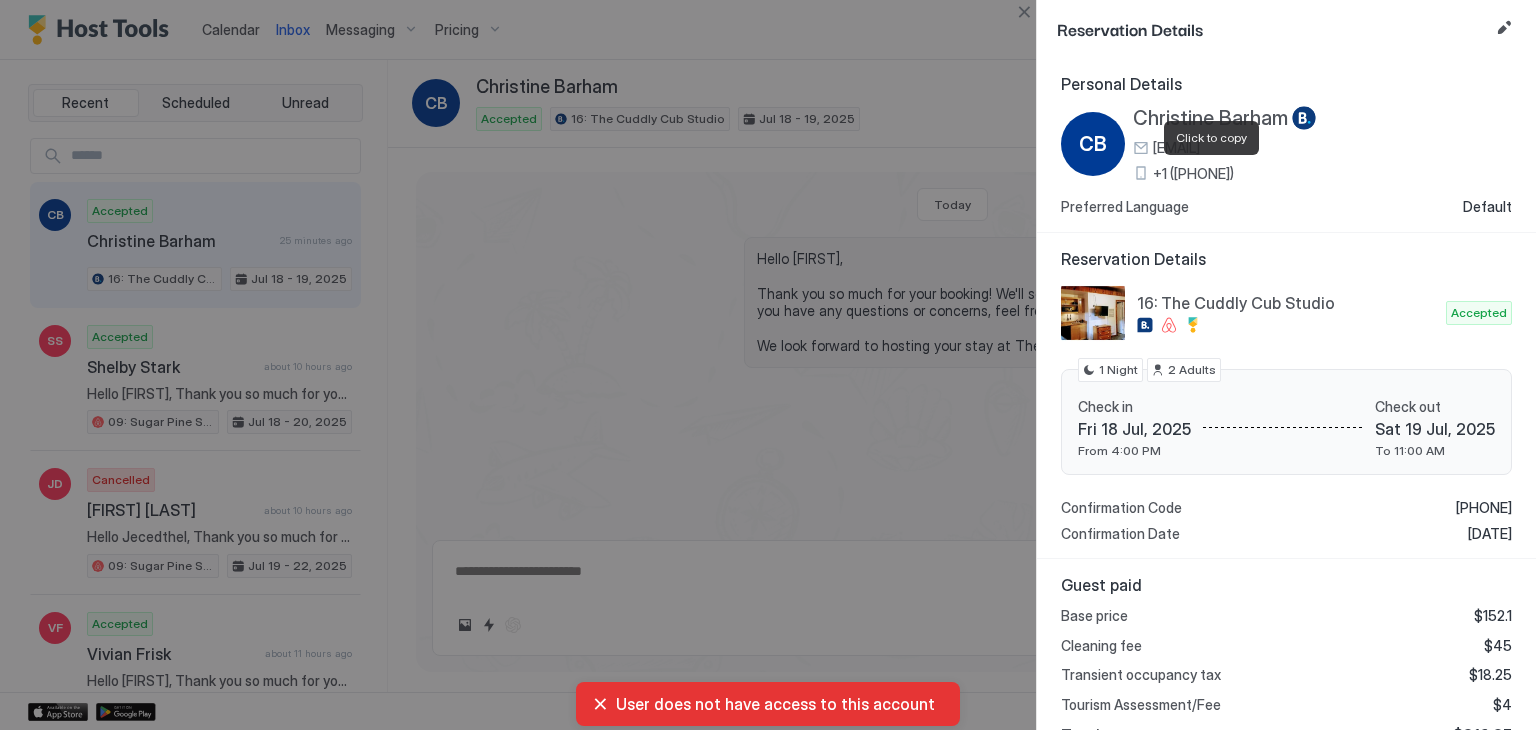 click on "+1 (208) 871-3527" at bounding box center (1181, 174) 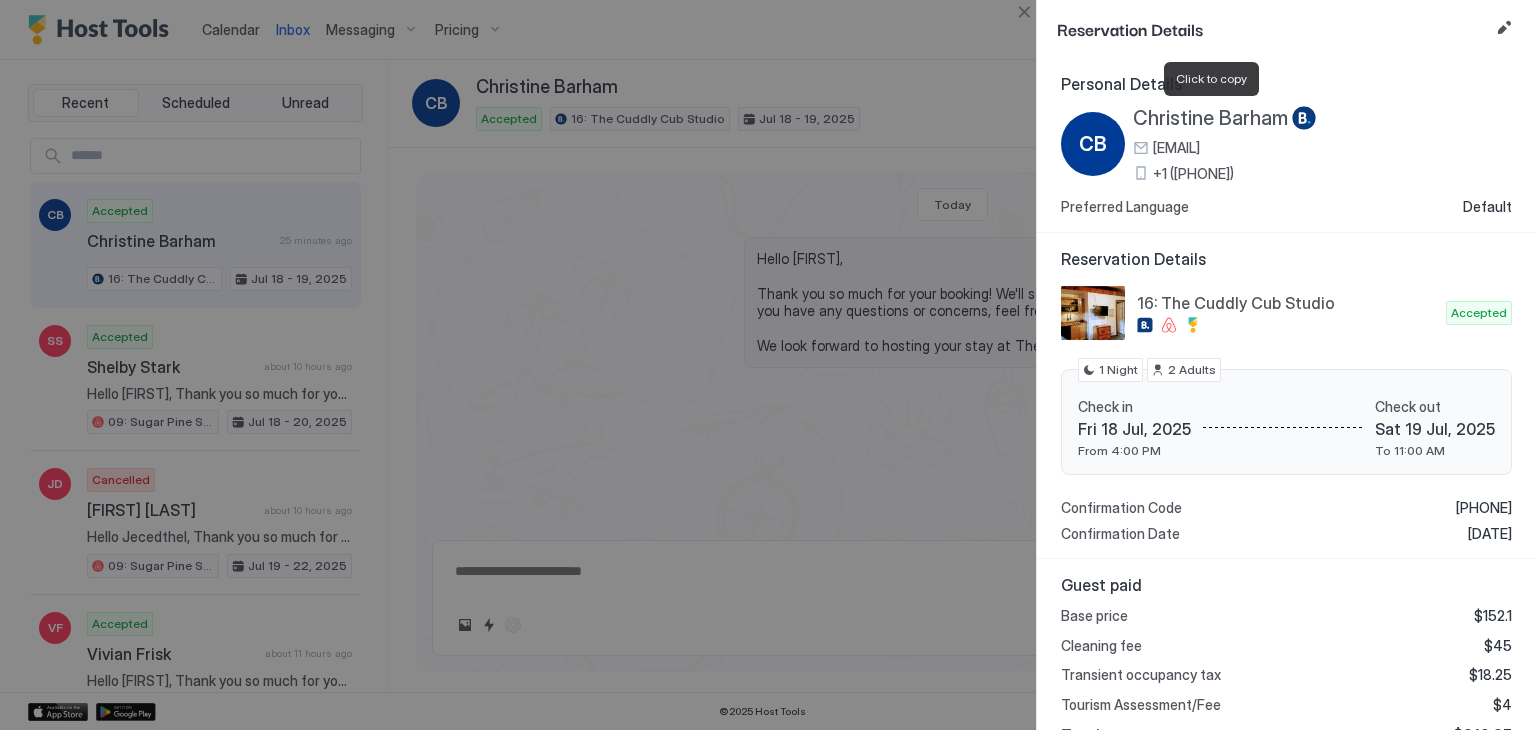 click on "[FIRST] [LAST]" at bounding box center (1200, 118) 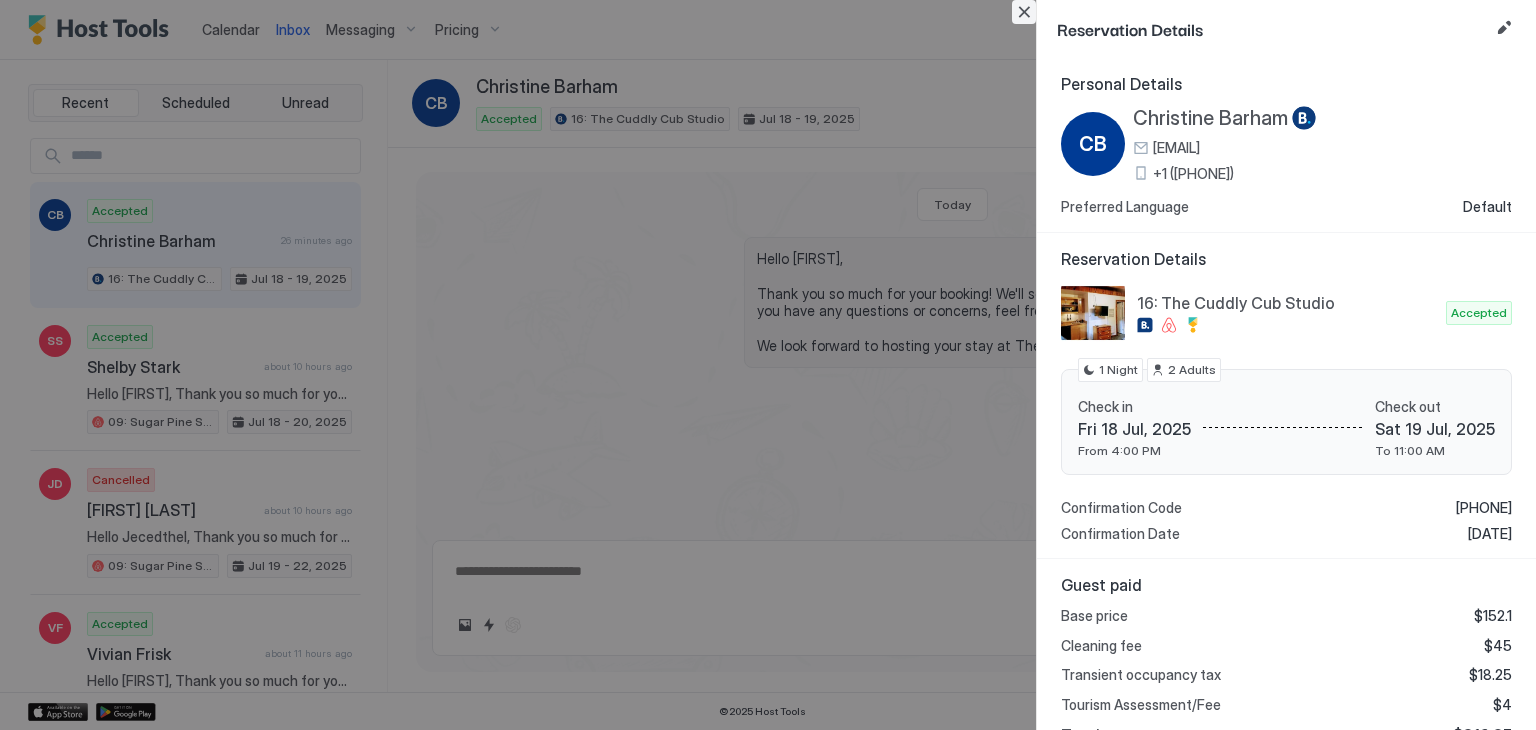 click at bounding box center [1024, 12] 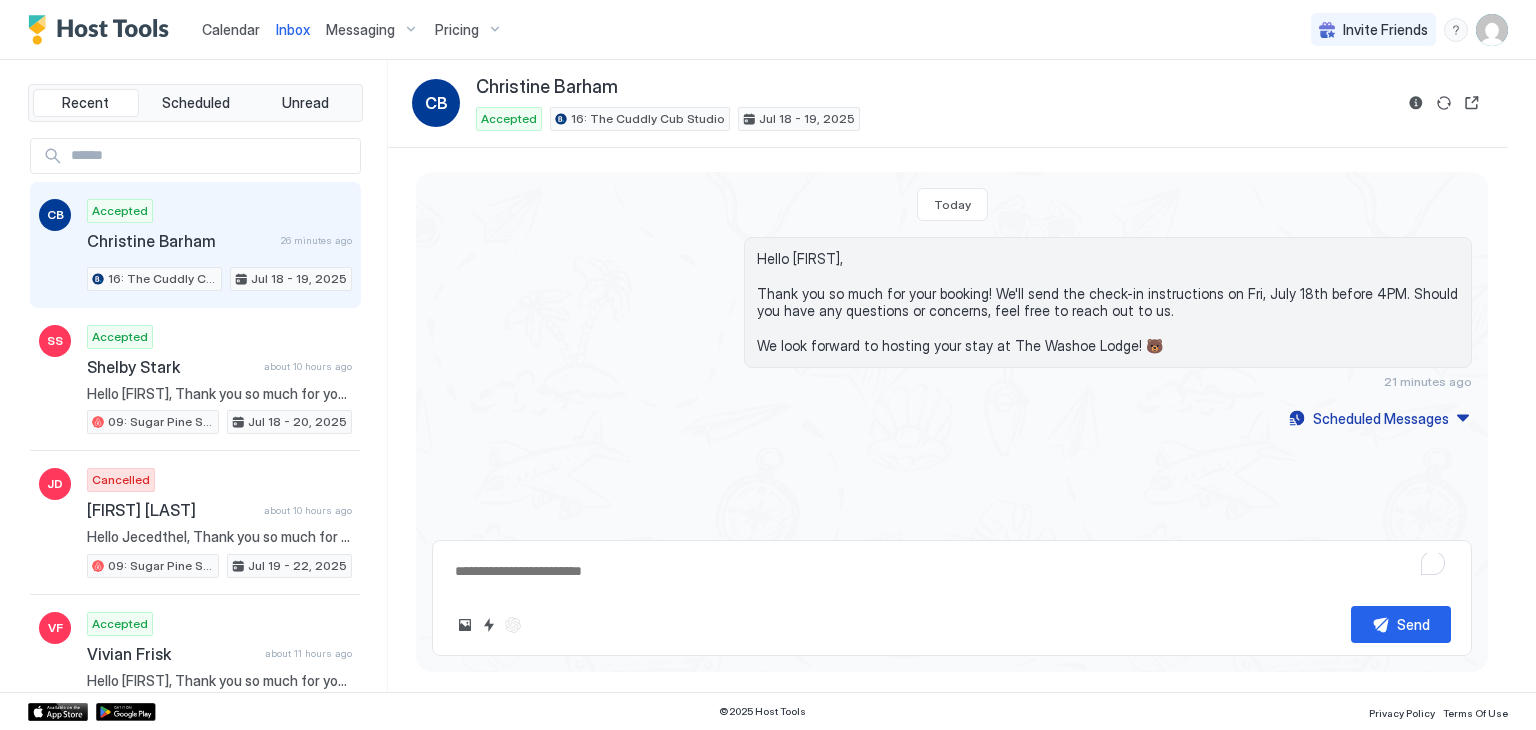 drag, startPoint x: 1156, startPoint y: 339, endPoint x: 745, endPoint y: 254, distance: 419.6975 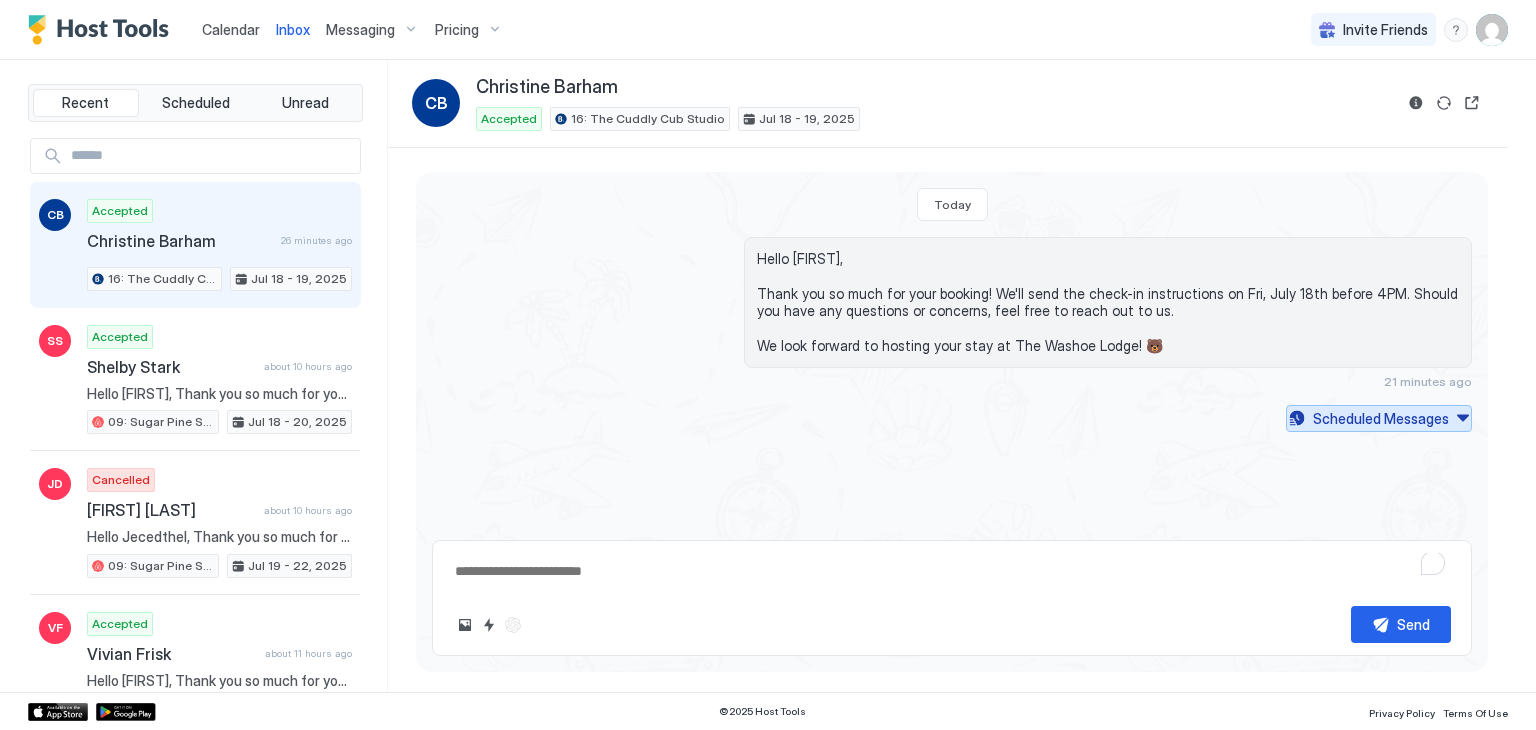 click on "Scheduled Messages" at bounding box center (1381, 418) 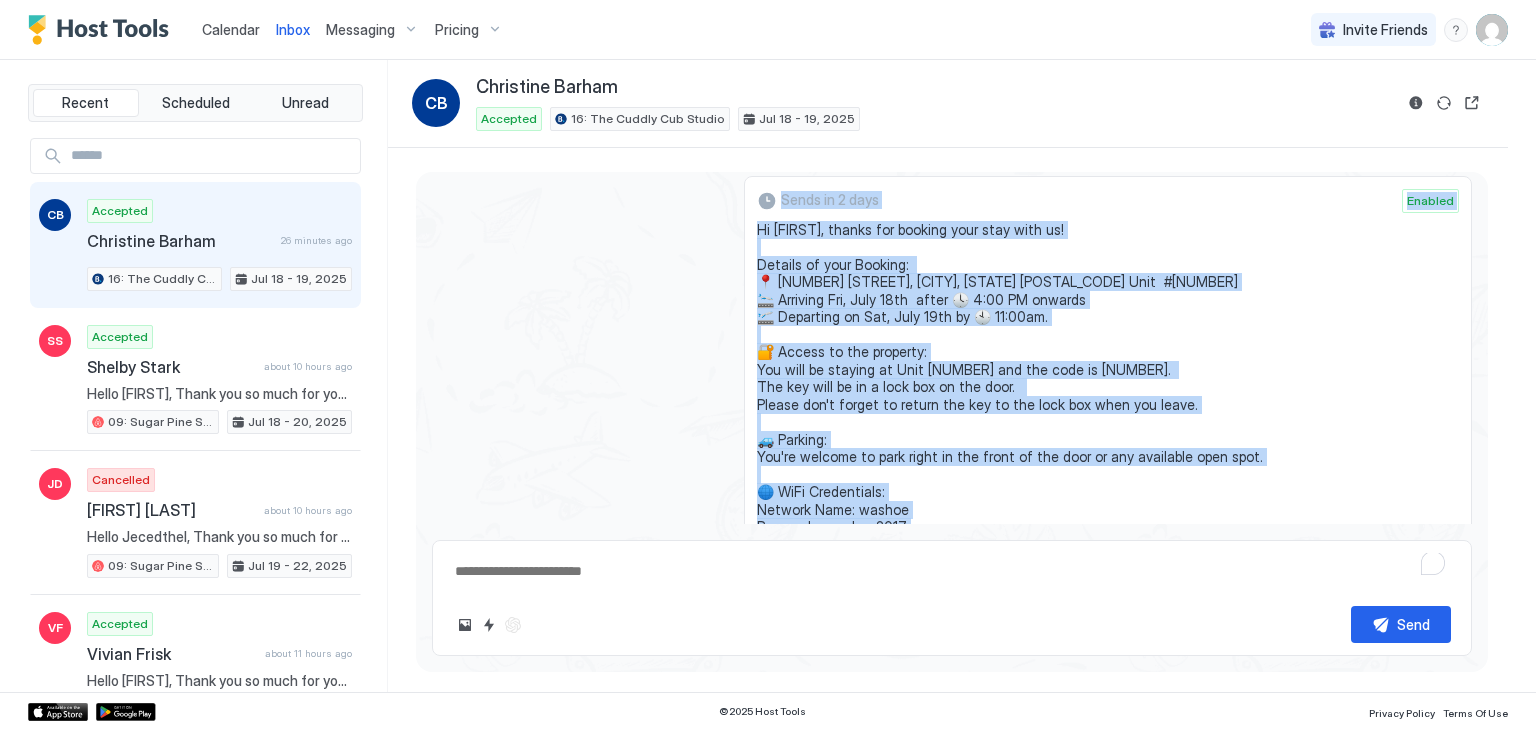 scroll, scrollTop: 227, scrollLeft: 0, axis: vertical 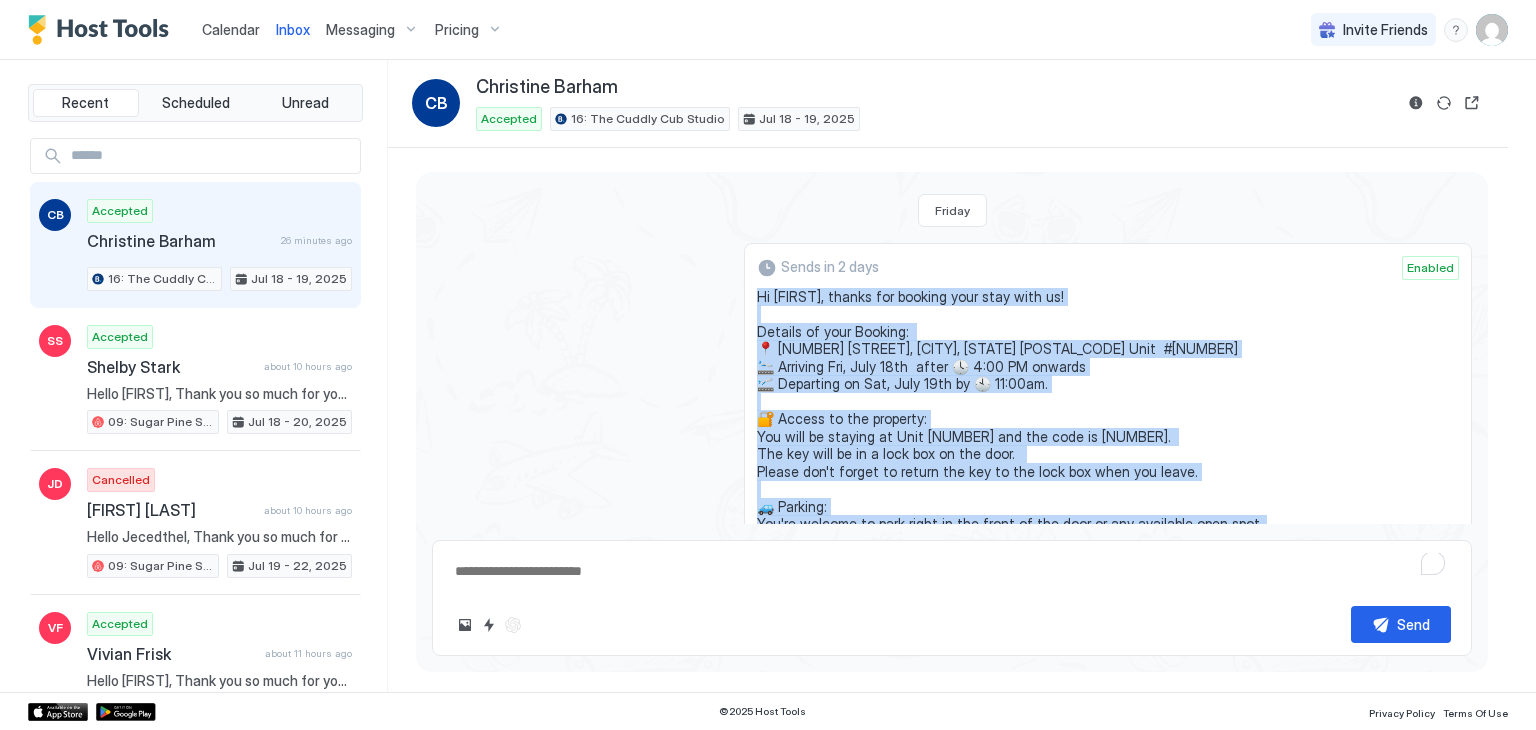 drag, startPoint x: 869, startPoint y: 402, endPoint x: 744, endPoint y: 295, distance: 164.5418 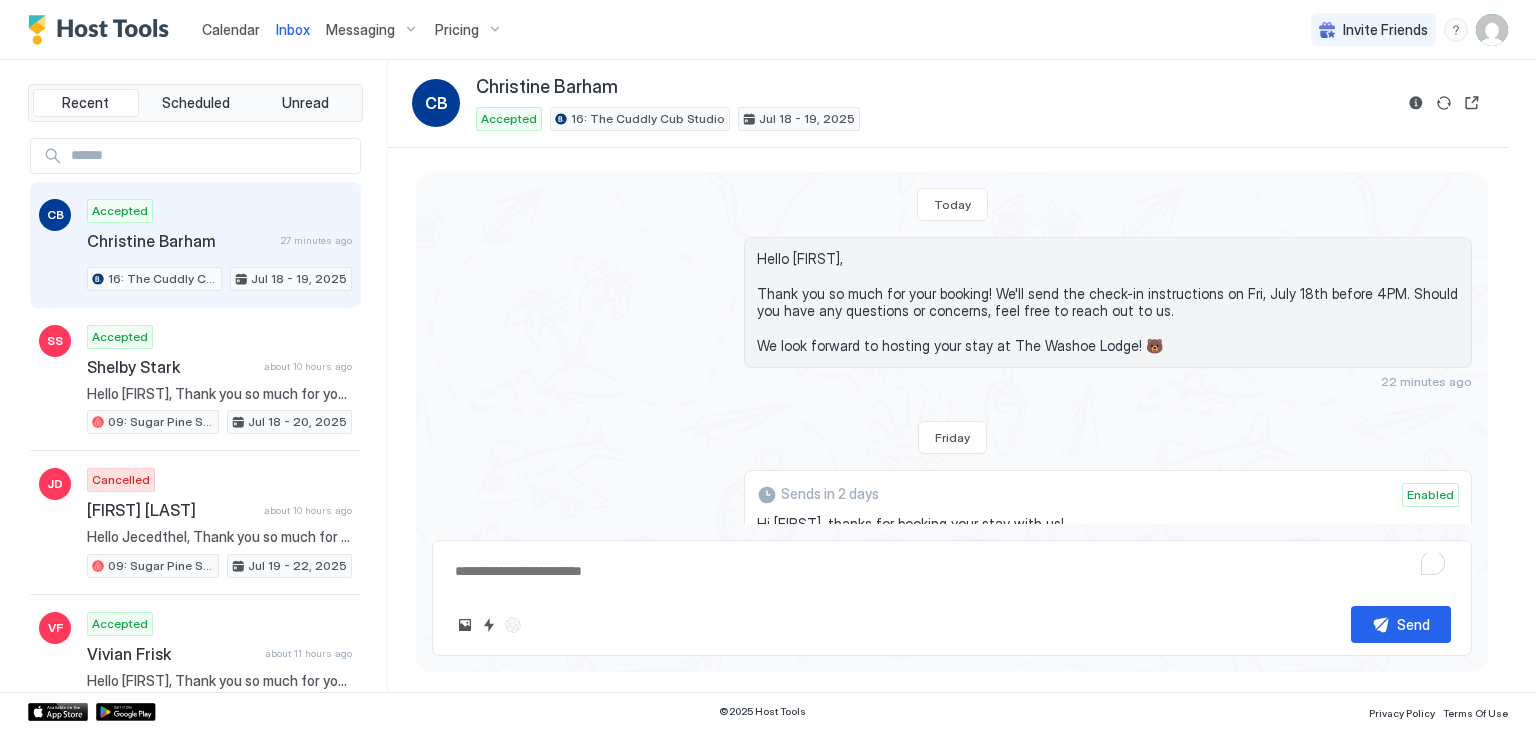 click on "Hello Christine,
Thank you so much for your booking! We'll send the check-in instructions on Fri, July 18th before 4PM. Should you have any questions or concerns, feel free to reach out to us.
We look forward to hosting your stay at The Washoe Lodge! 🐻 22 minutes ago" at bounding box center (952, 313) 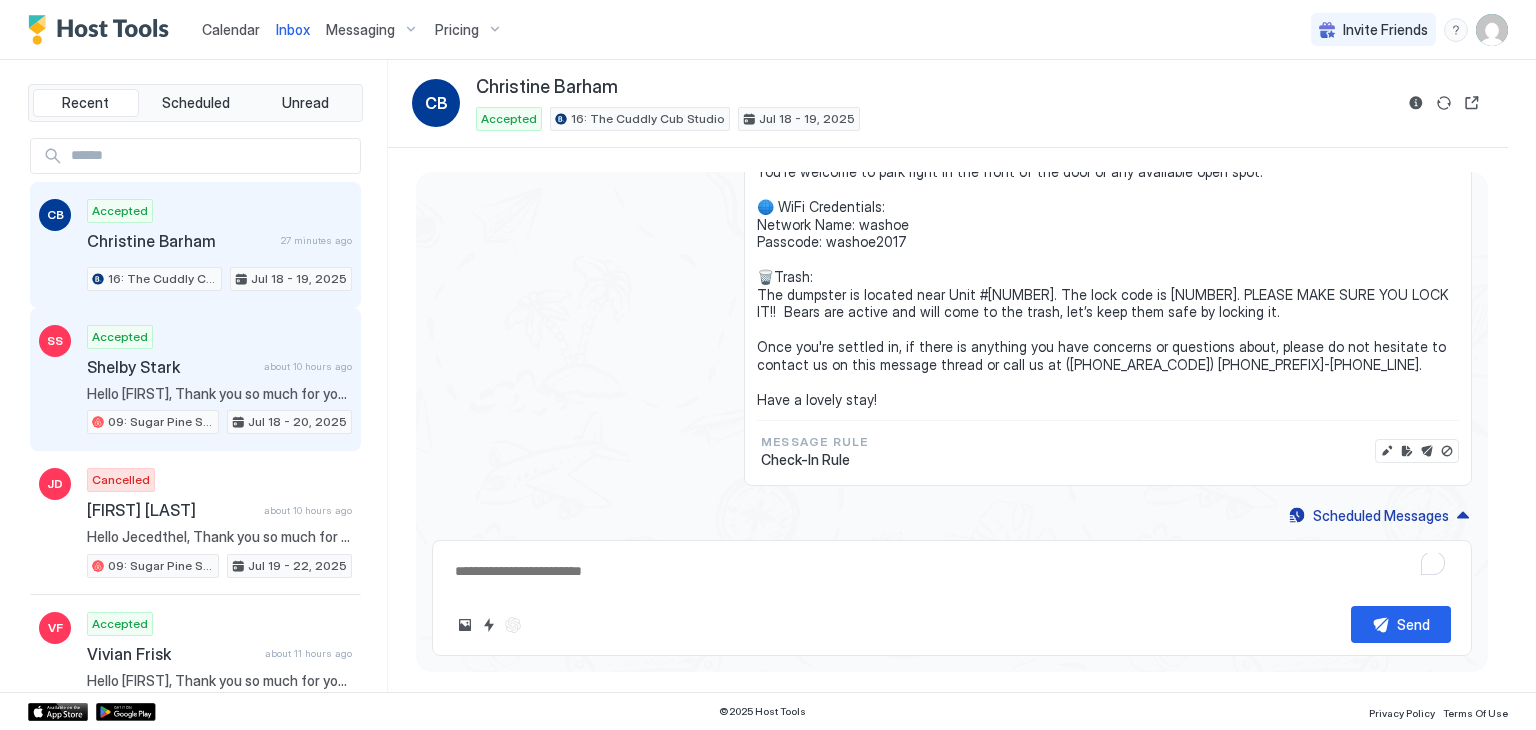 click on "Accepted Shelby Stark about 10 hours ago Hello Shelby,
Thank you so much for your booking! We'll send the check-in instructions on Fri, July 18th before 4PM. Should you have any questions or concerns, feel free to reach out to us.
We look forward to hosting your stay at The Washoe Lodge! 🐻 09: Sugar Pine Studio at The Washoe  Jul 18 - 20, 2025" at bounding box center (219, 380) 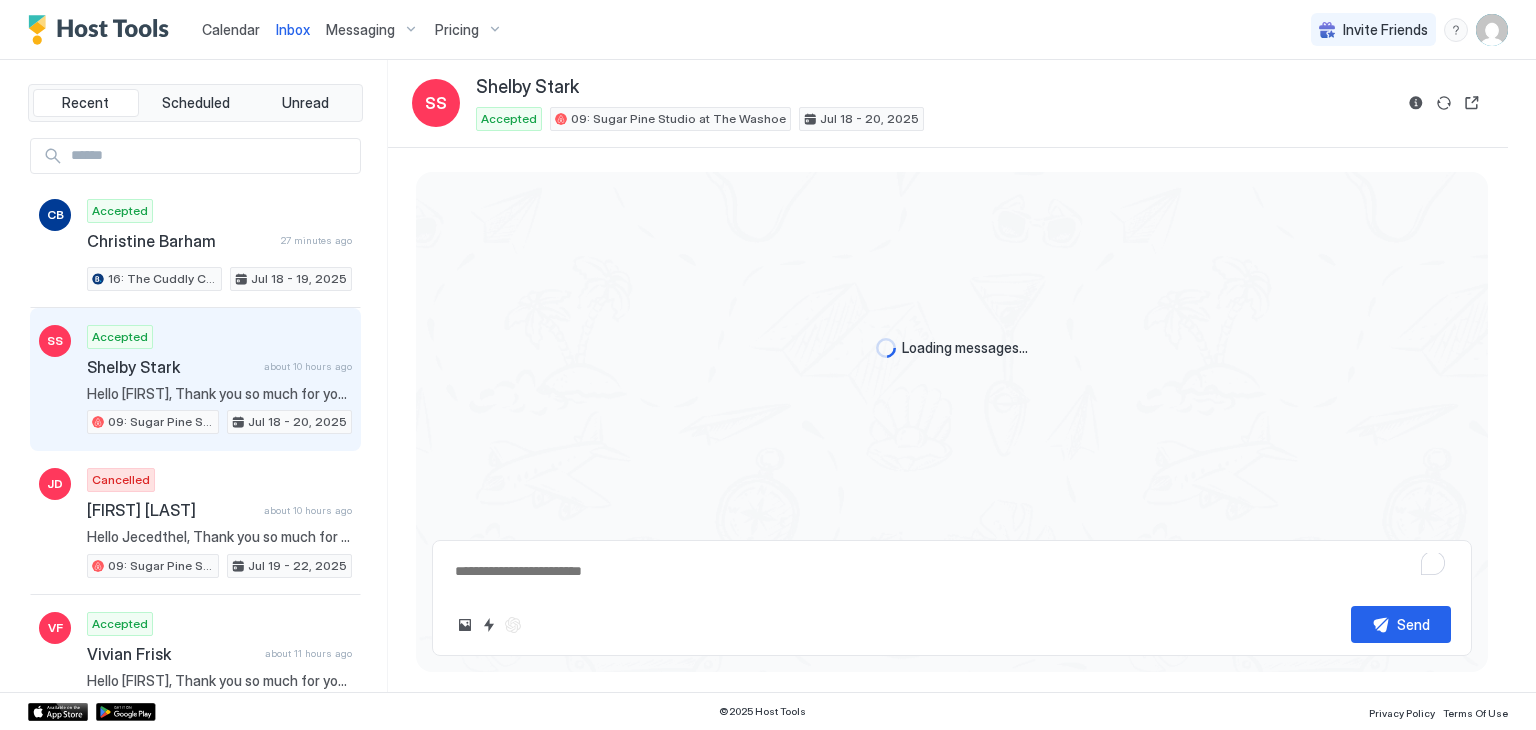 scroll, scrollTop: 0, scrollLeft: 0, axis: both 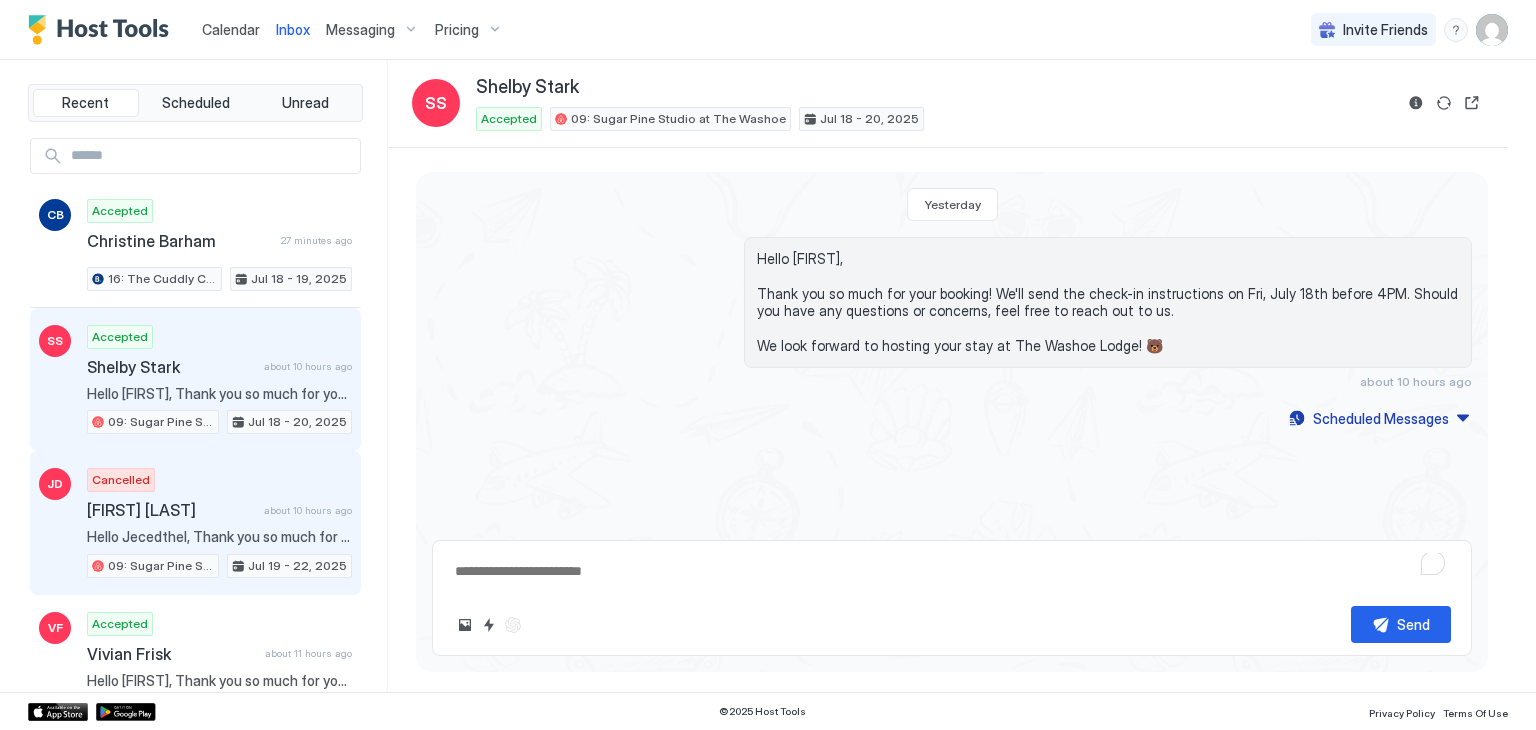 click on "Hello Jecedthel,
Thank you so much for your booking! We'll send the check-in instructions on Sat, July 19th before 4PM. Should you have any questions or concerns, feel free to reach out to us.
We look forward to hosting your stay at The Washoe Lodge! 🐻" at bounding box center [219, 537] 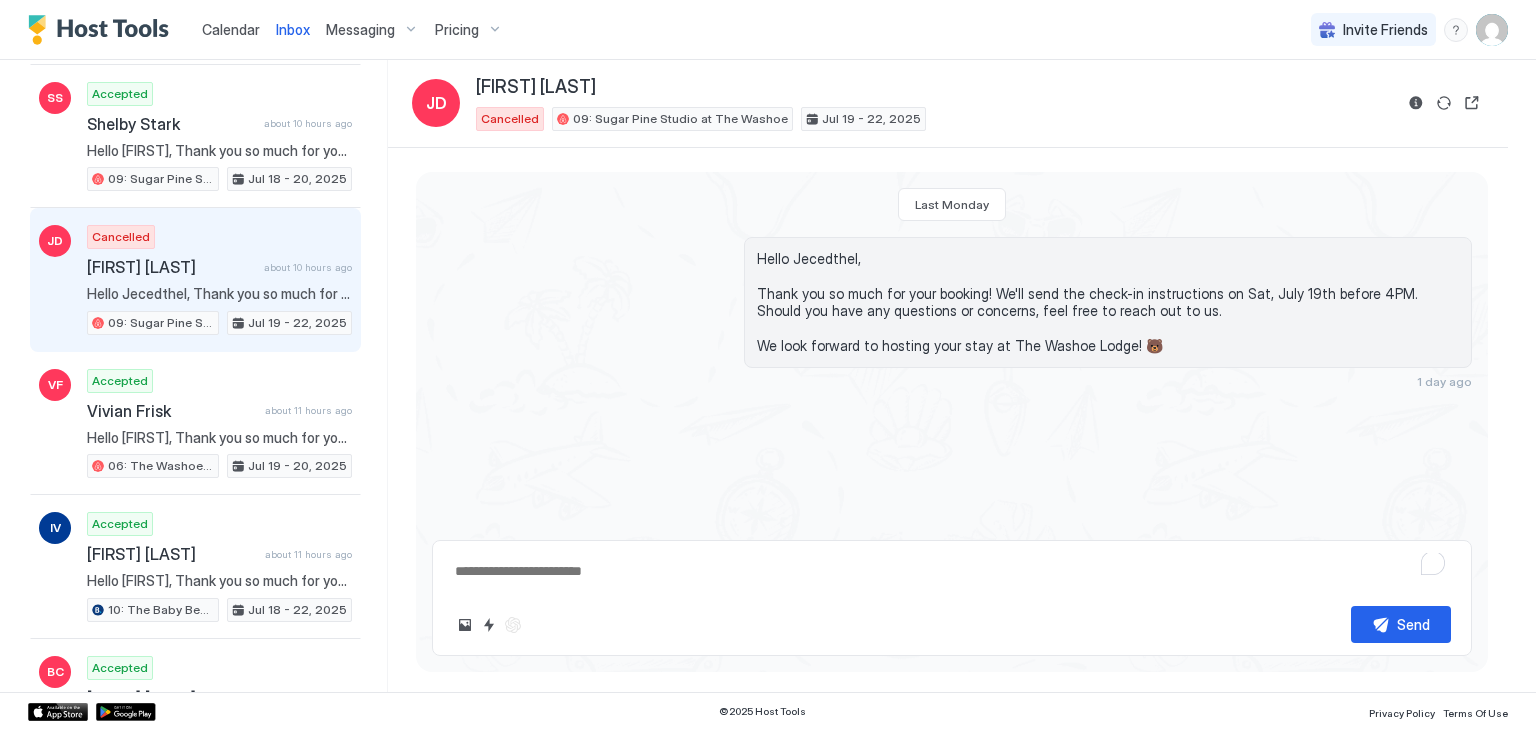 scroll, scrollTop: 246, scrollLeft: 0, axis: vertical 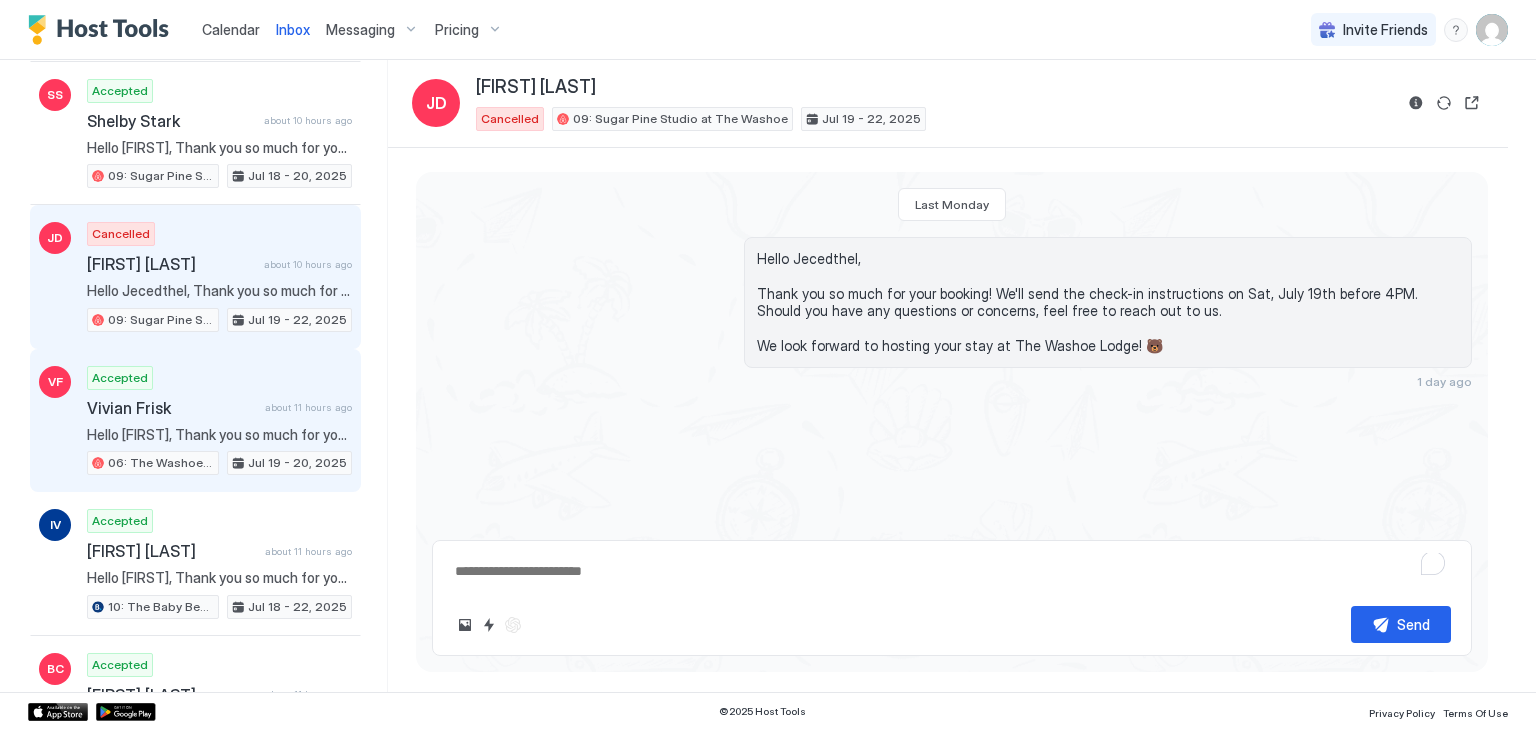 click on "Accepted Vivian Frisk about 11 hours ago Hello Vivian,
Thank you so much for your booking! We'll send the check-in instructions on Sat, July 19th before 4PM. Should you have any questions or concerns, feel free to reach out to us.
We look forward to hosting your stay at The Washoe Lodge! 🐻 06: The Washoe Sierra Studio Jul 19 - 20, 2025" at bounding box center (219, 421) 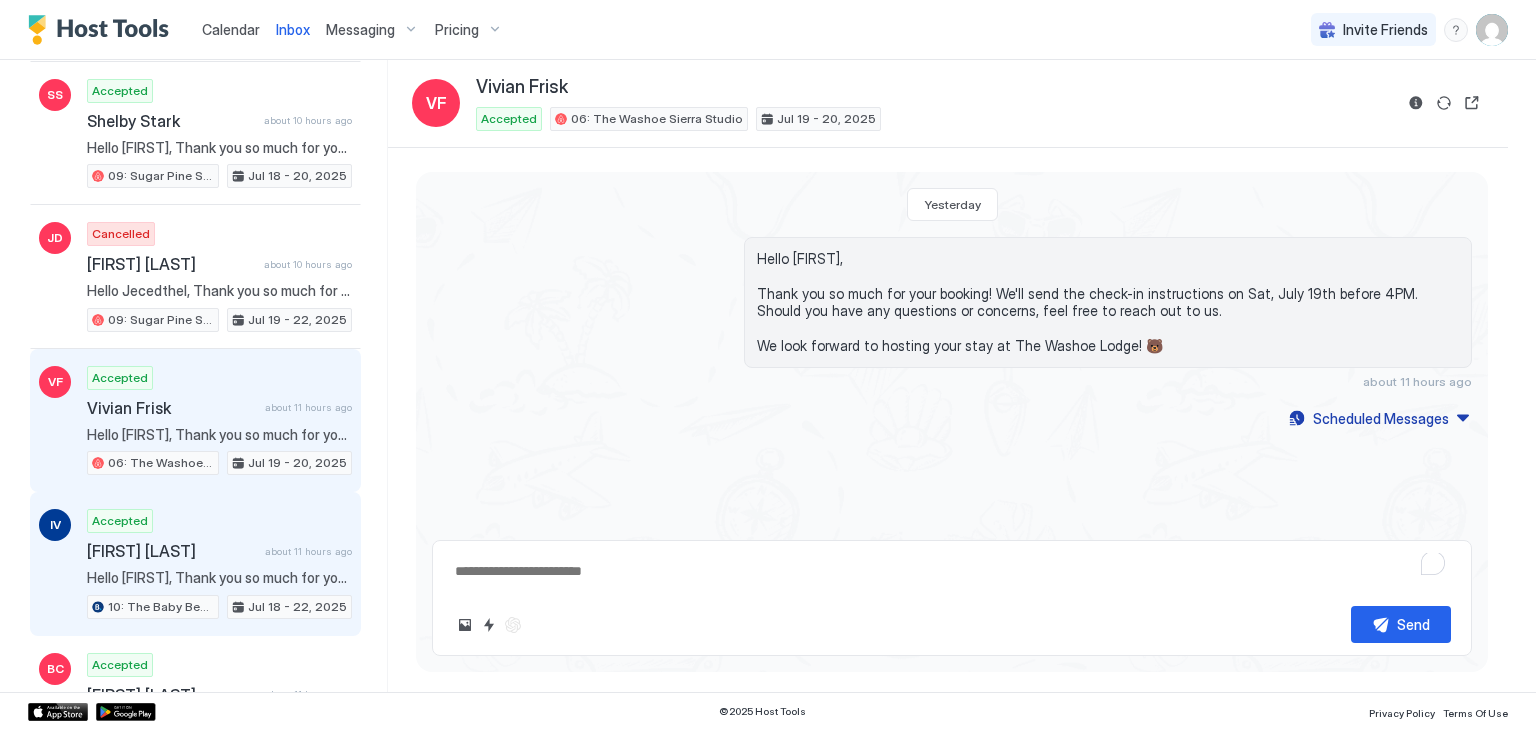 click on "Accepted Irma Vazquez about 11 hours ago Hello Irma,
Thank you so much for your booking! We'll send the check-in instructions on Fri, July 18th before 4PM. Should you have any questions or concerns, feel free to reach out to us.
We look forward to hosting your stay at The Washoe Lodge! 🐻 10: The Baby Bear Pet Friendly Studio Jul 18 - 22, 2025" at bounding box center [219, 564] 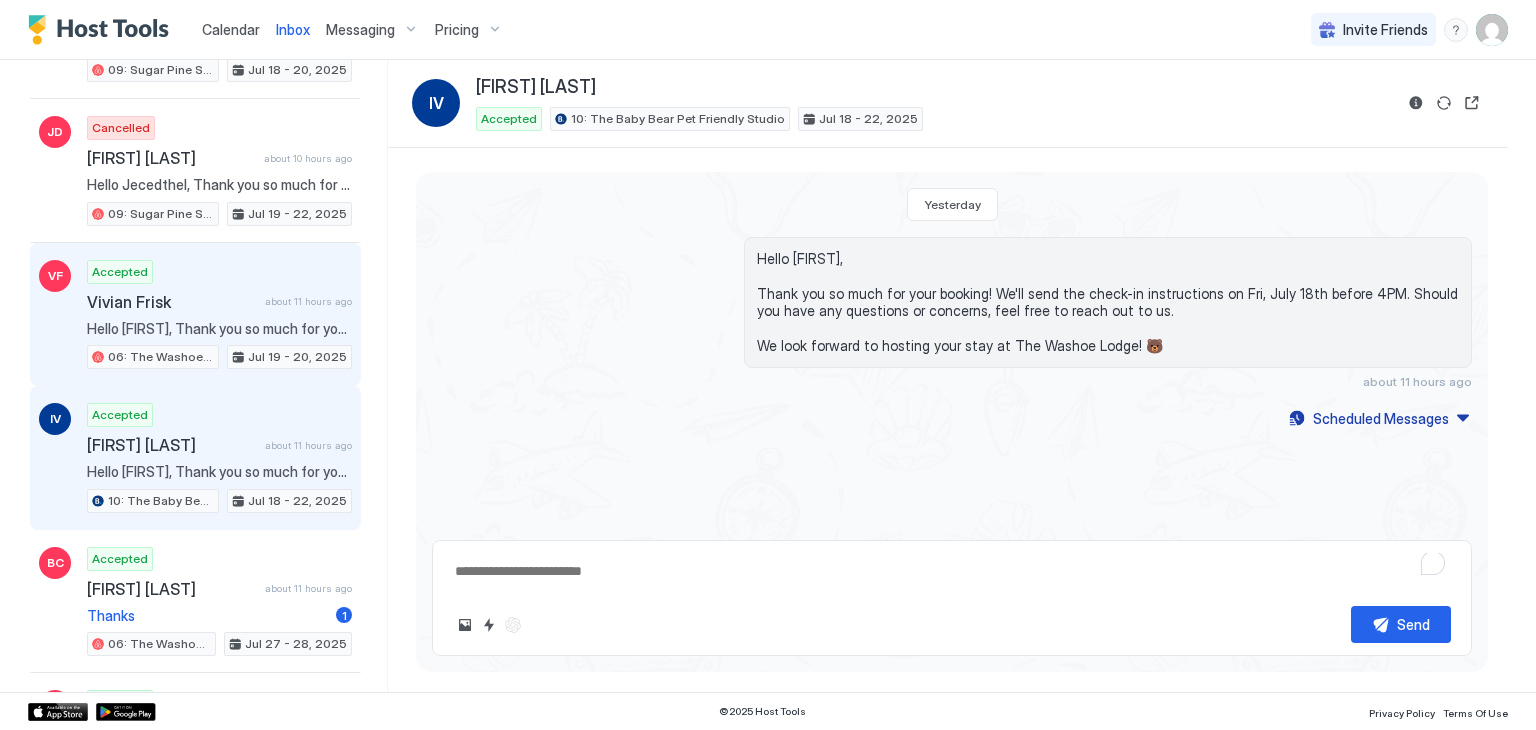 scroll, scrollTop: 355, scrollLeft: 0, axis: vertical 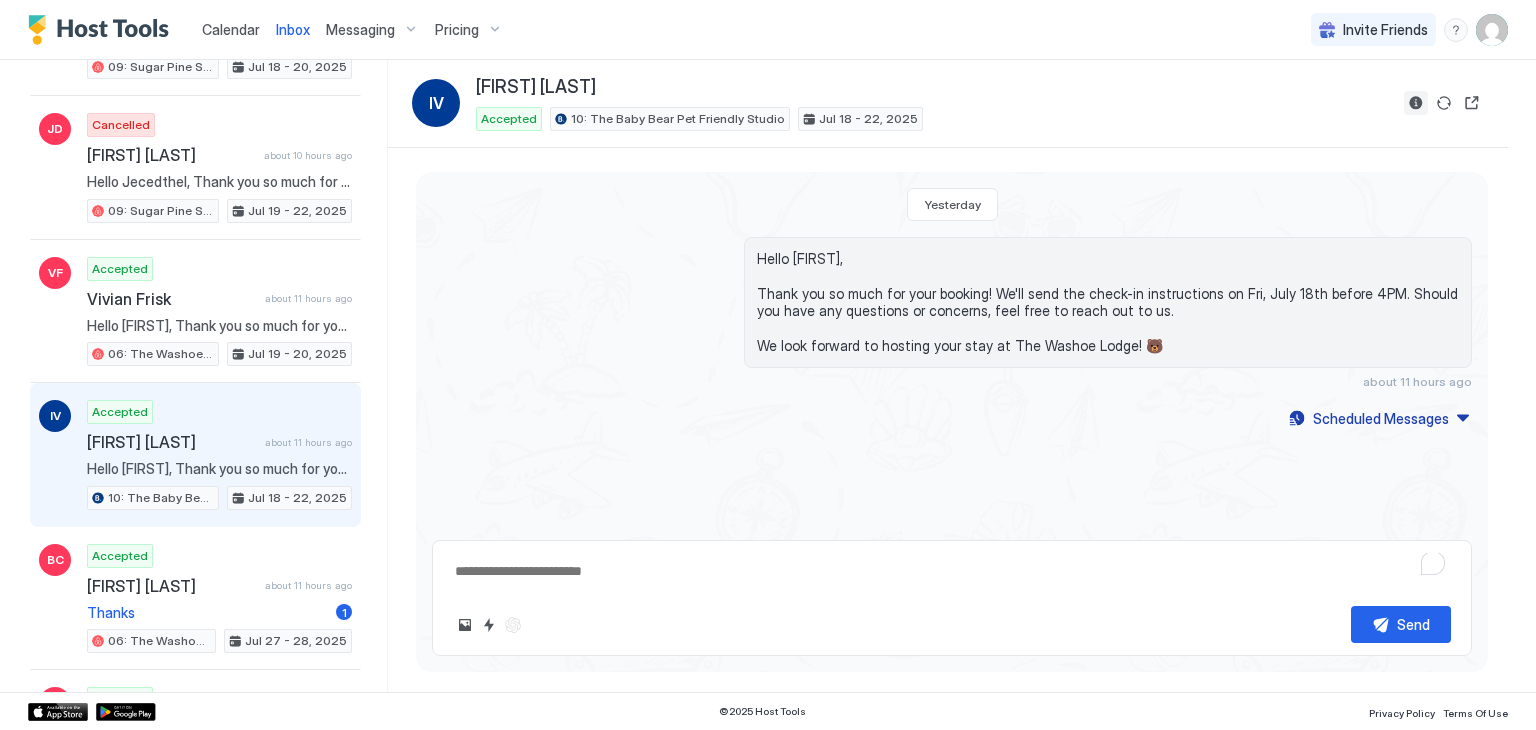 click at bounding box center [1416, 103] 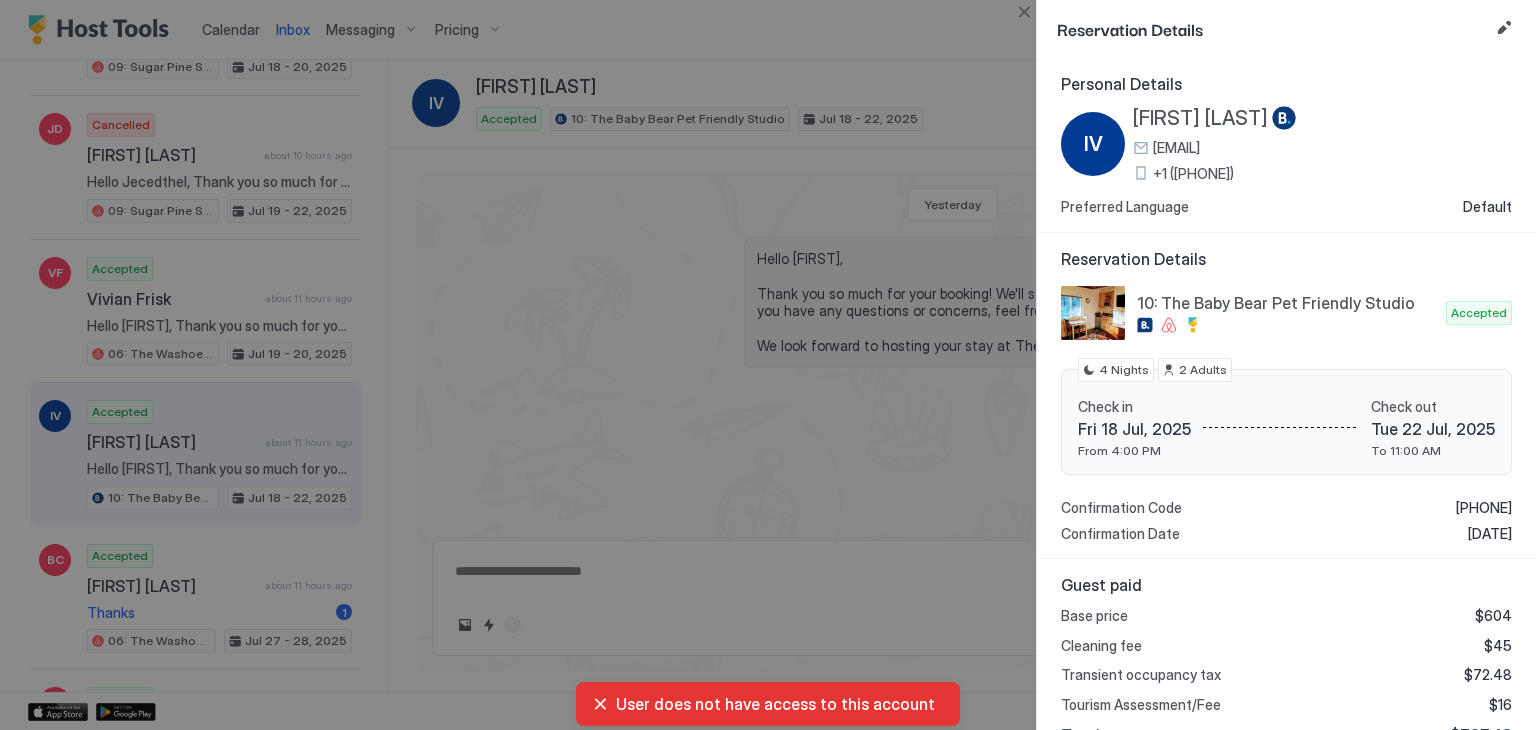 click on "+1 (818) 472-2516" at bounding box center (1325, 174) 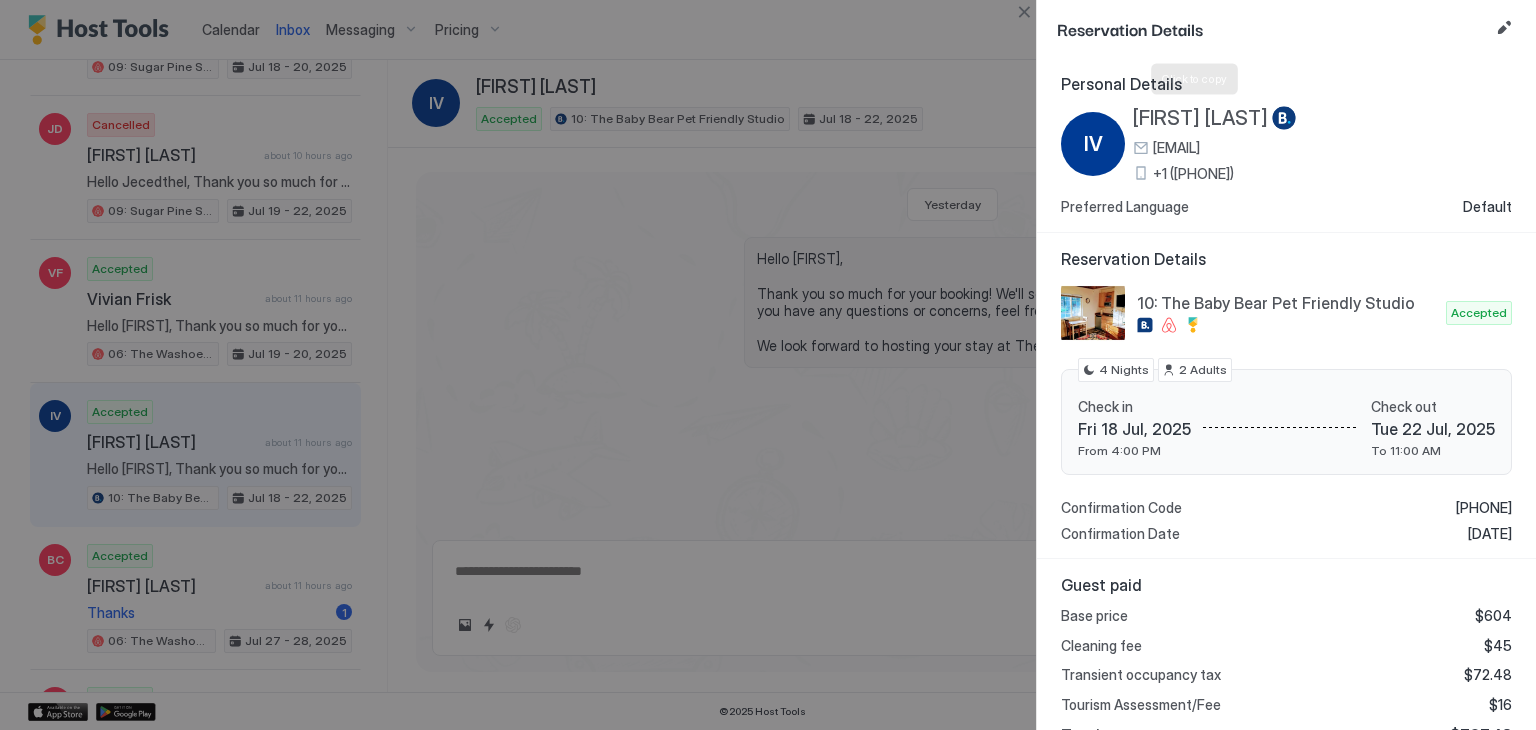 click on "[FIRST] [LAST]" at bounding box center (1198, 118) 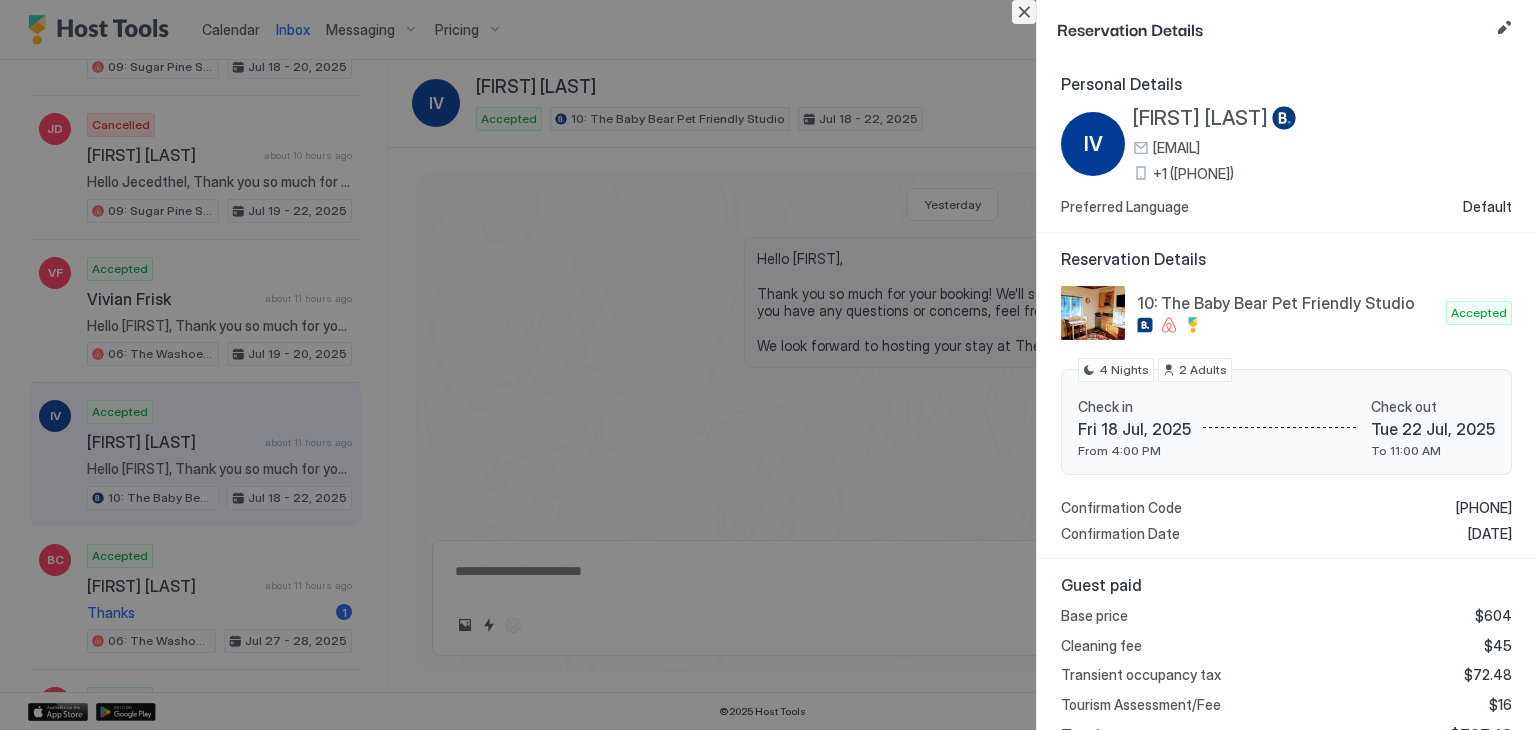 click at bounding box center [1024, 12] 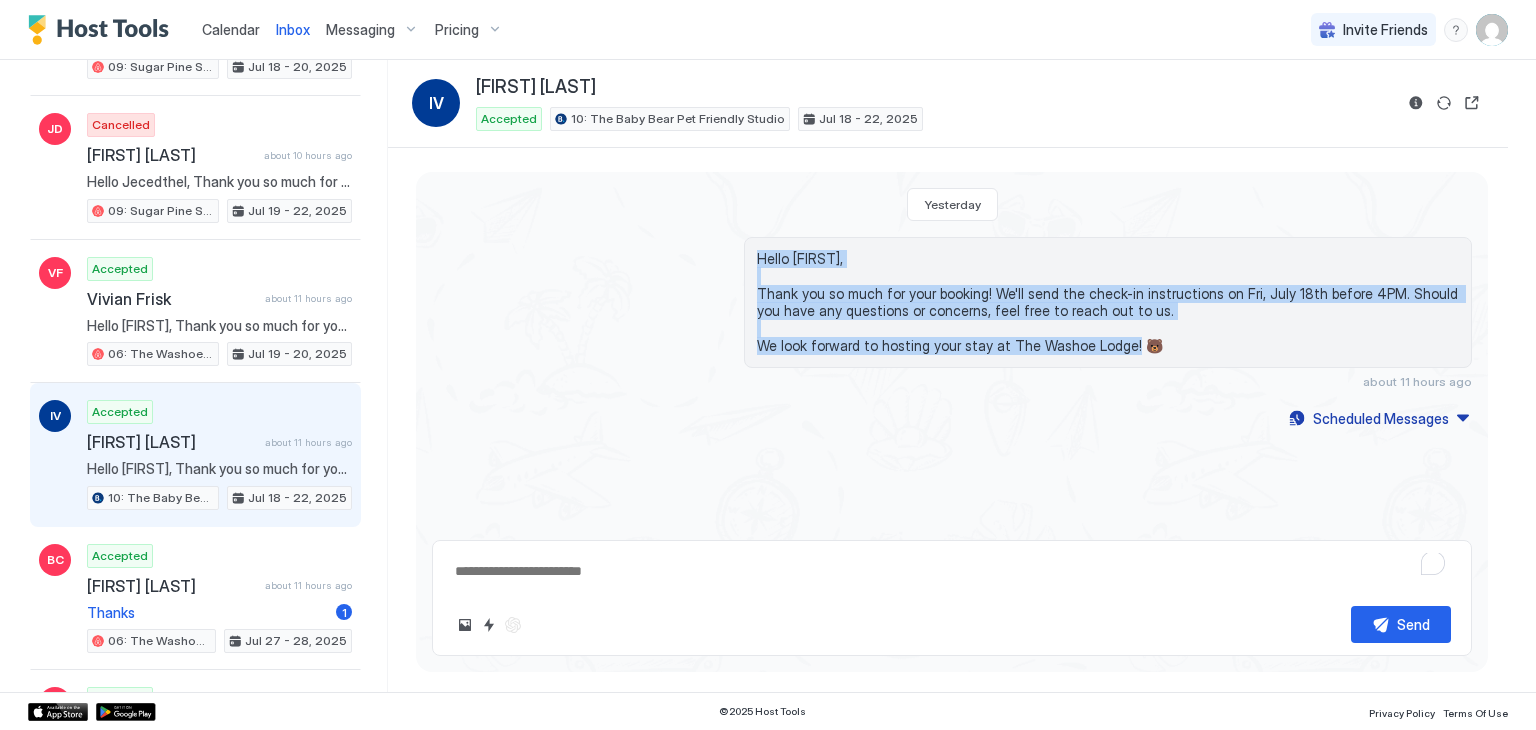 drag, startPoint x: 1143, startPoint y: 352, endPoint x: 710, endPoint y: 253, distance: 444.1734 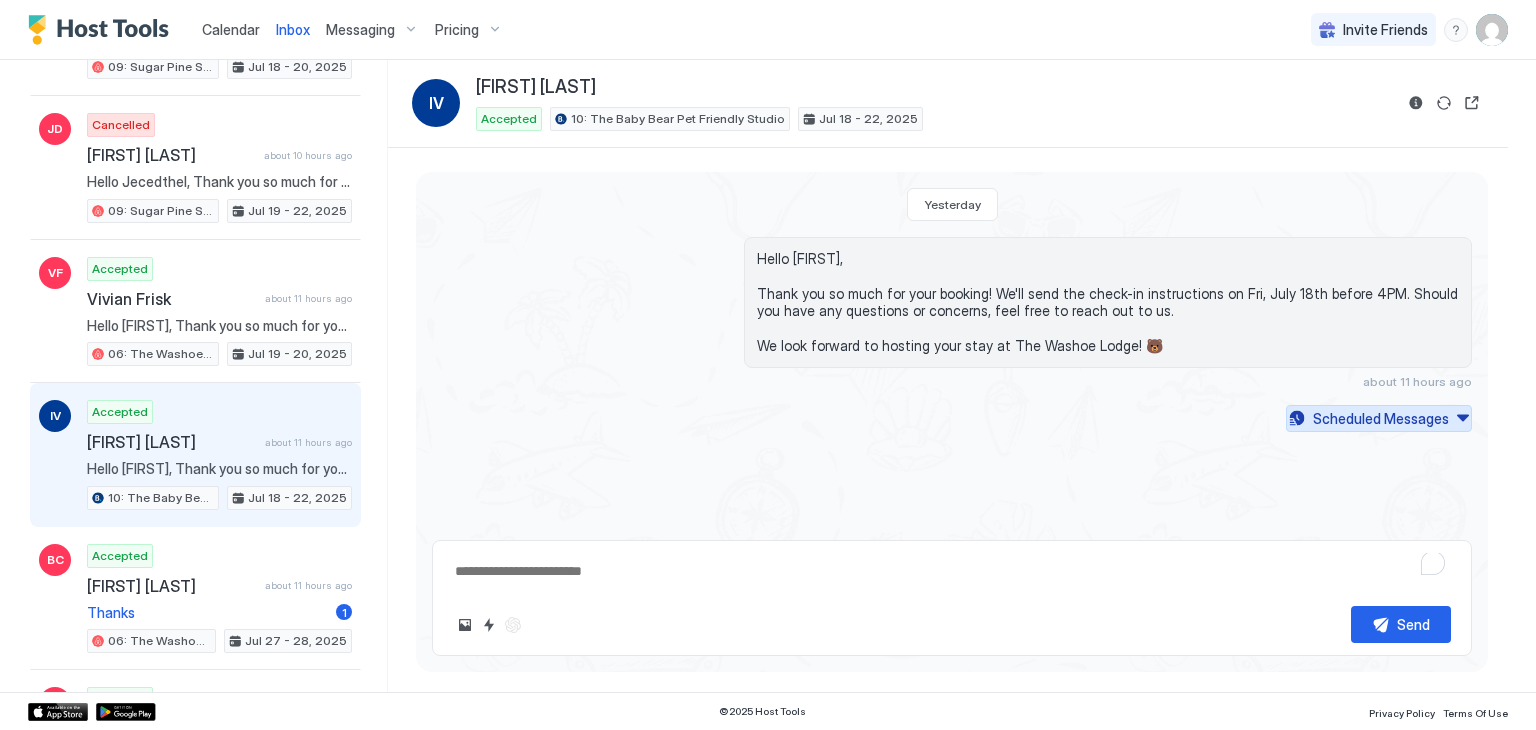 click on "Scheduled Messages" at bounding box center (1381, 418) 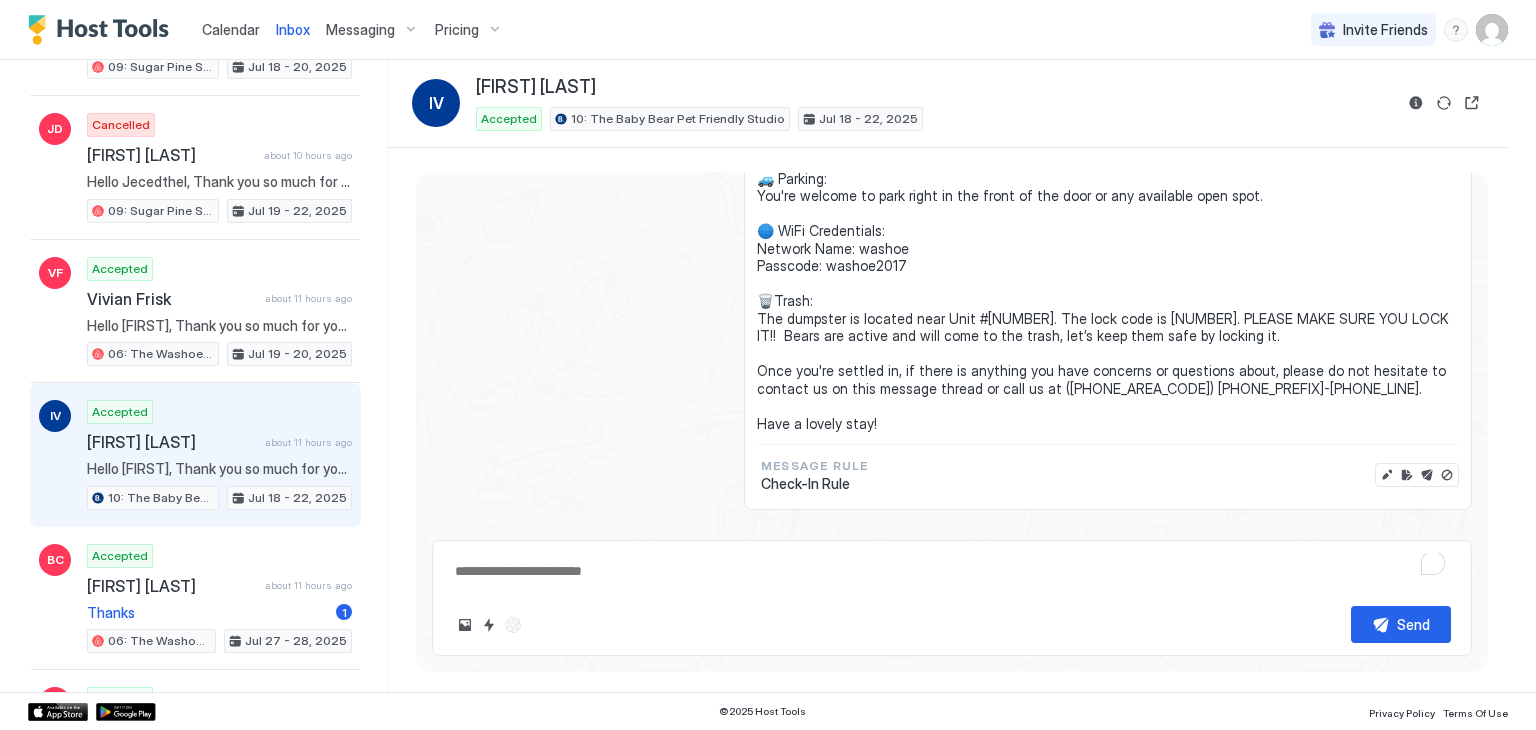 scroll, scrollTop: 551, scrollLeft: 0, axis: vertical 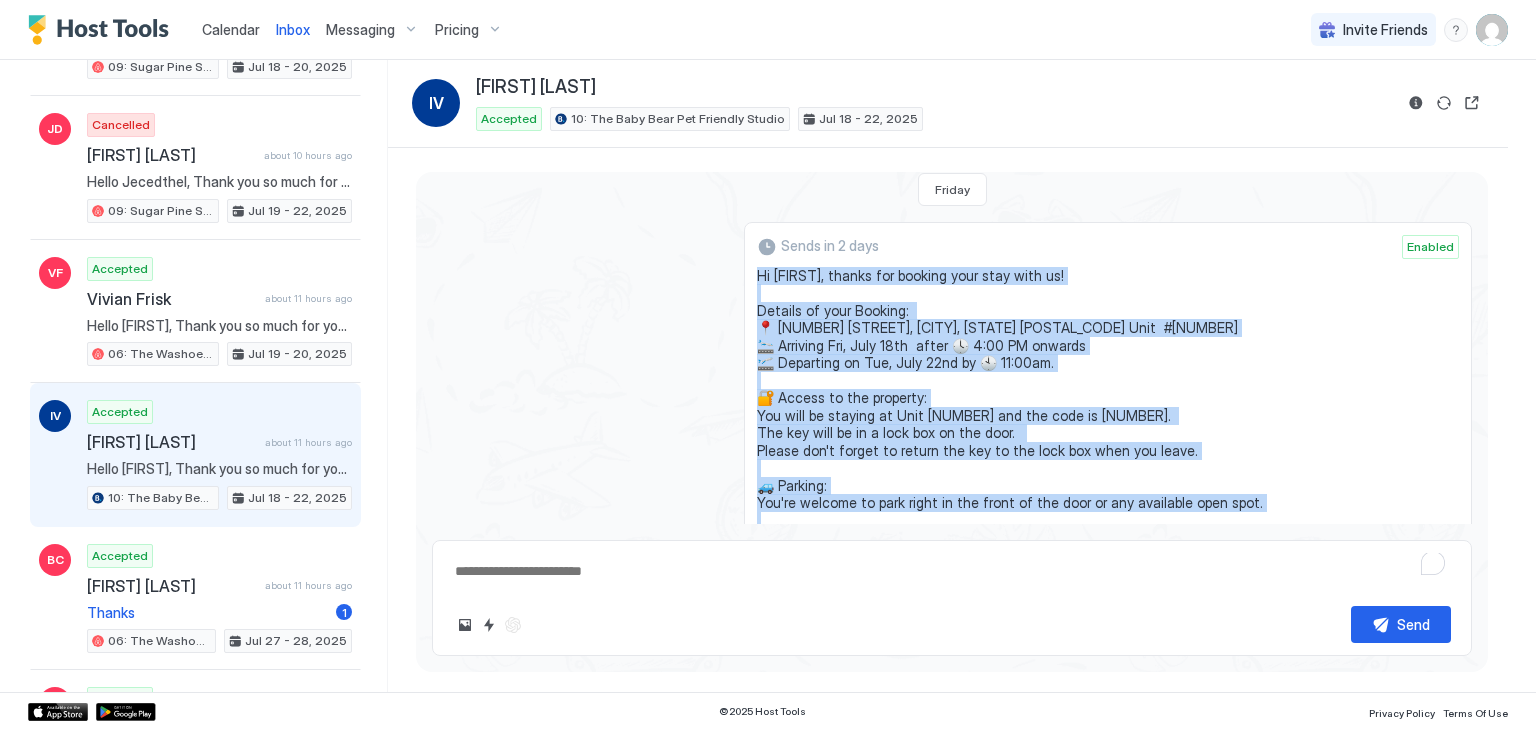 drag, startPoint x: 875, startPoint y: 425, endPoint x: 752, endPoint y: 271, distance: 197.09135 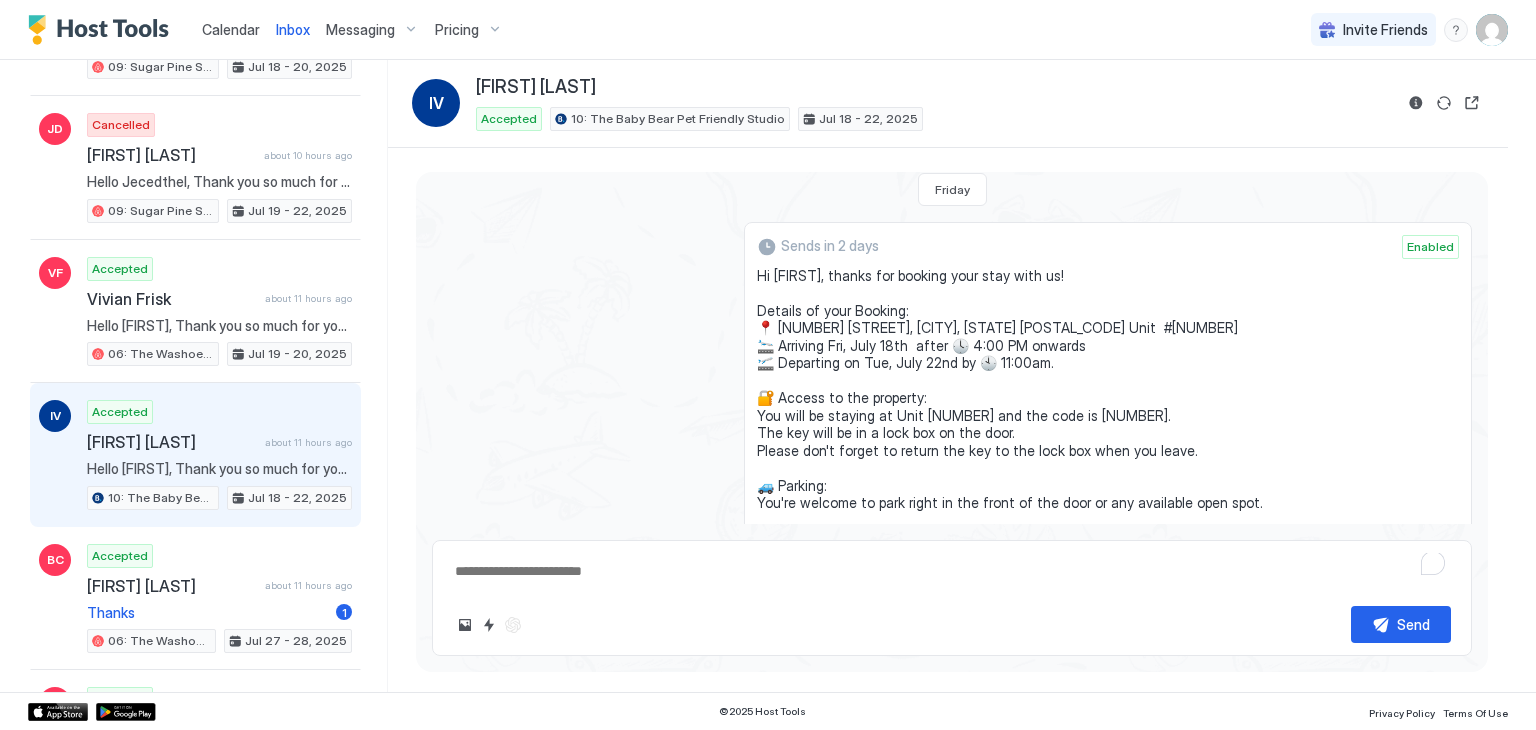 scroll, scrollTop: 642, scrollLeft: 0, axis: vertical 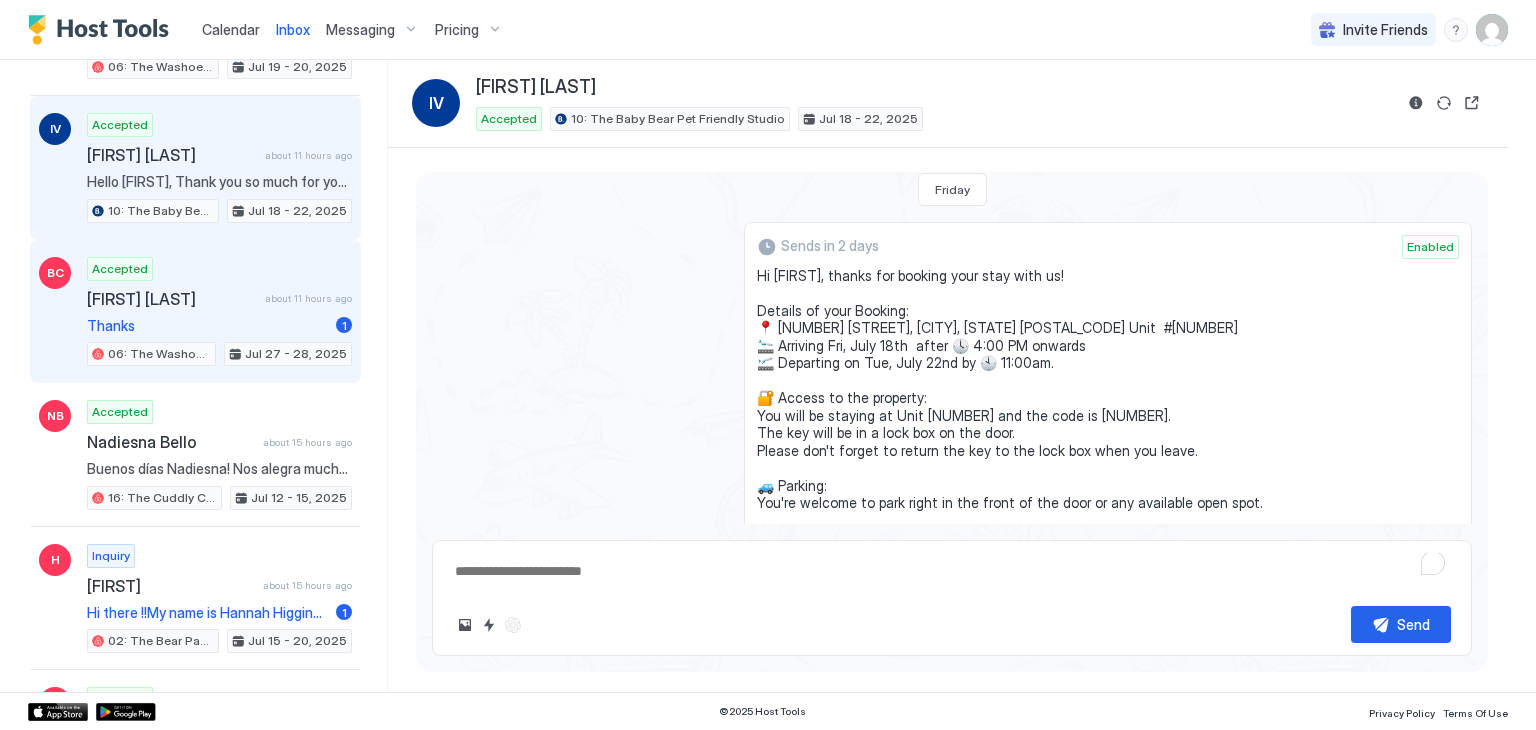 click on "Accepted Byron Chigua about 11 hours ago Thanks 1 06: The Washoe Sierra Studio Jul 27 - 28, 2025" at bounding box center [219, 312] 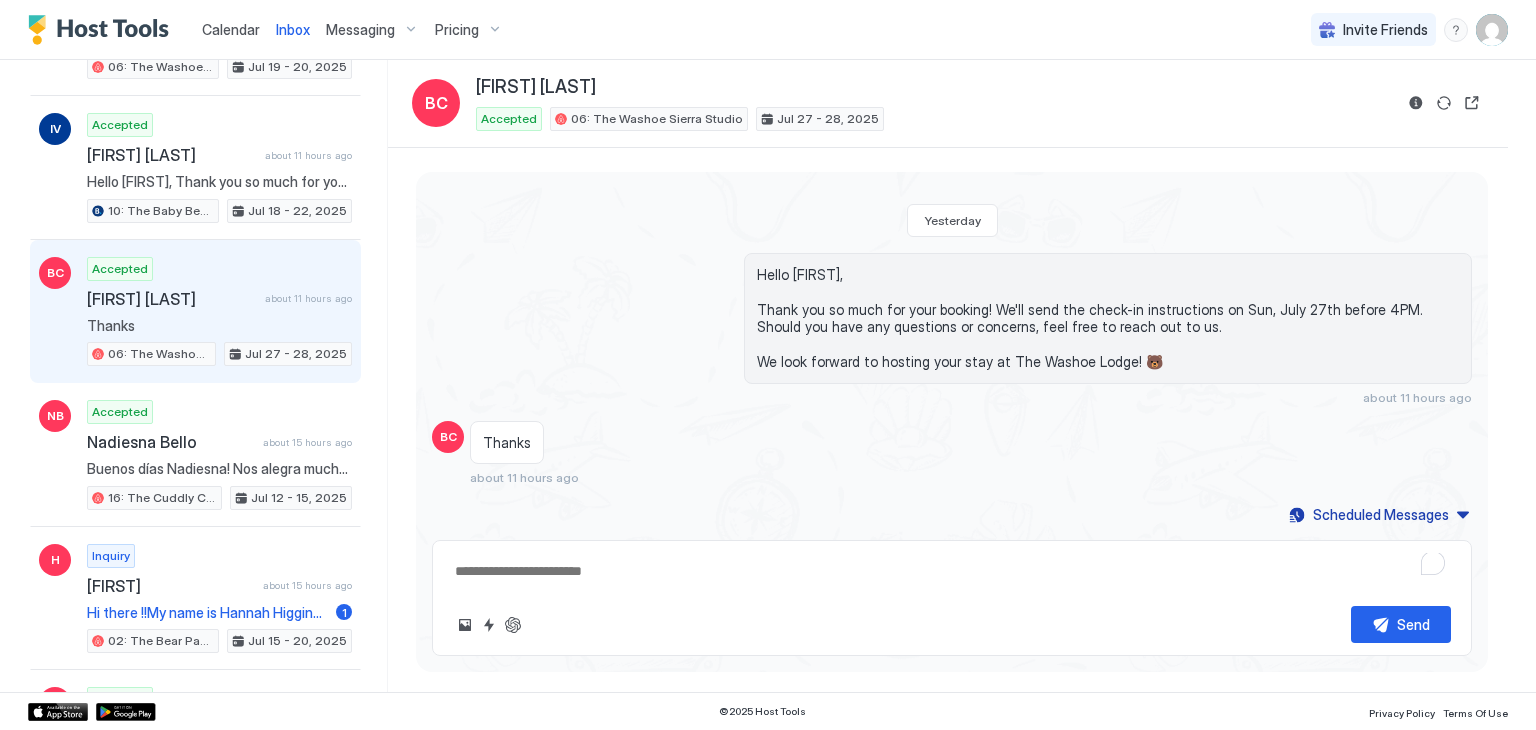 scroll, scrollTop: 0, scrollLeft: 0, axis: both 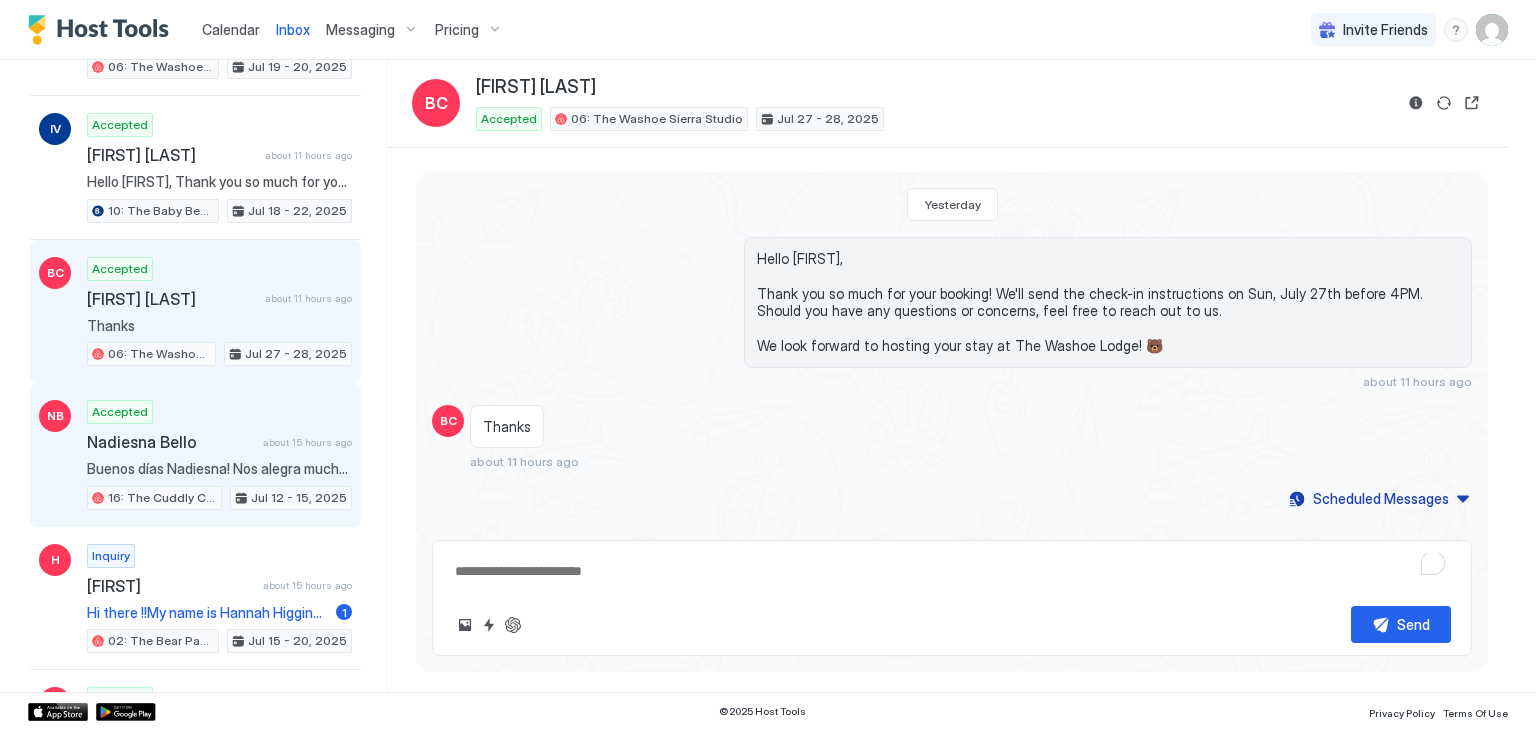 click on "Accepted Nadiesna Bello about 15 hours ago Buenos días Nadiesna! Nos alegra mucho saber que tuvieron una bonita estancia. ¡Buen viaje y hasta la próxima! 🌟 16: The Cuddly Cub Studio Jul 12 - 15, 2025" at bounding box center (219, 455) 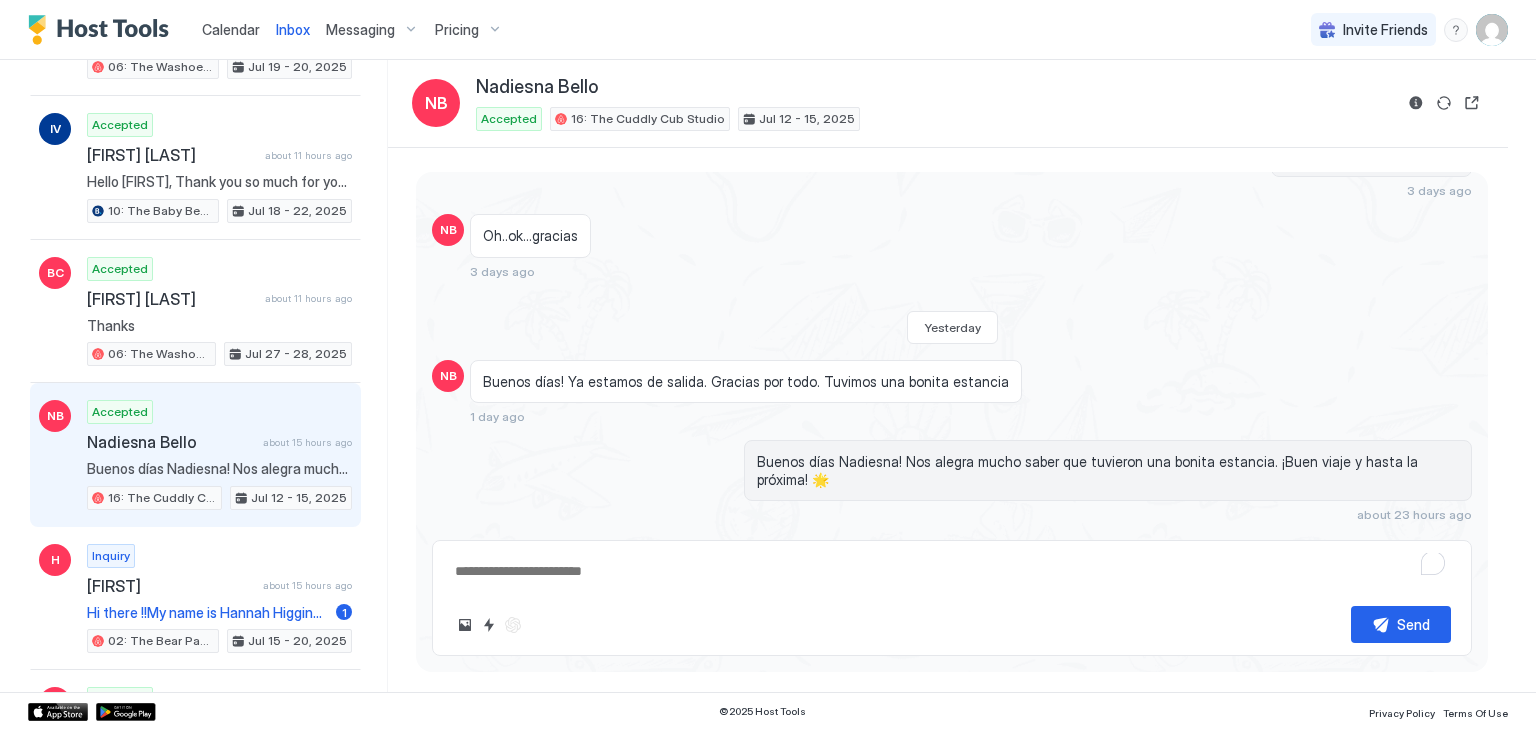 scroll, scrollTop: 1712, scrollLeft: 0, axis: vertical 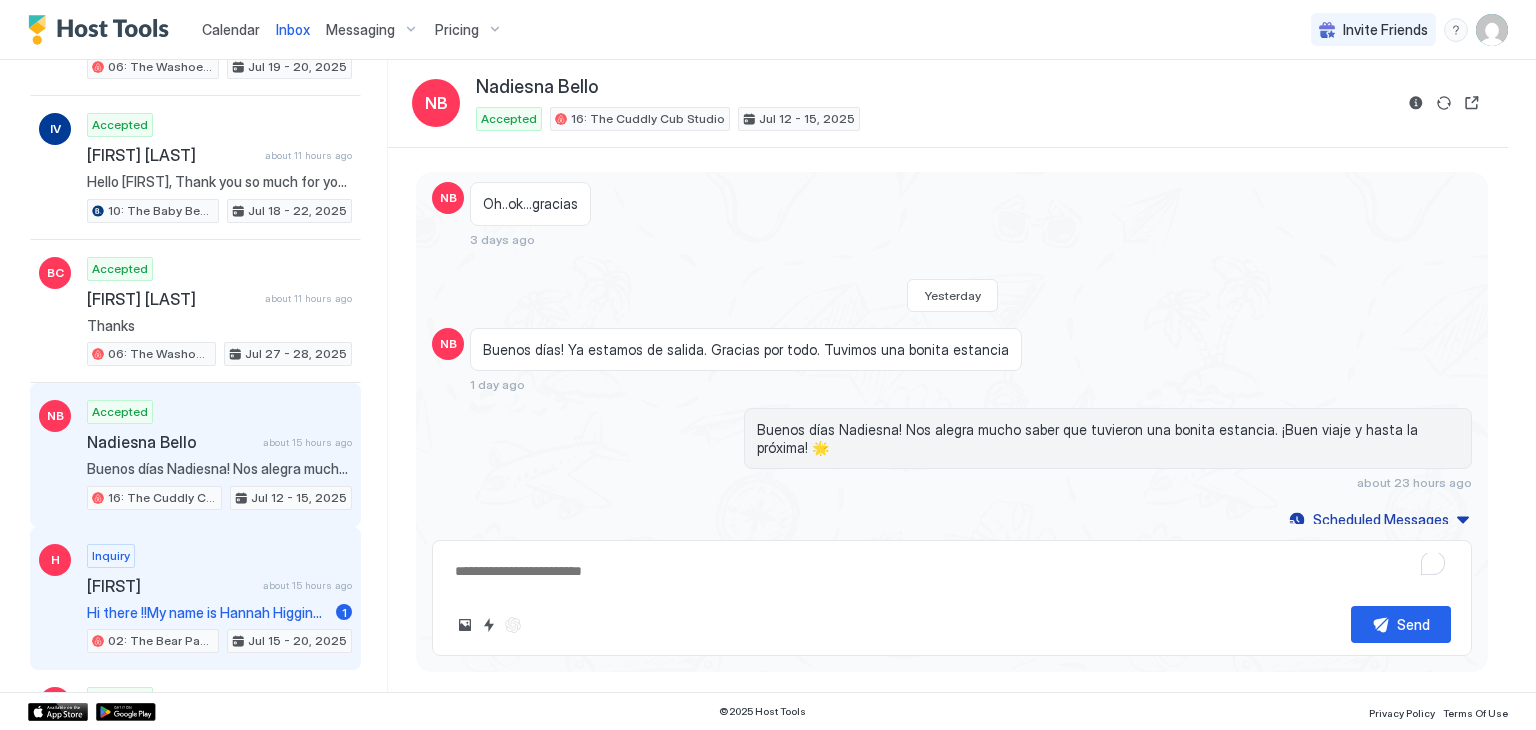 click on "Inquiry Hannah about 15 hours ago Hi there !!My name is Hannah Higgins, and I’m a local cleaner here in South Lake Tahoe. I recently started a professional cleaning service focused on Airbnb and vacation rental turnovers. I specialize in detailed cleans, same-day turnovers, and helping hosts like you keep your listing guest-ready and 5-star review-worthy every time. ✨
I’m currently taking on new clients and would love to offer you a $25 discount on your first clean to try my service with no pressure. I bring my own supplies and can also help with light restocking if needed.
If you ever need a reliable, honest, and flexible cleaner—
Thanks so much for your time, and I’d love the chance to serve you! 1 02: The Bear Paw Pet Friendly King Studio Jul 15 - 20, 2025" at bounding box center (219, 599) 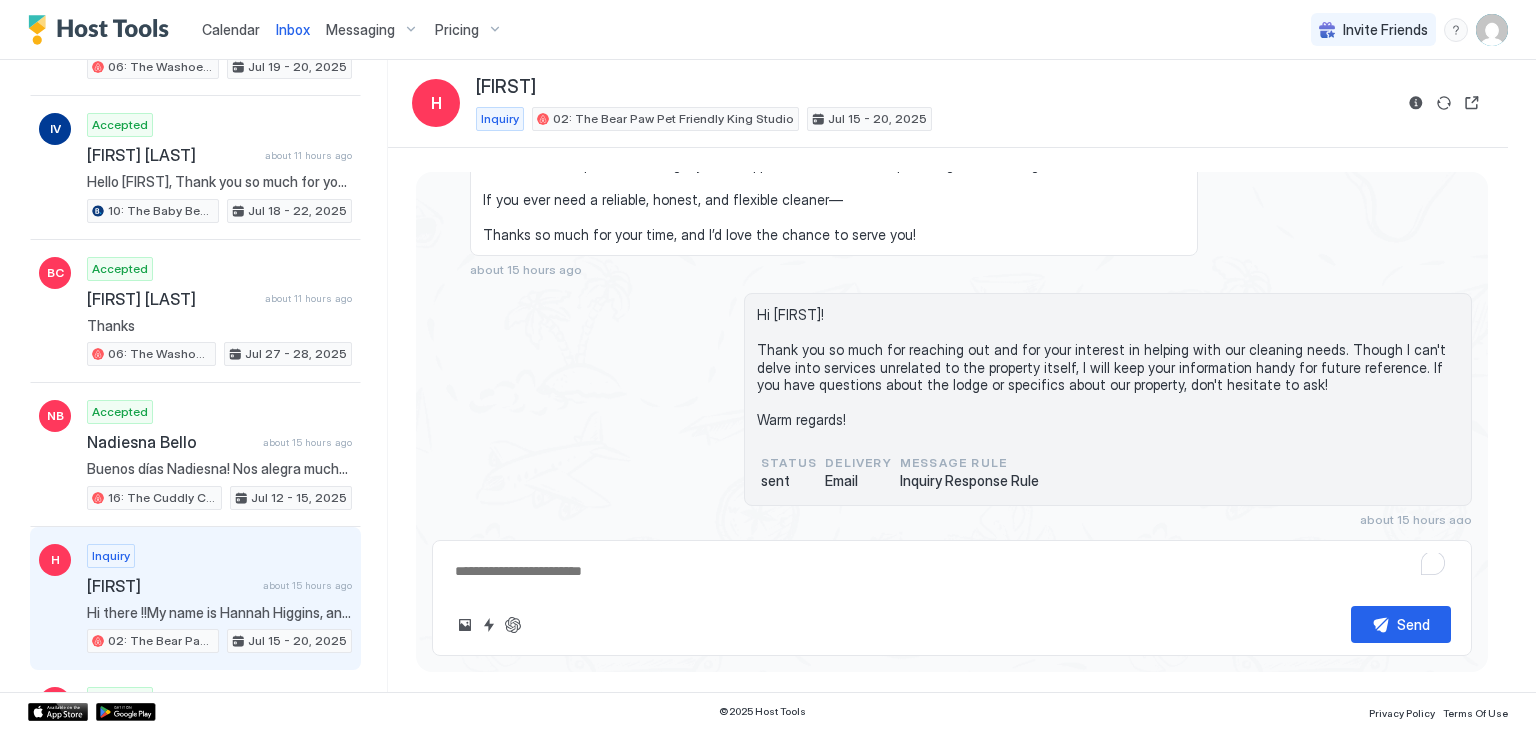 scroll, scrollTop: 0, scrollLeft: 0, axis: both 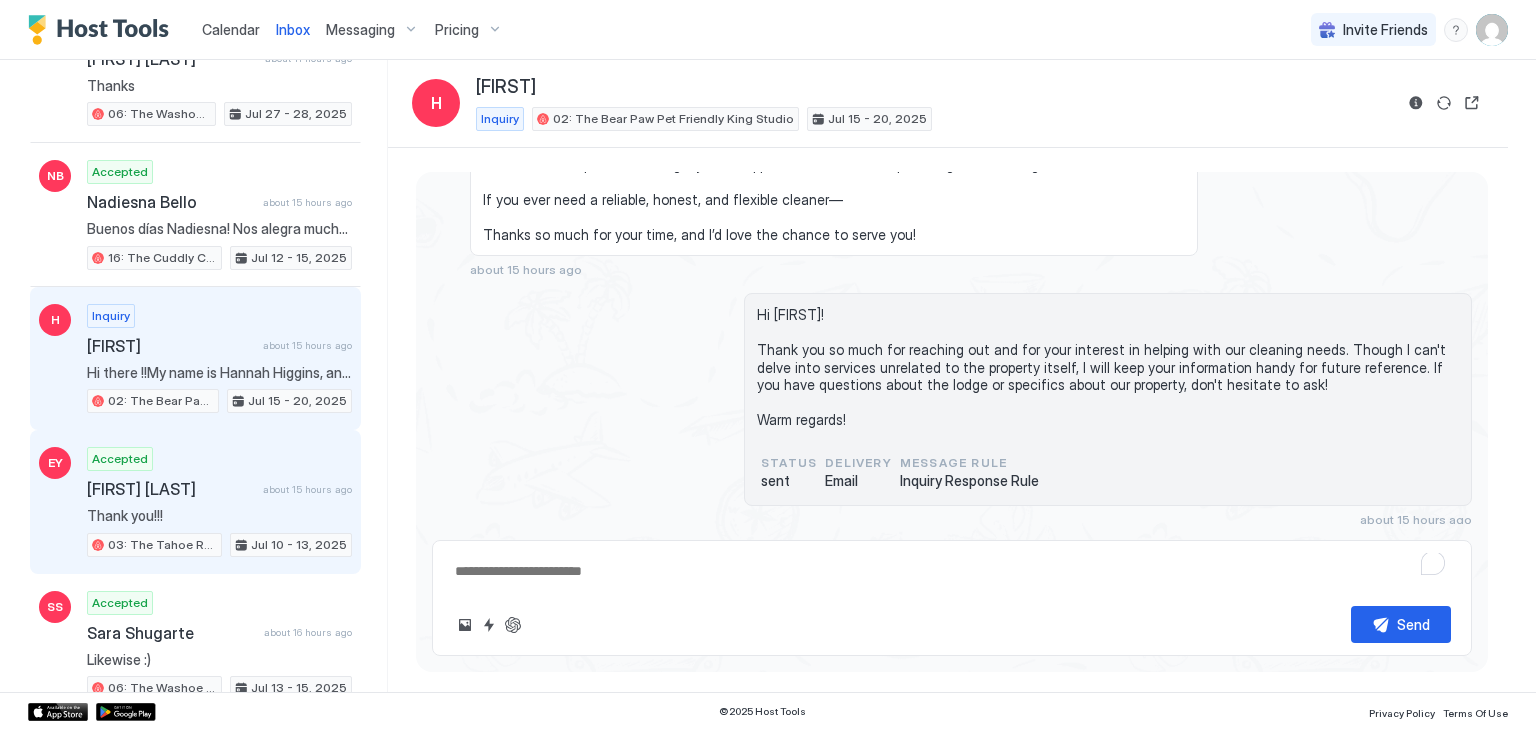 click on "Accepted Erin Youngblood about 15 hours ago Thank you!!!  03: The Tahoe Retro Double Bed Studio Jul 10 - 13, 2025" at bounding box center (219, 502) 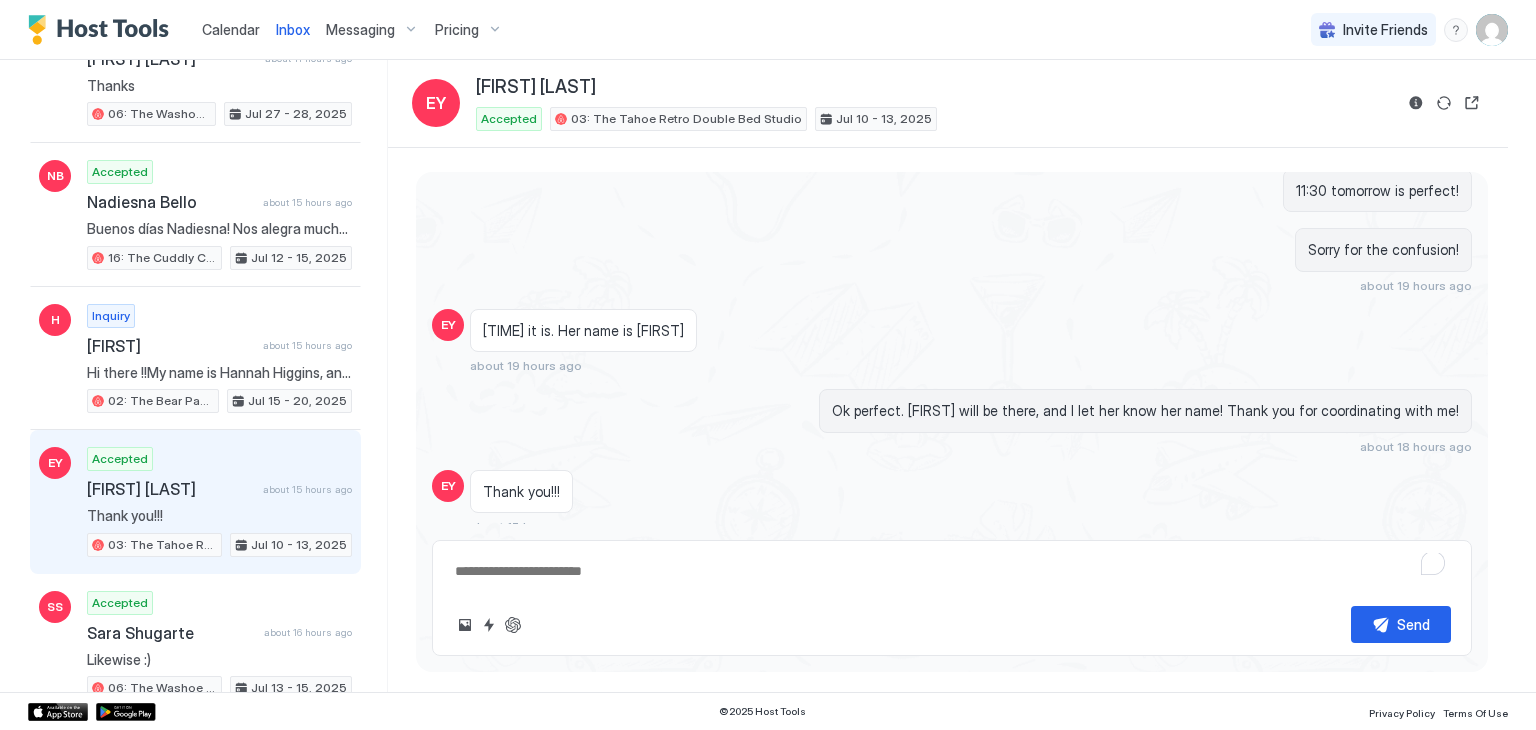scroll, scrollTop: 1296, scrollLeft: 0, axis: vertical 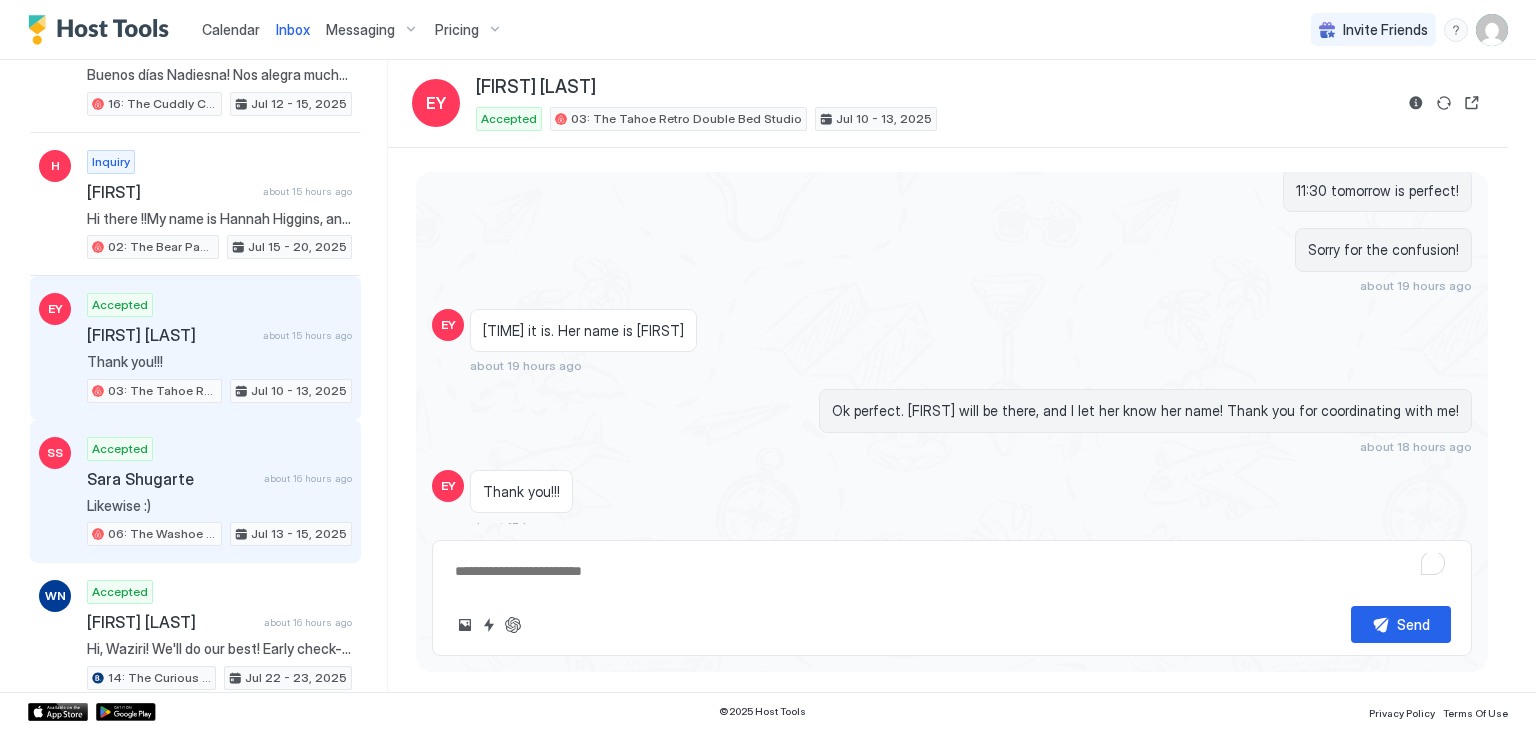click on "Accepted Sara Shugarte about 16 hours ago Likewise :) 06: The Washoe Sierra Studio Jul 13 - 15, 2025" at bounding box center (219, 492) 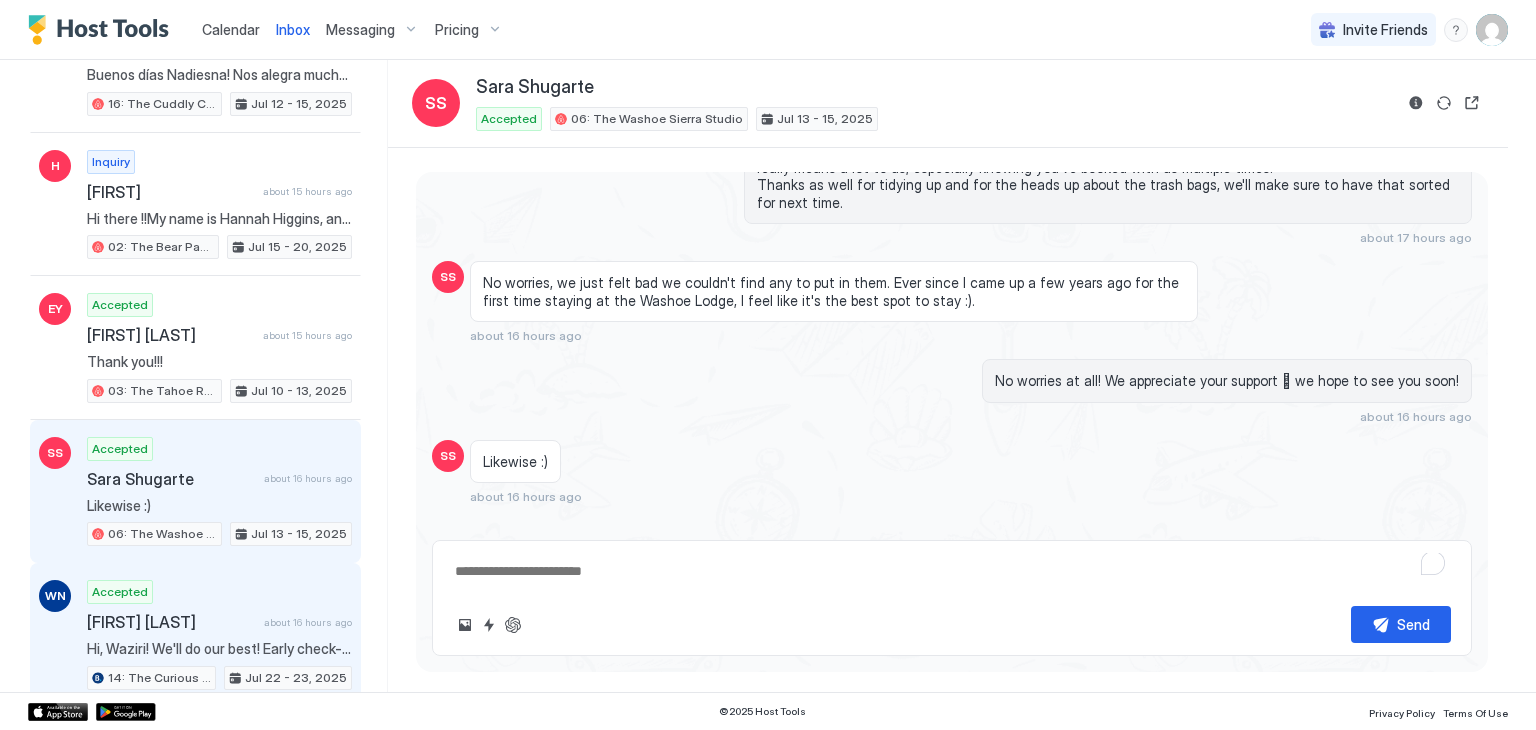scroll, scrollTop: 1075, scrollLeft: 0, axis: vertical 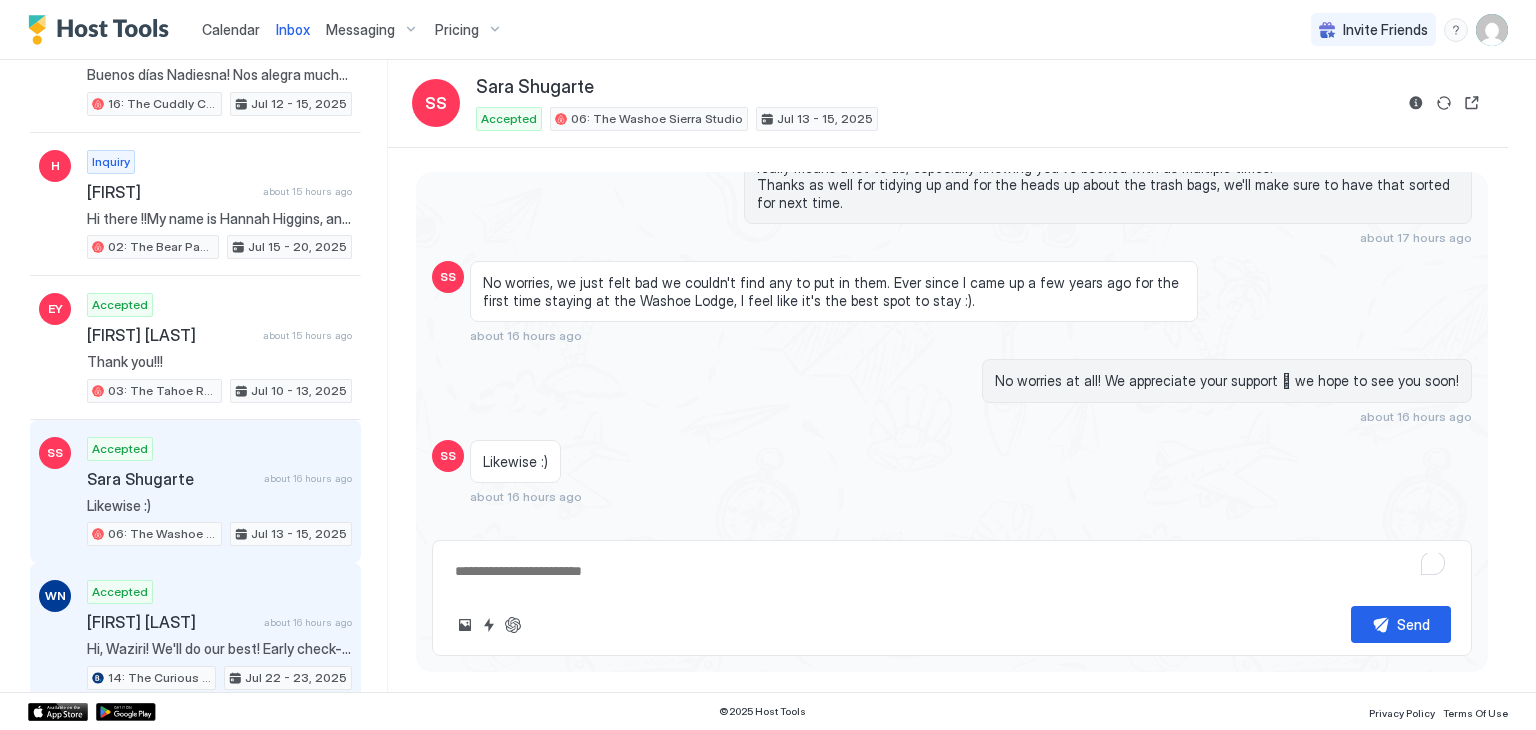 click on "about 16 hours ago" at bounding box center [308, 622] 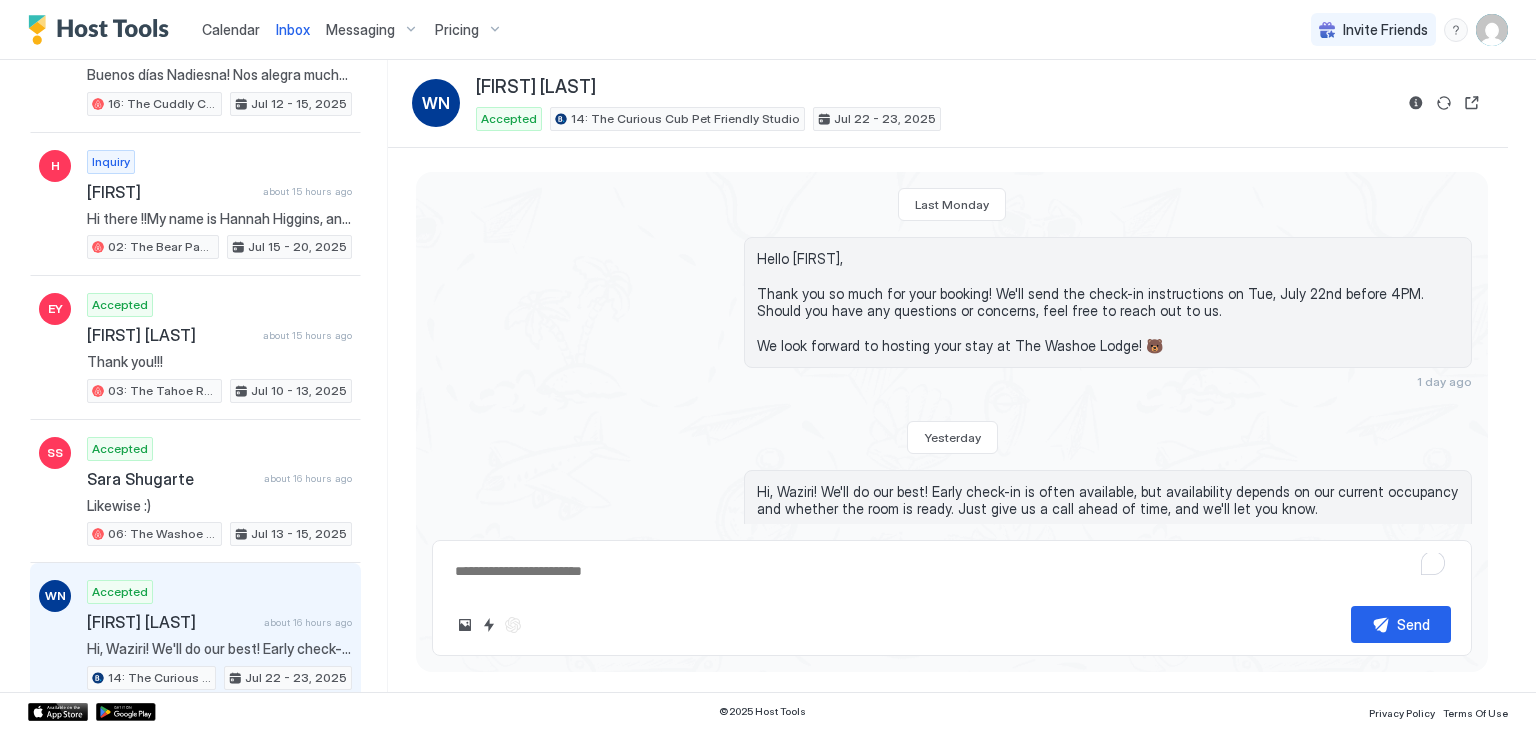 scroll, scrollTop: 67, scrollLeft: 0, axis: vertical 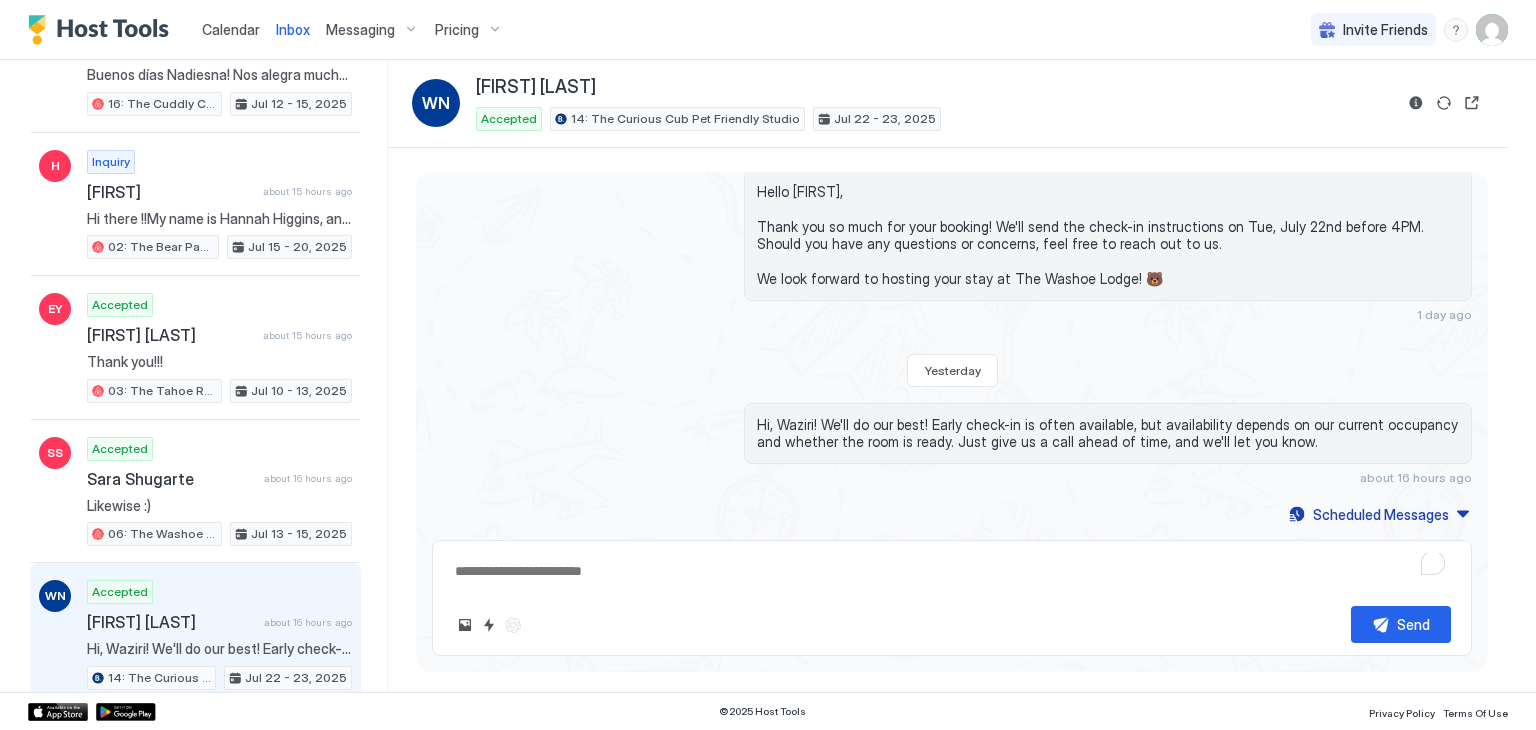 click on "Hi, [FIRST]! We'll do our best! Early check-in is often available, but availability depends on our current occupancy and whether the room is ready. Just give us a call ahead of time, and we'll let you know." at bounding box center [1108, 433] 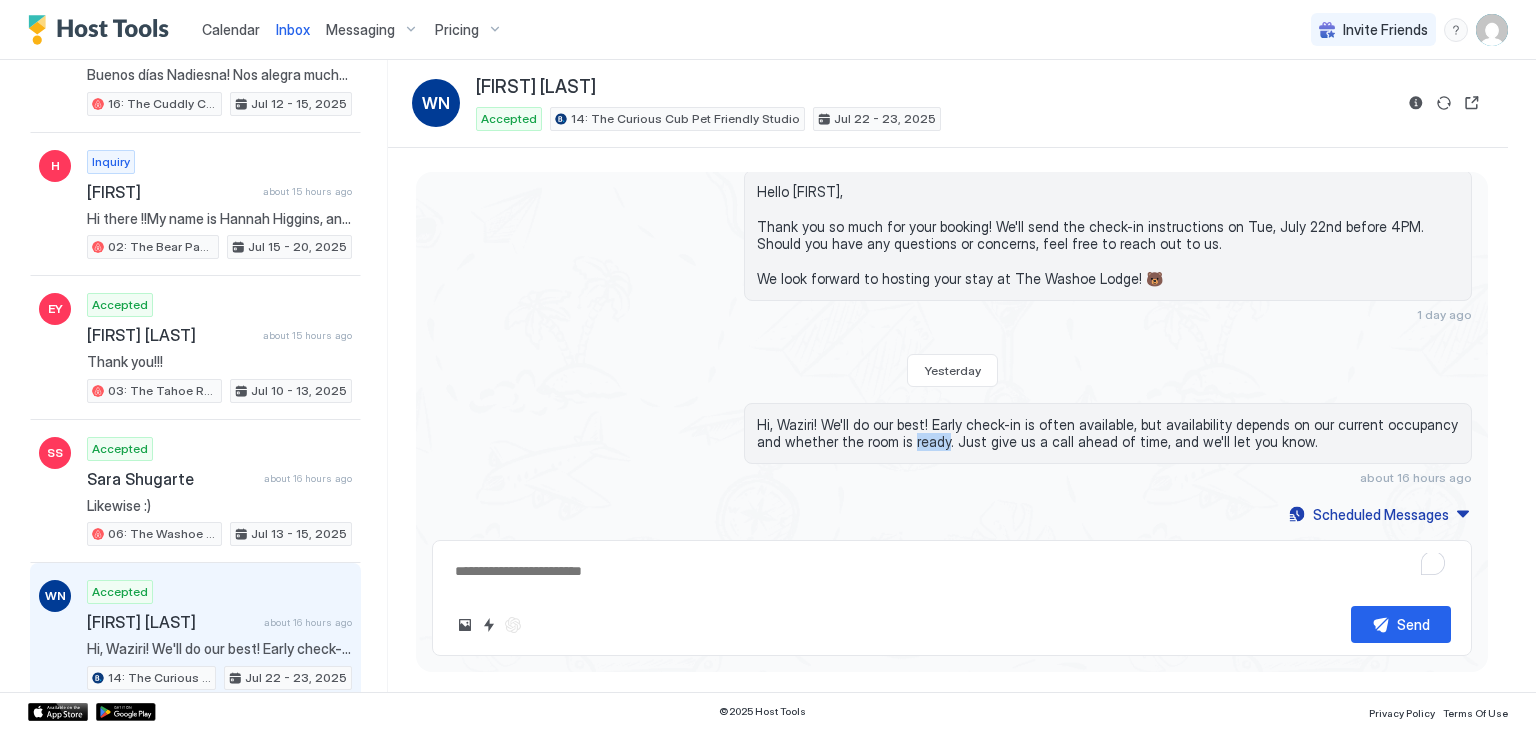 click on "Hi, [FIRST]! We'll do our best! Early check-in is often available, but availability depends on our current occupancy and whether the room is ready. Just give us a call ahead of time, and we'll let you know." at bounding box center (1108, 433) 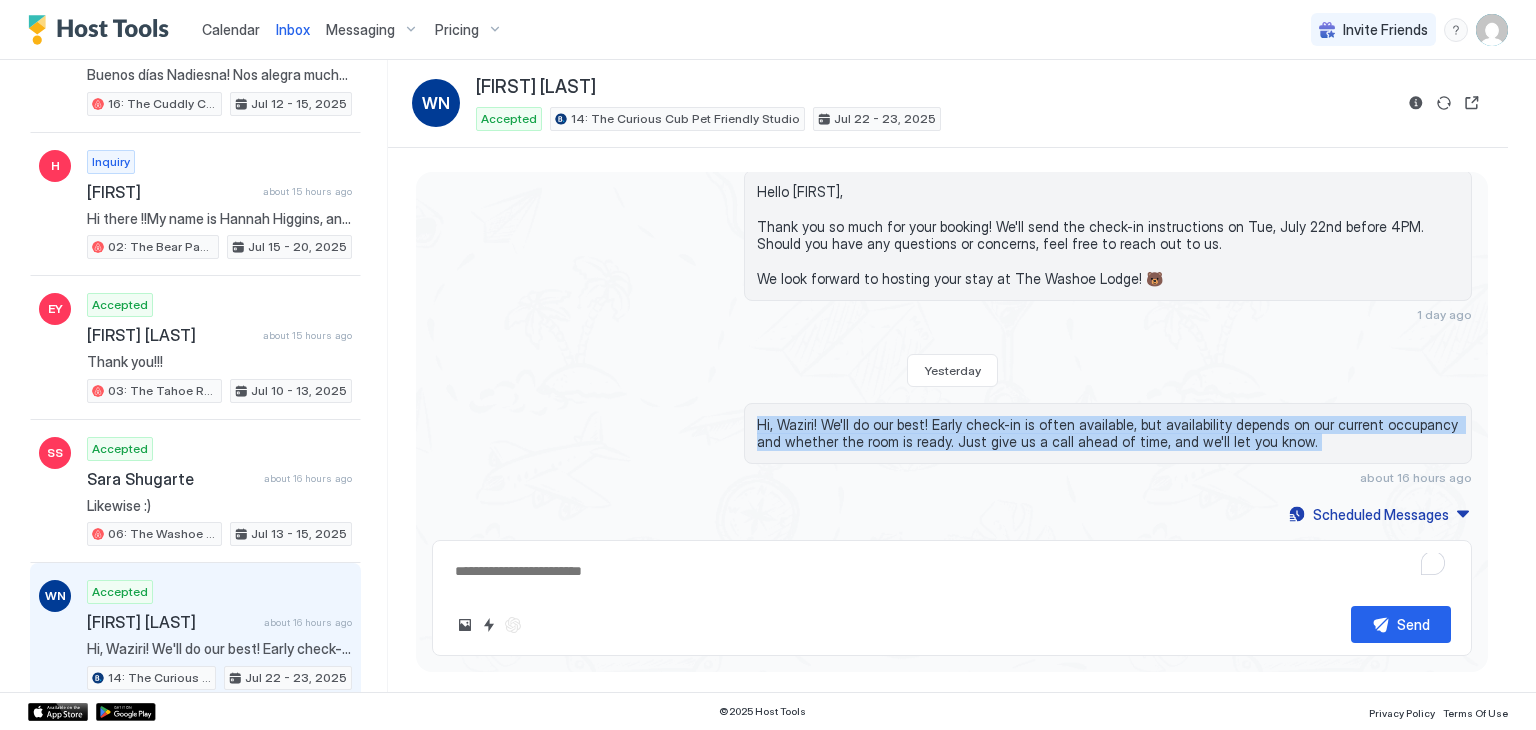 click on "Hi, [FIRST]! We'll do our best! Early check-in is often available, but availability depends on our current occupancy and whether the room is ready. Just give us a call ahead of time, and we'll let you know." at bounding box center (1108, 433) 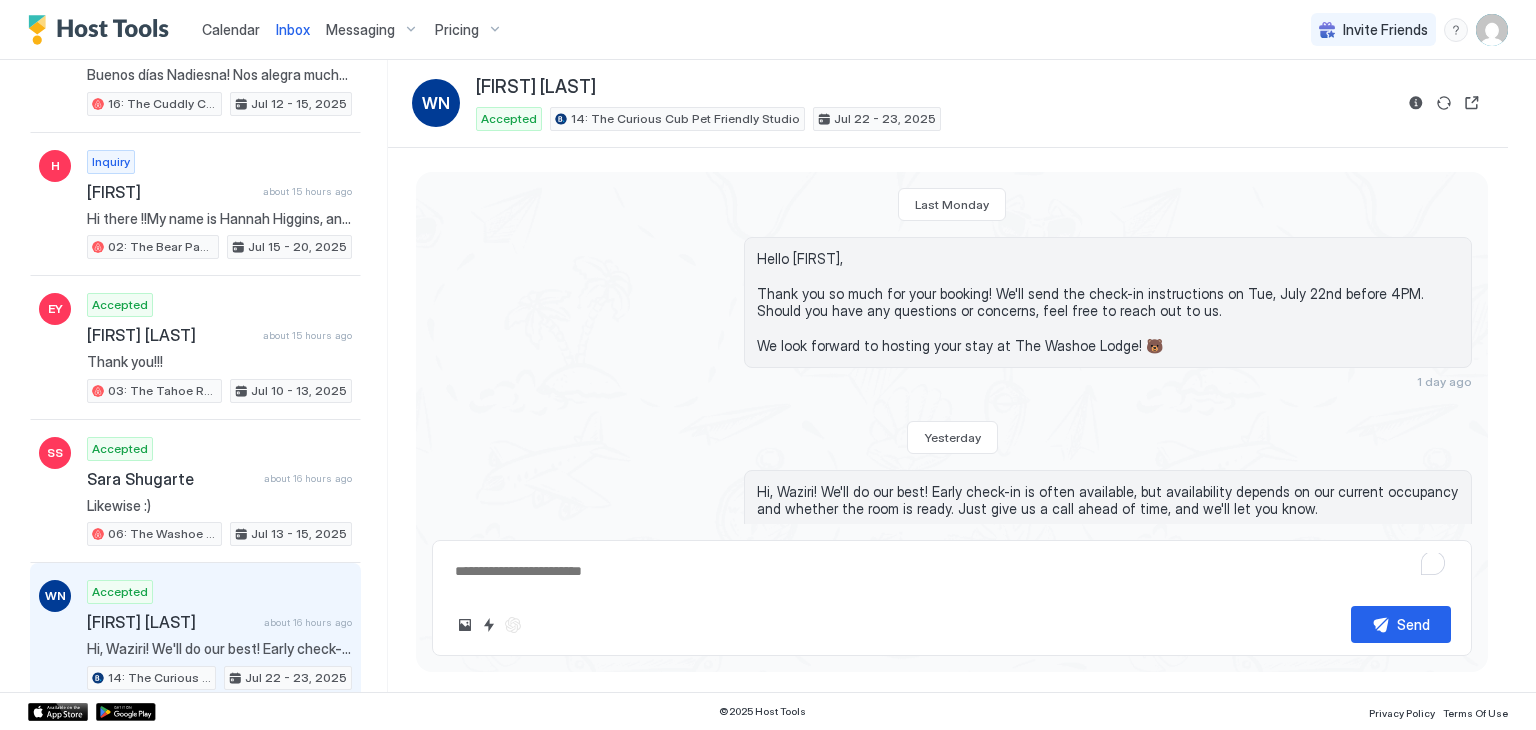 scroll, scrollTop: 67, scrollLeft: 0, axis: vertical 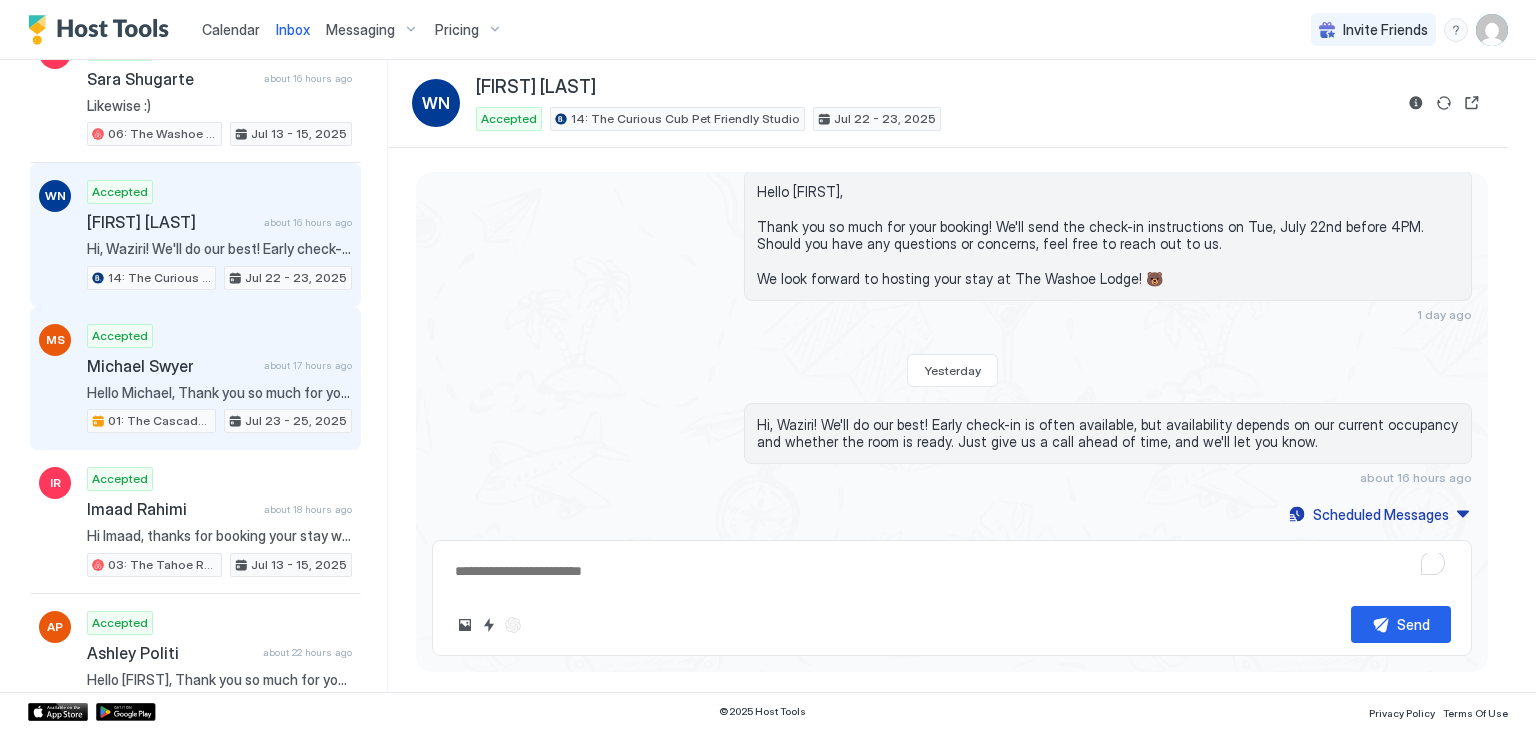 click on "[FIRST] [LAST]" at bounding box center (171, 366) 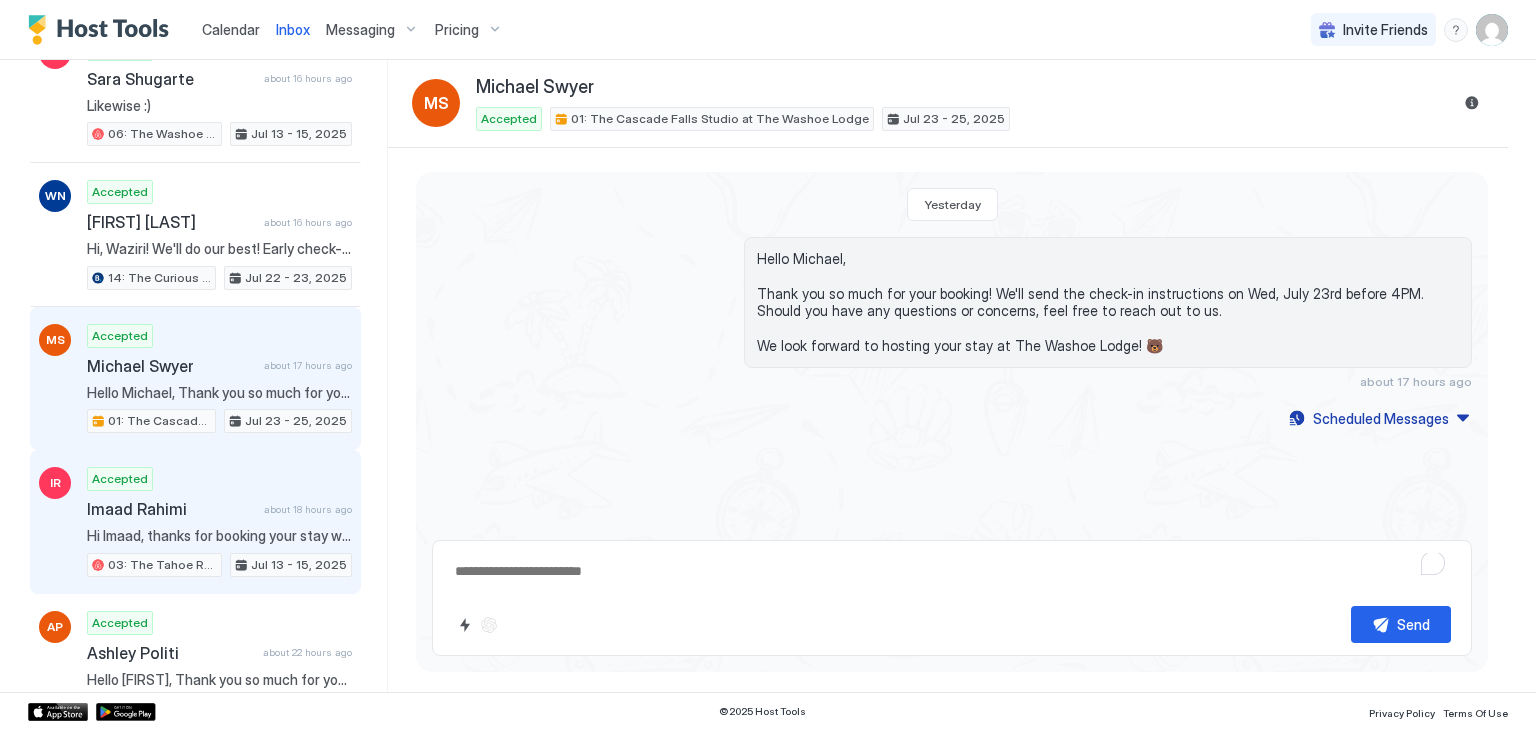 click on "Accepted Imaad Rahimi about 18 hours ago 03: The Tahoe Retro Double Bed Studio Jul 13 - 15, 2025" at bounding box center [219, 522] 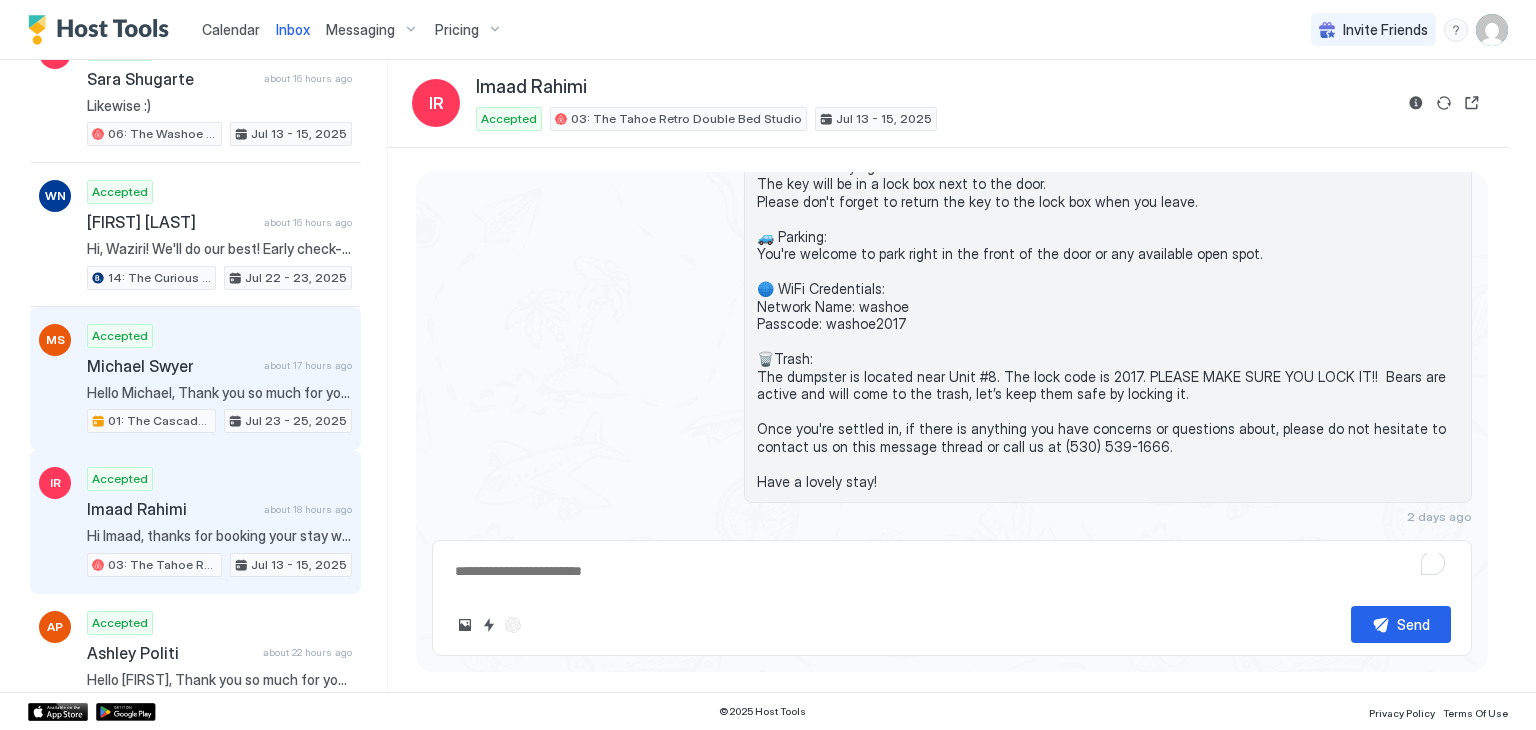 scroll, scrollTop: 733, scrollLeft: 0, axis: vertical 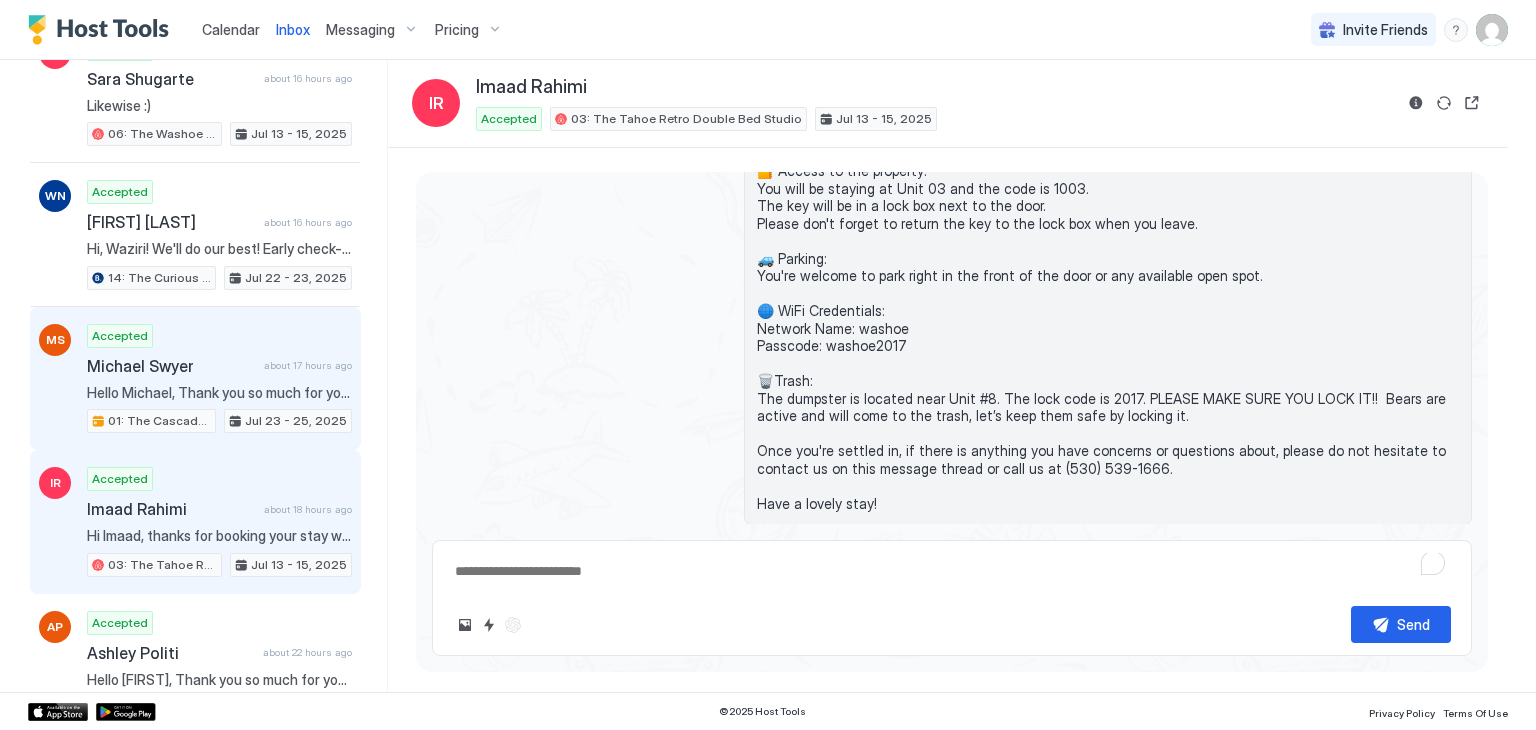 click on "[FIRST] [LAST]" at bounding box center (171, 366) 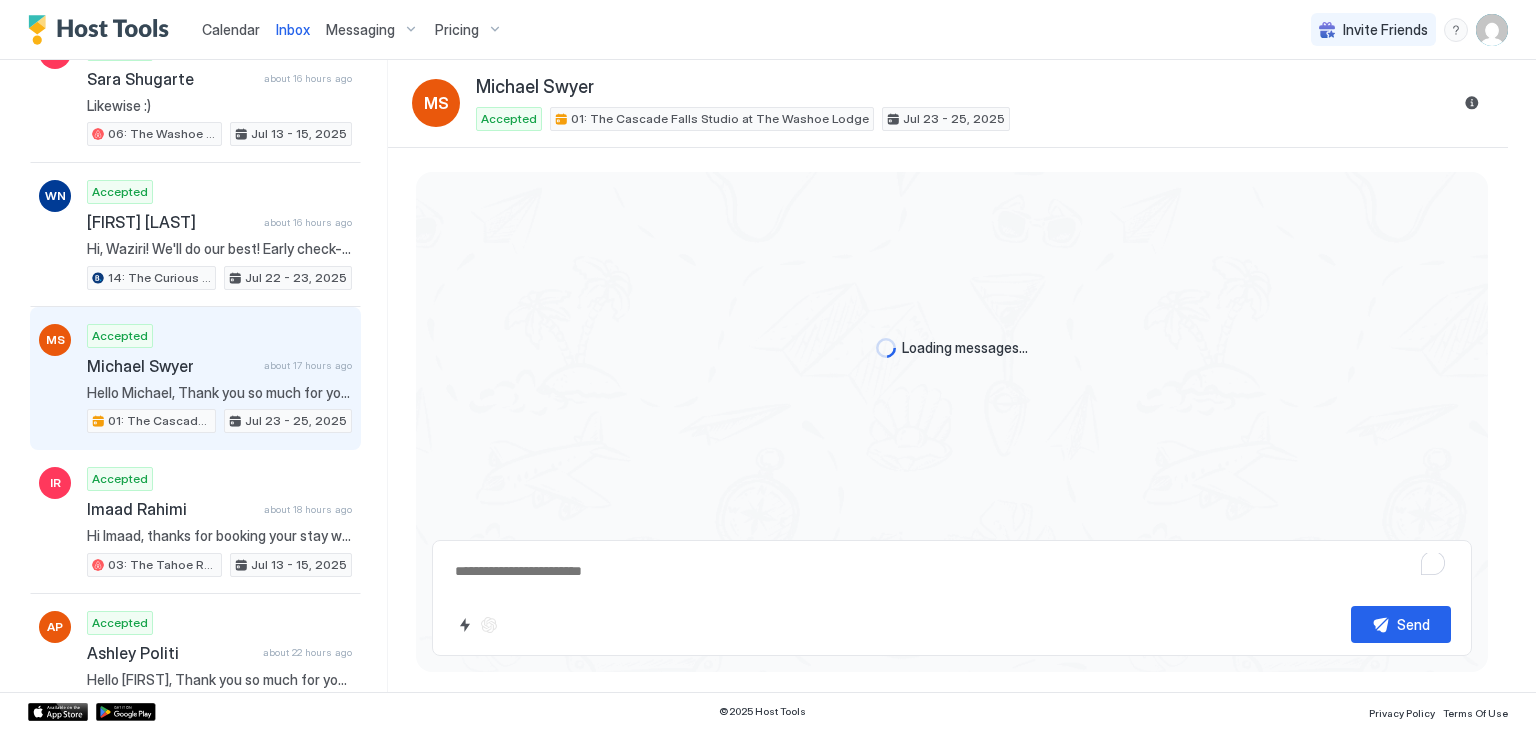 scroll, scrollTop: 0, scrollLeft: 0, axis: both 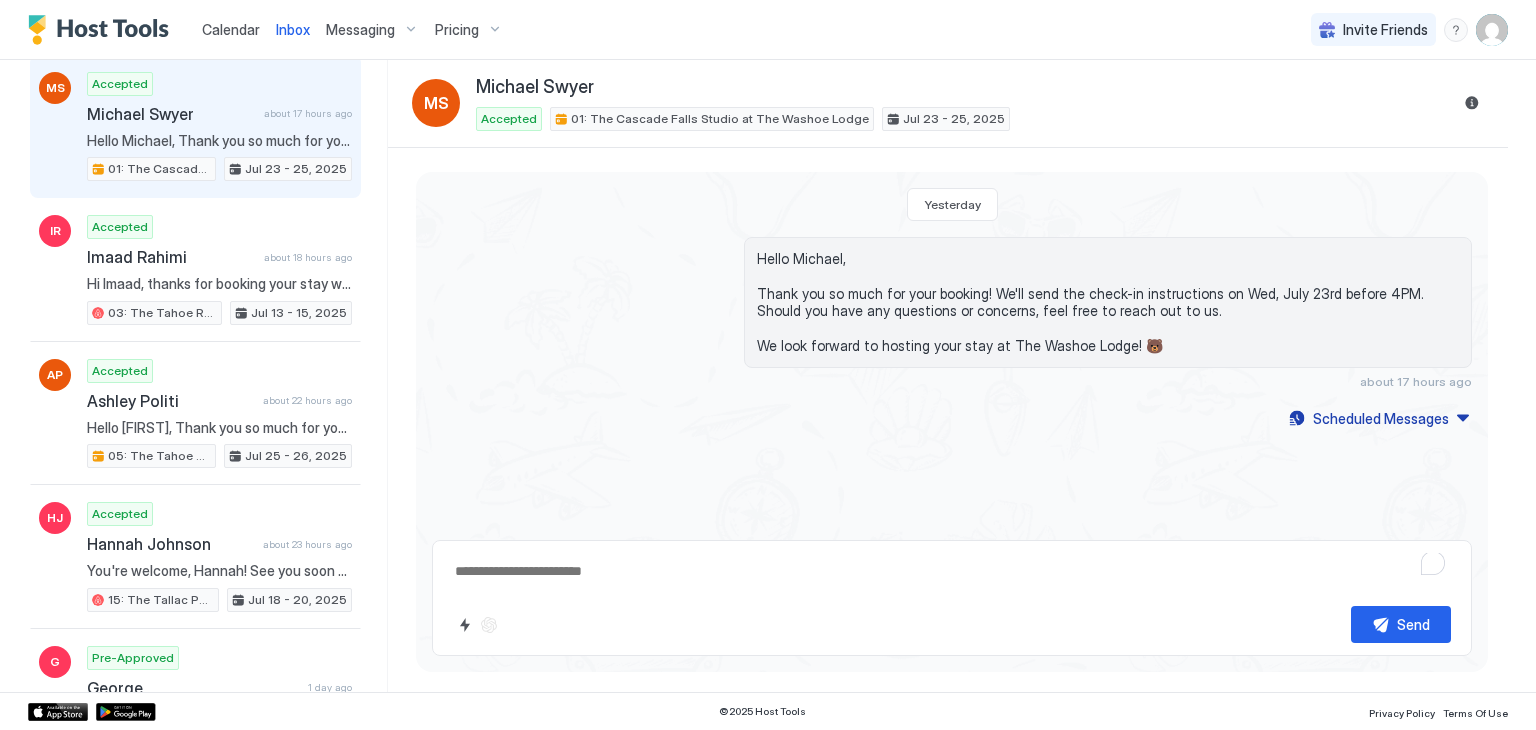 click on "Calendar" at bounding box center [231, 29] 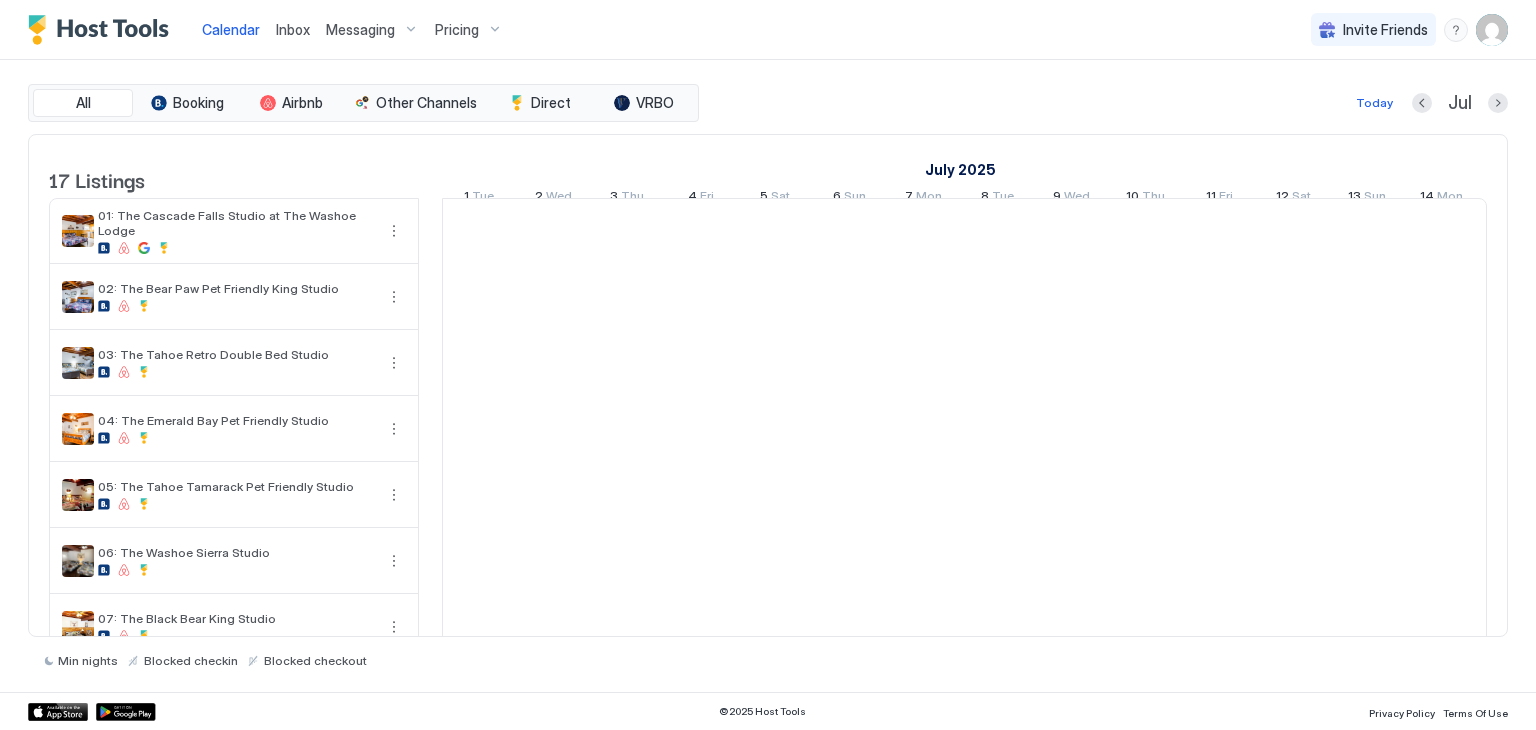 scroll, scrollTop: 0, scrollLeft: 1111, axis: horizontal 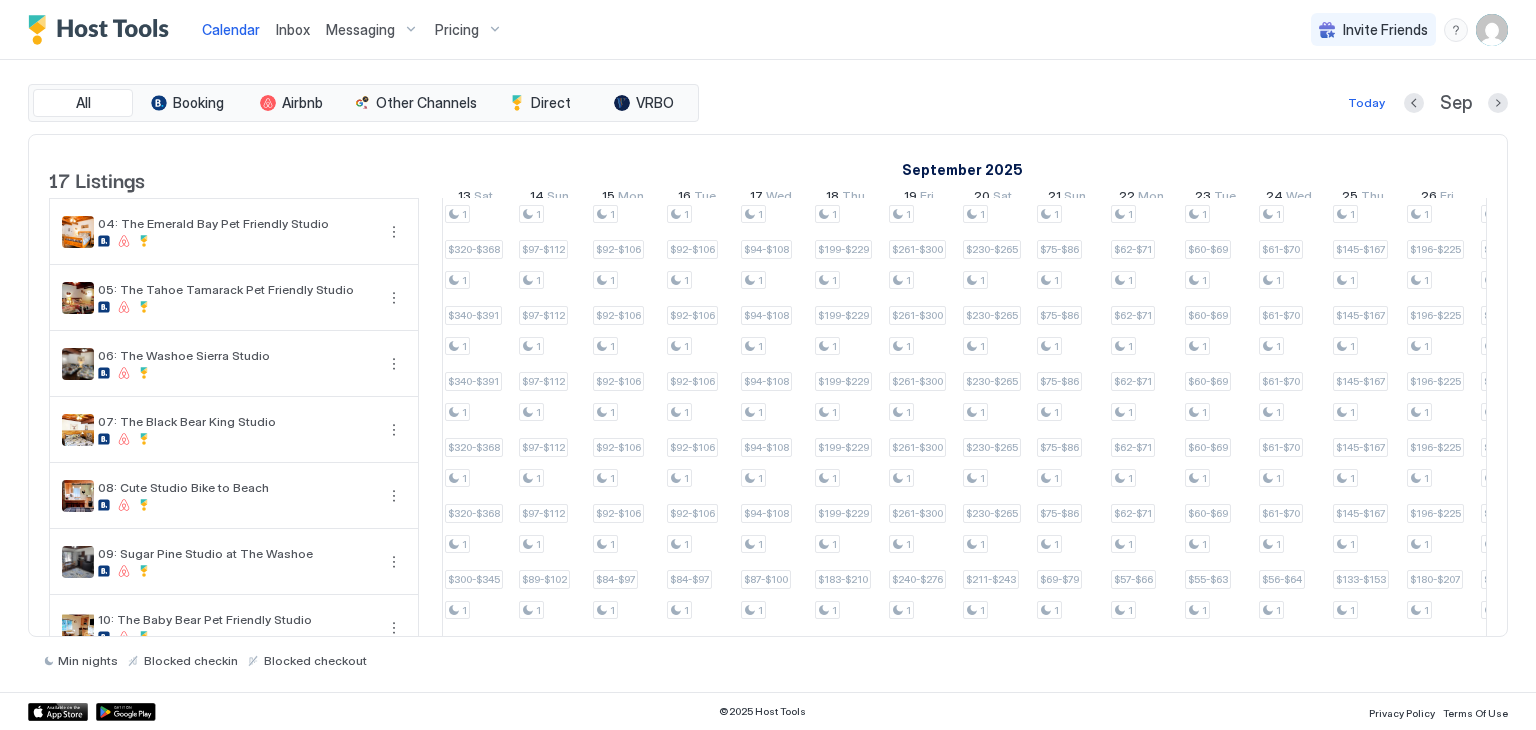 click on "Inbox" at bounding box center [293, 29] 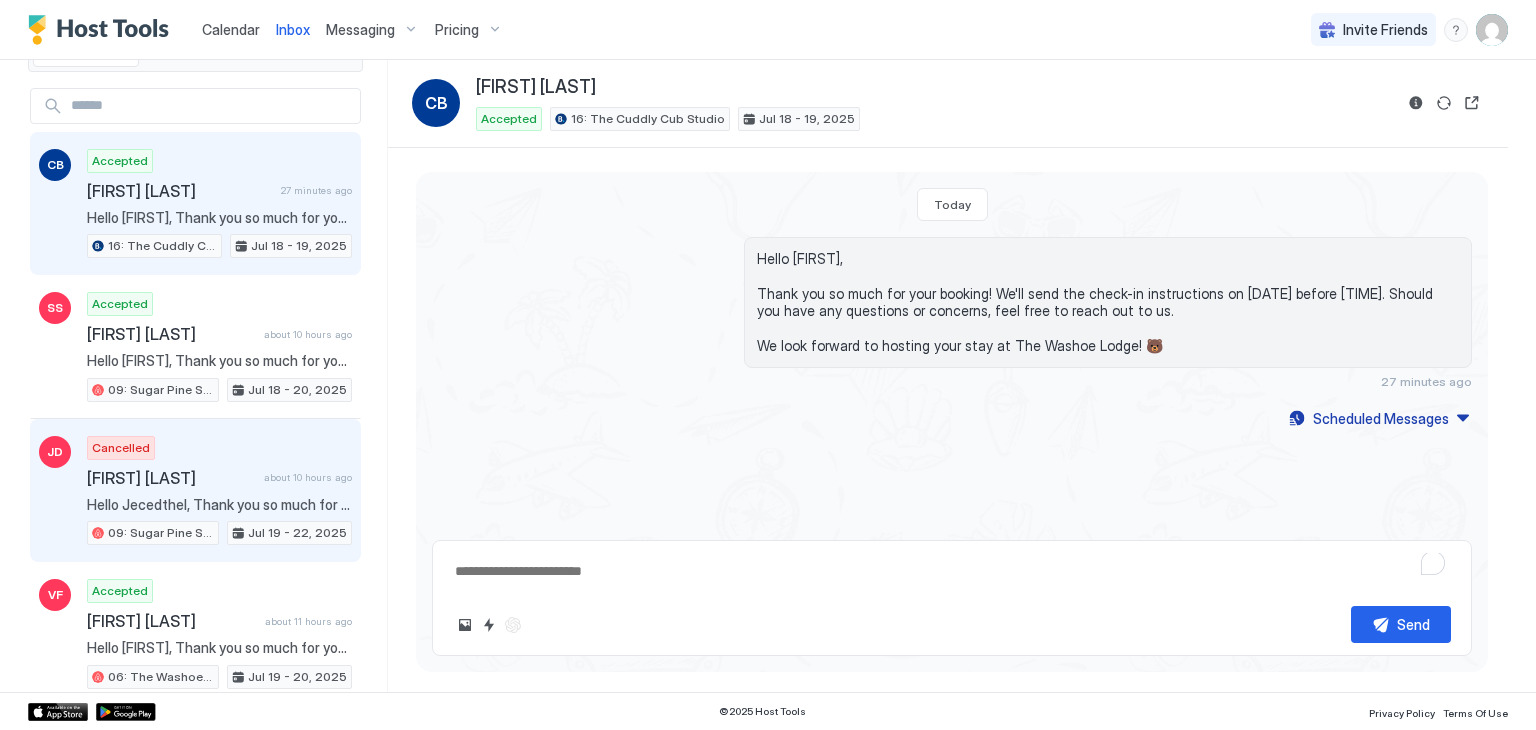 scroll, scrollTop: 0, scrollLeft: 0, axis: both 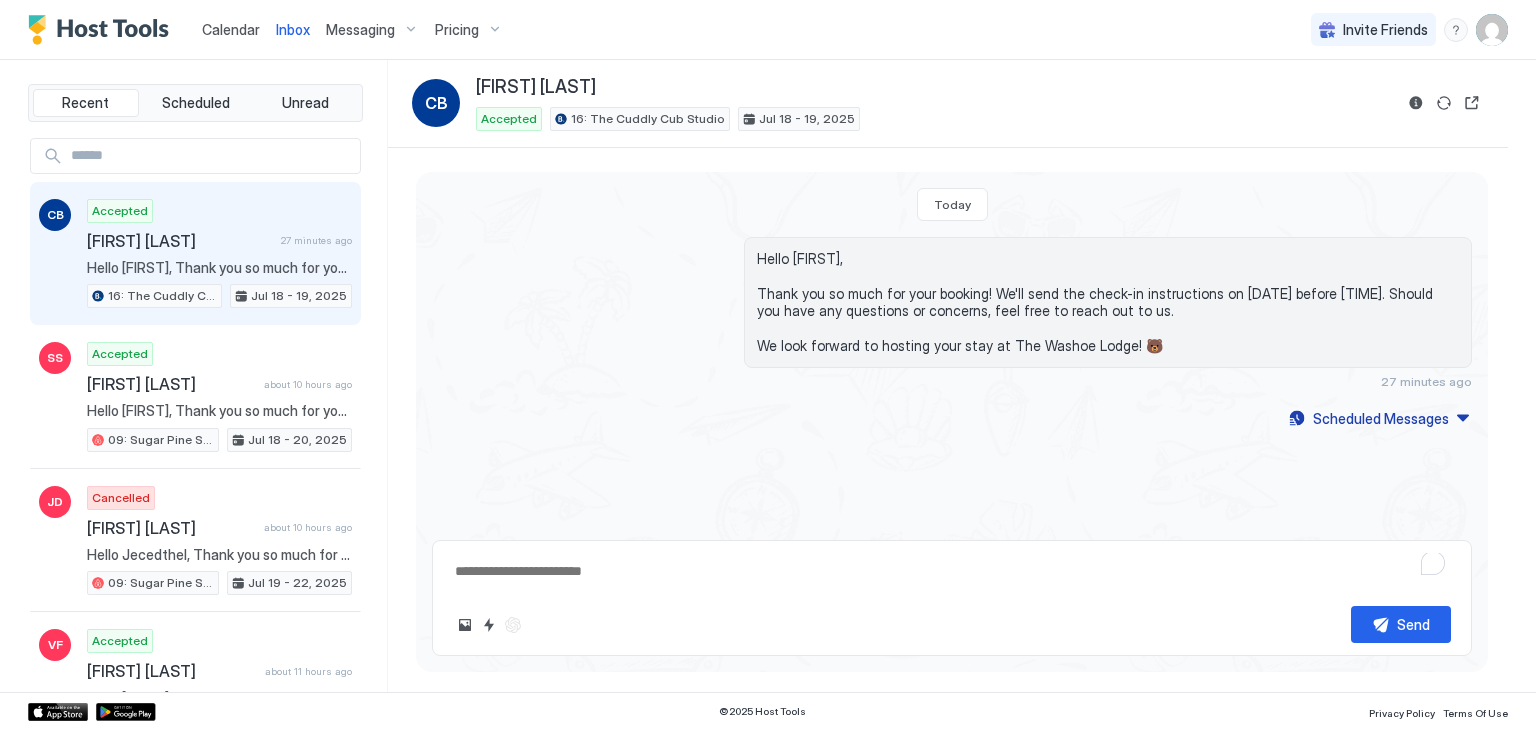 click on "[FIRST] [LAST]" at bounding box center [180, 241] 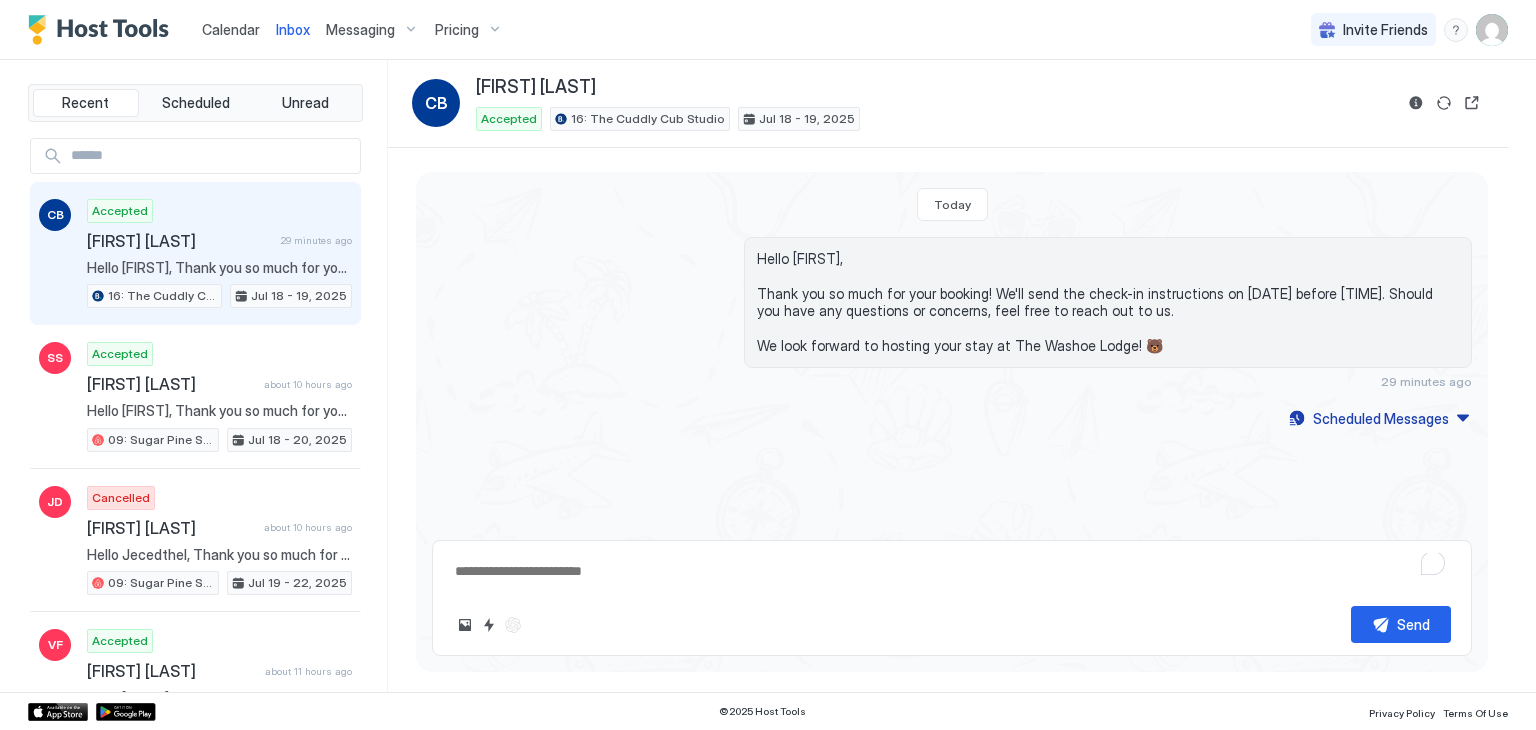 click at bounding box center (952, 571) 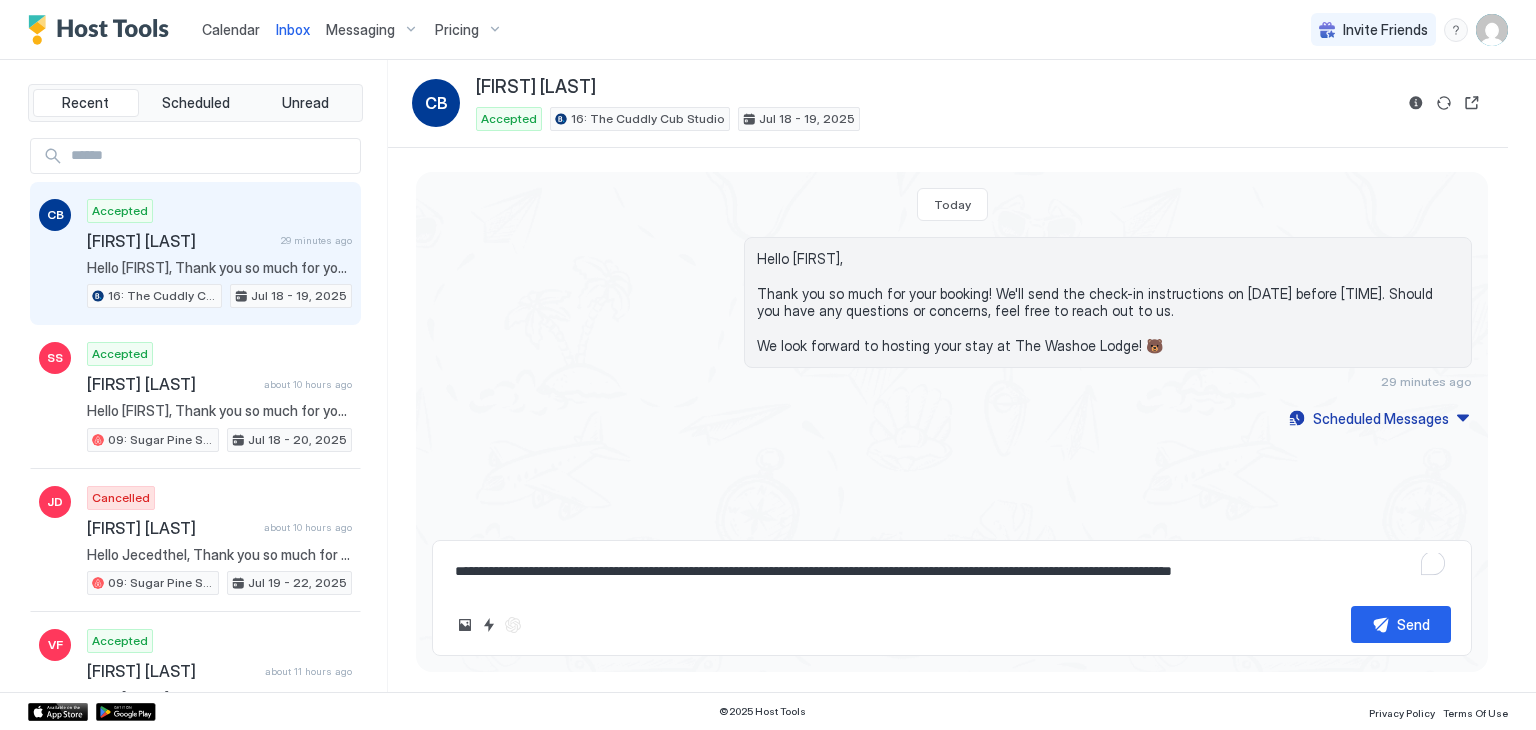 click on "**********" at bounding box center [952, 571] 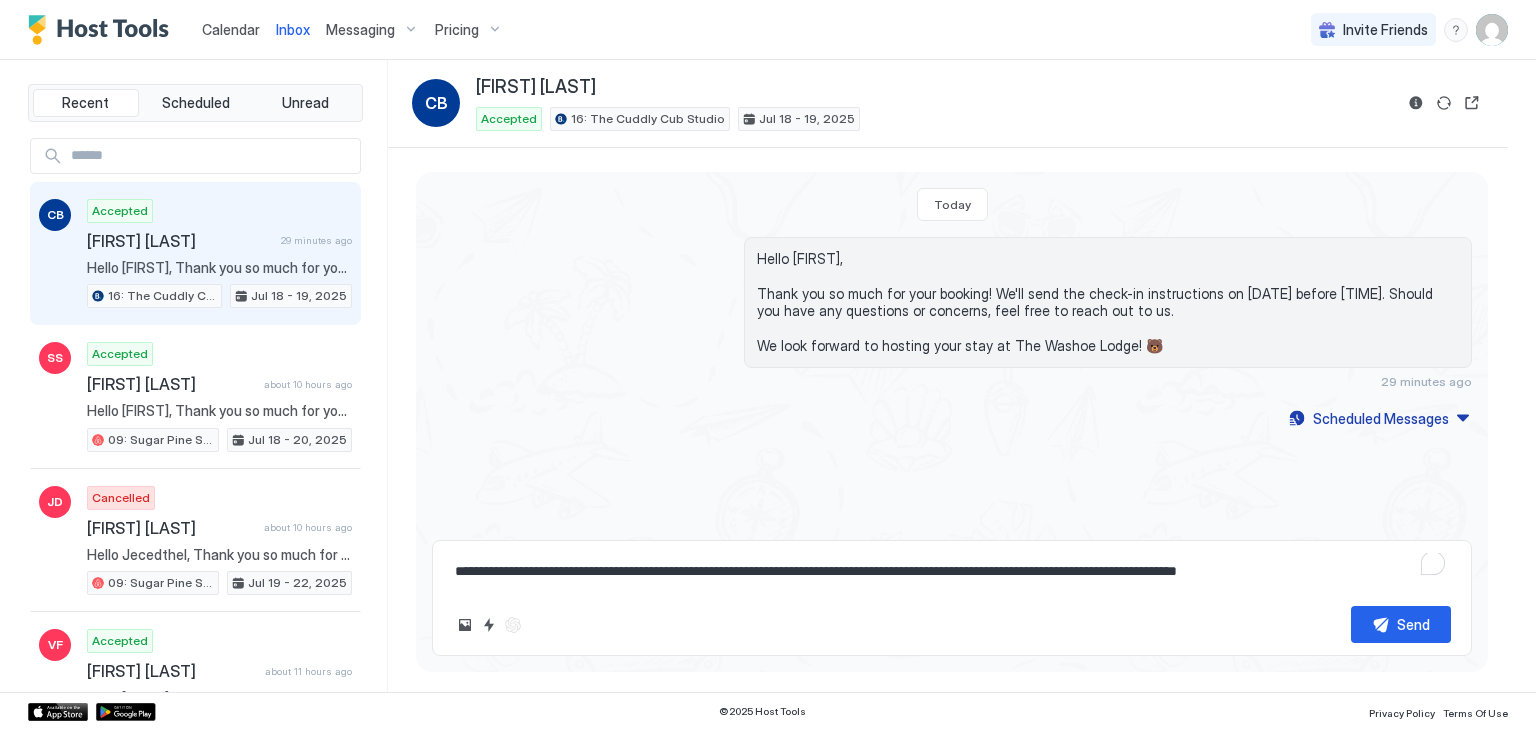 type on "*" 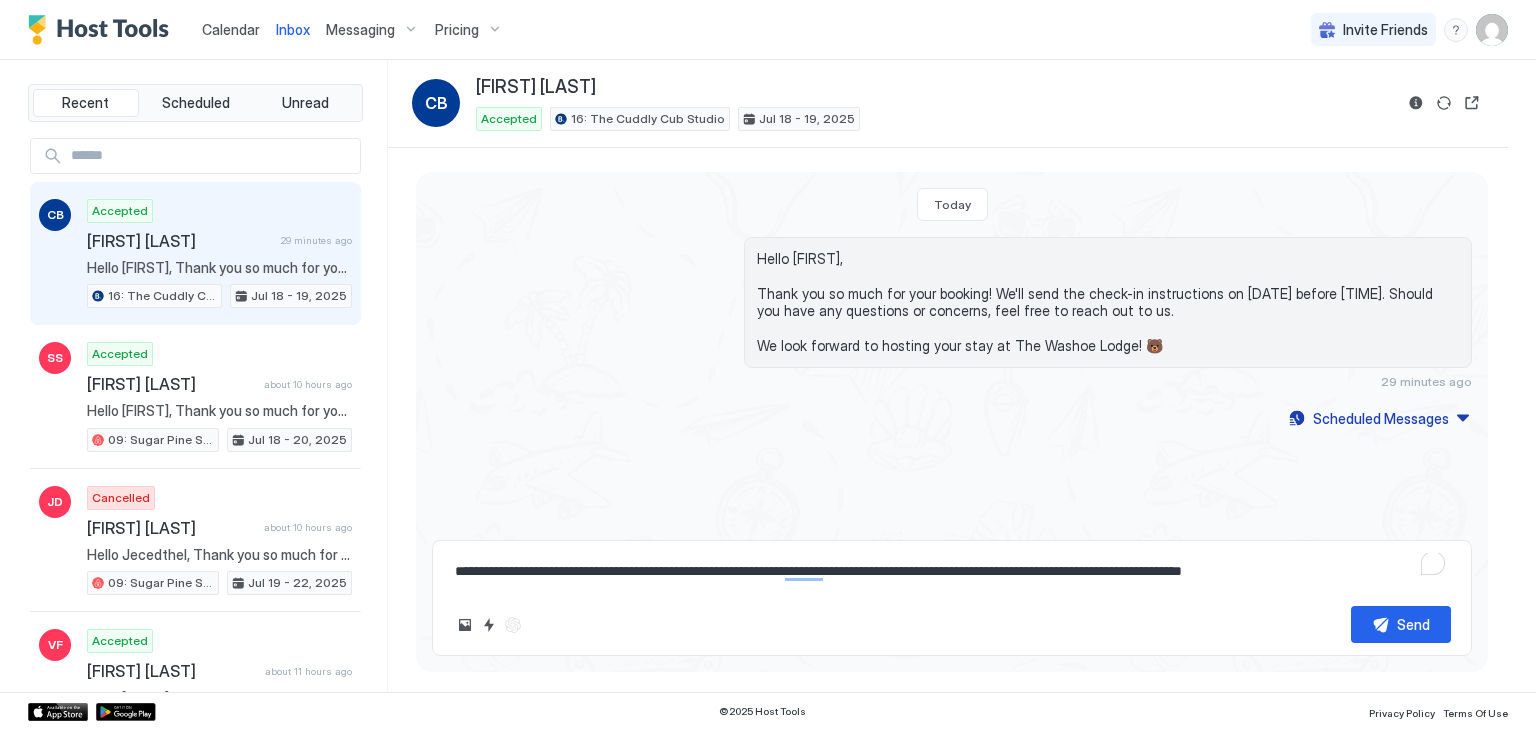 type on "*" 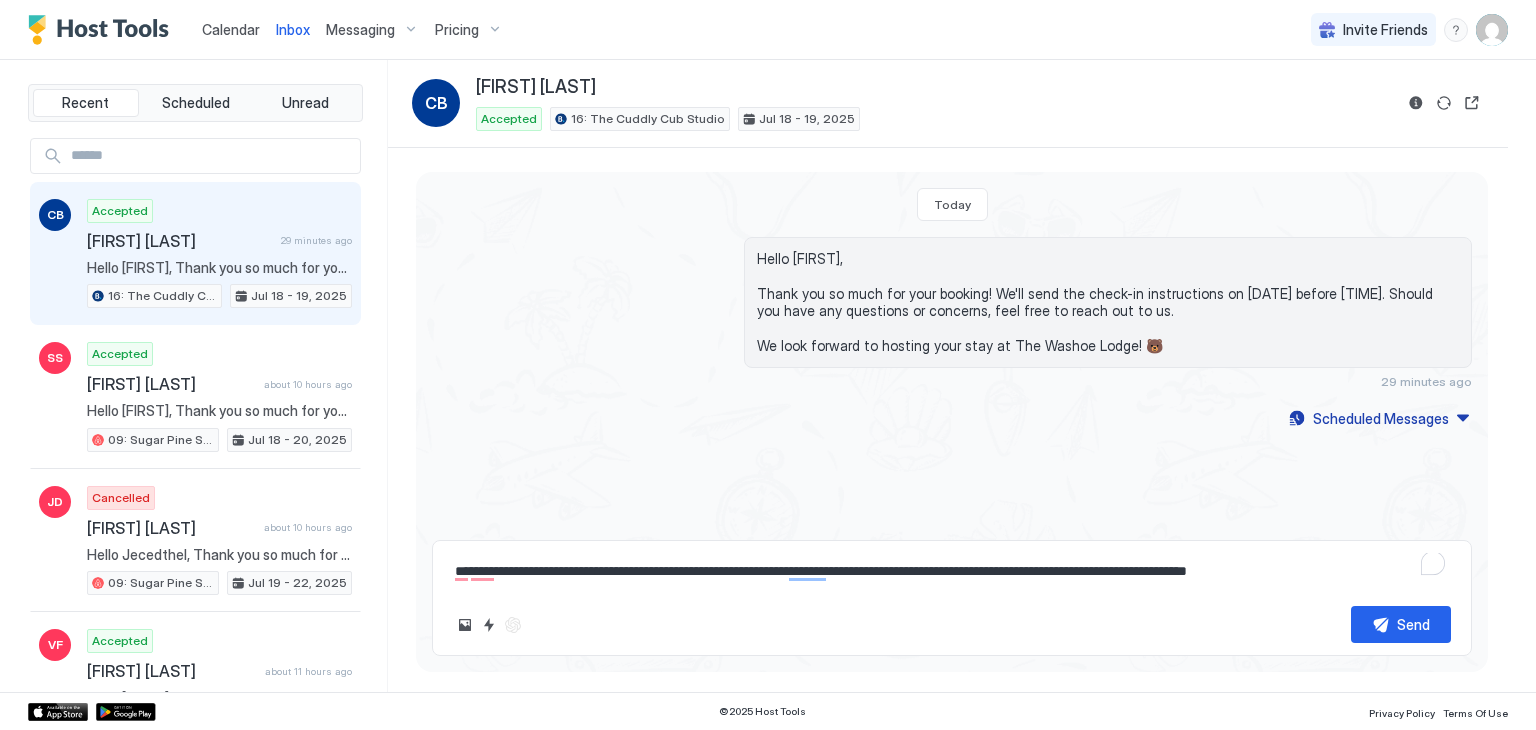 type on "*" 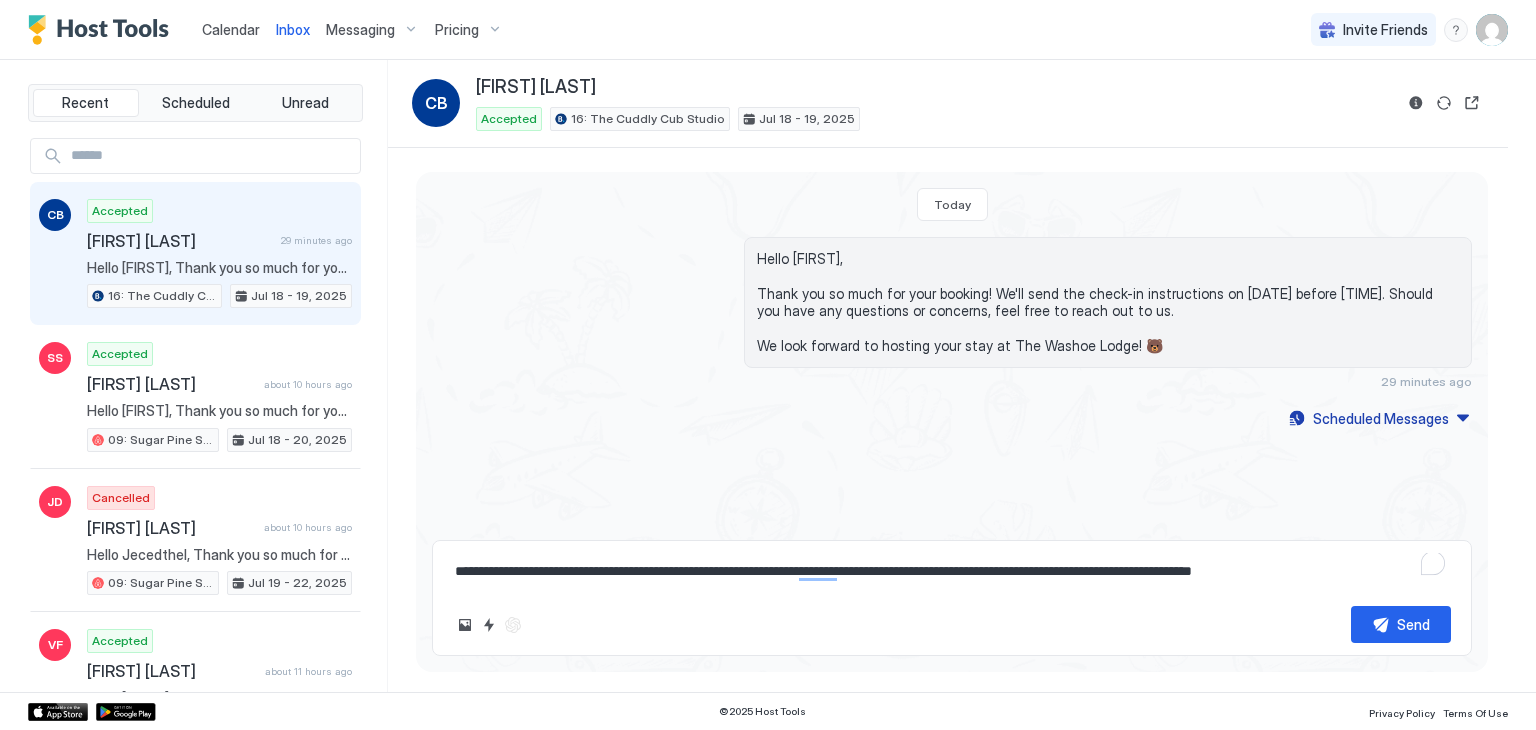 type on "*" 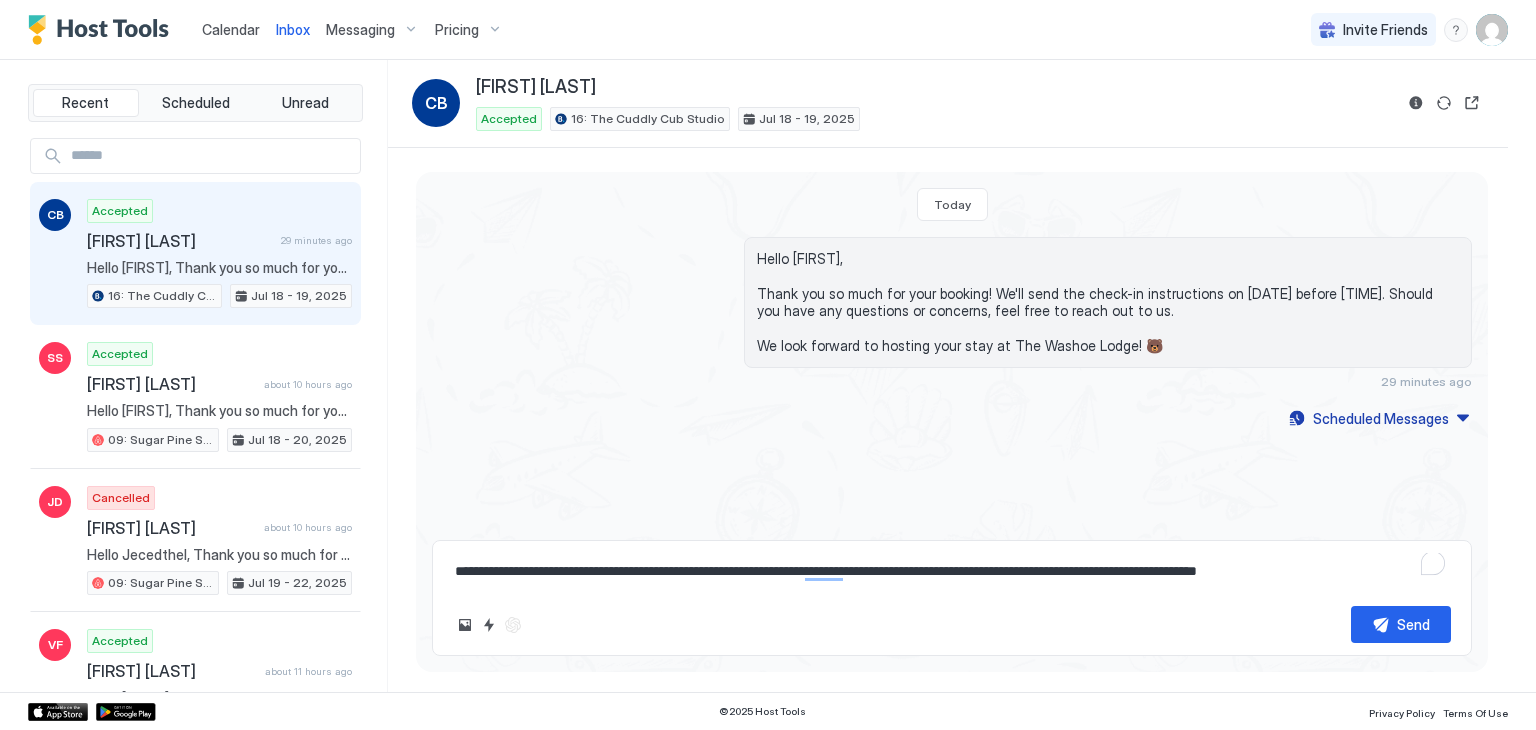 type on "*" 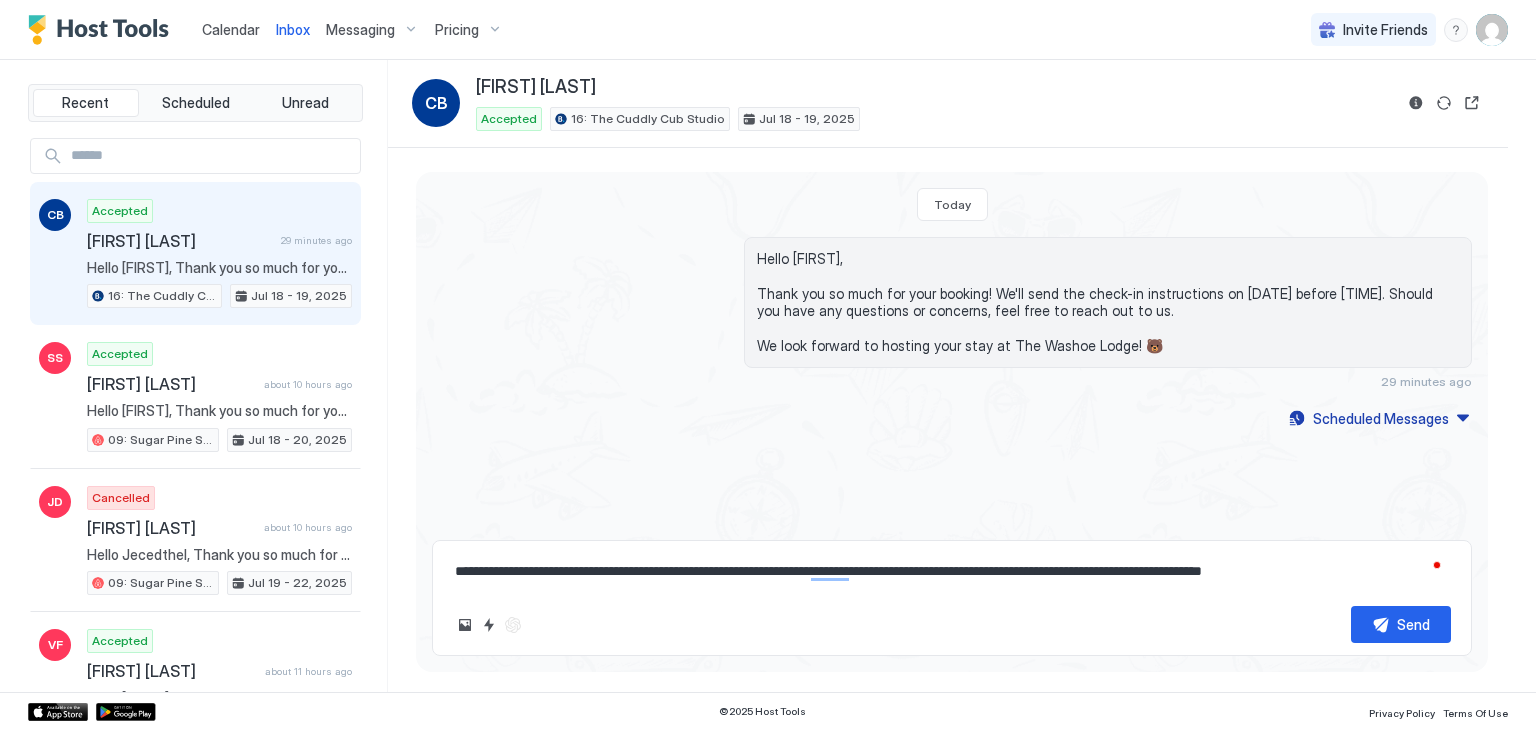 type on "*" 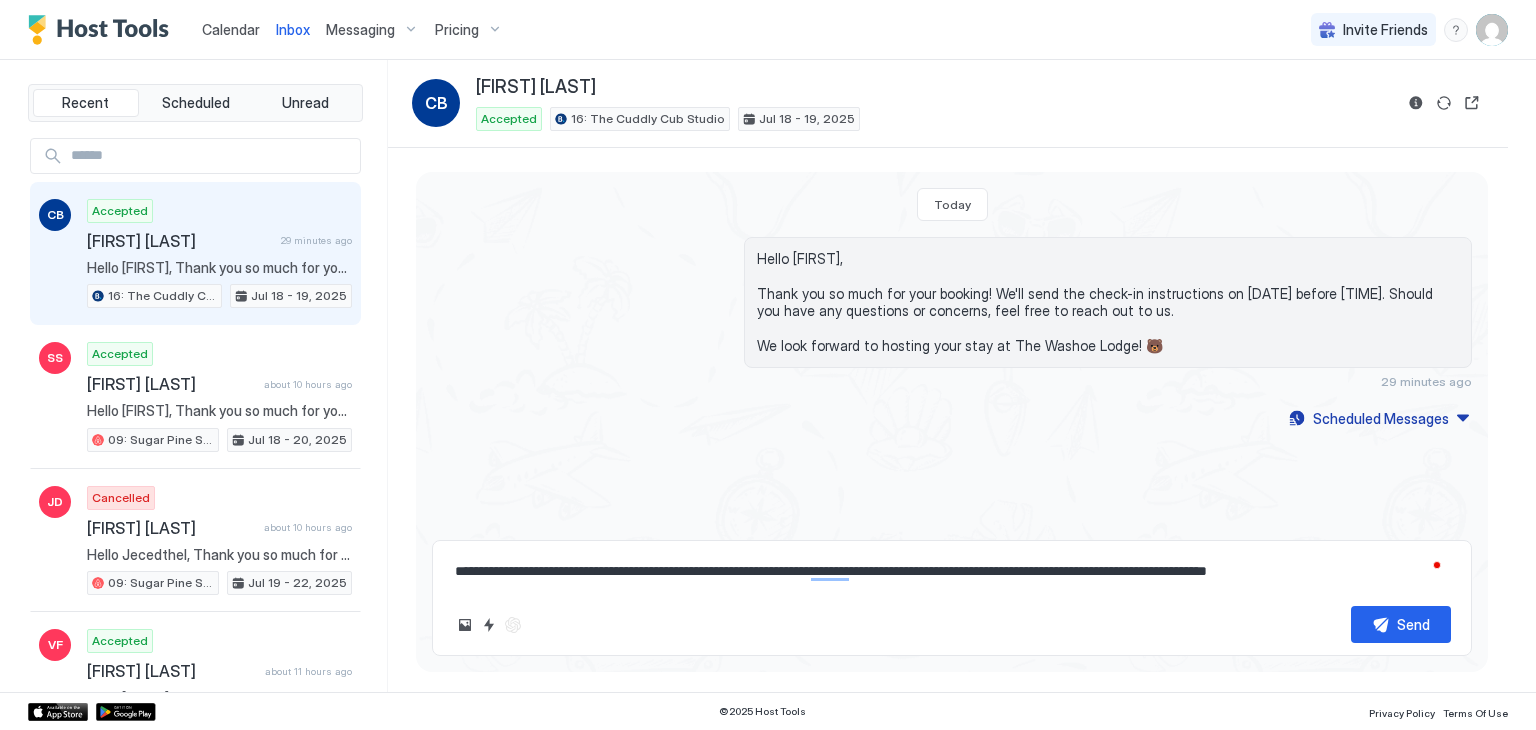 type on "*" 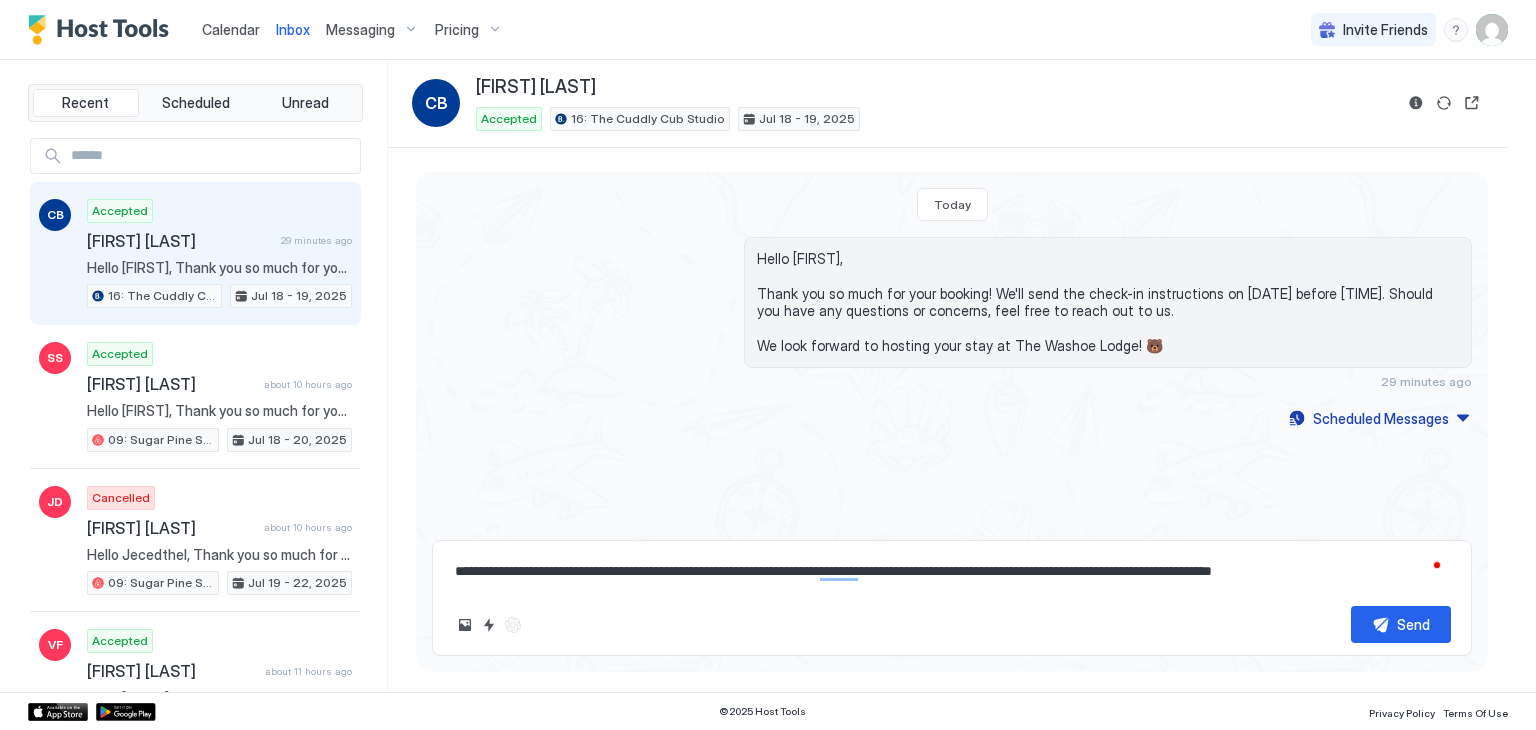 type on "*" 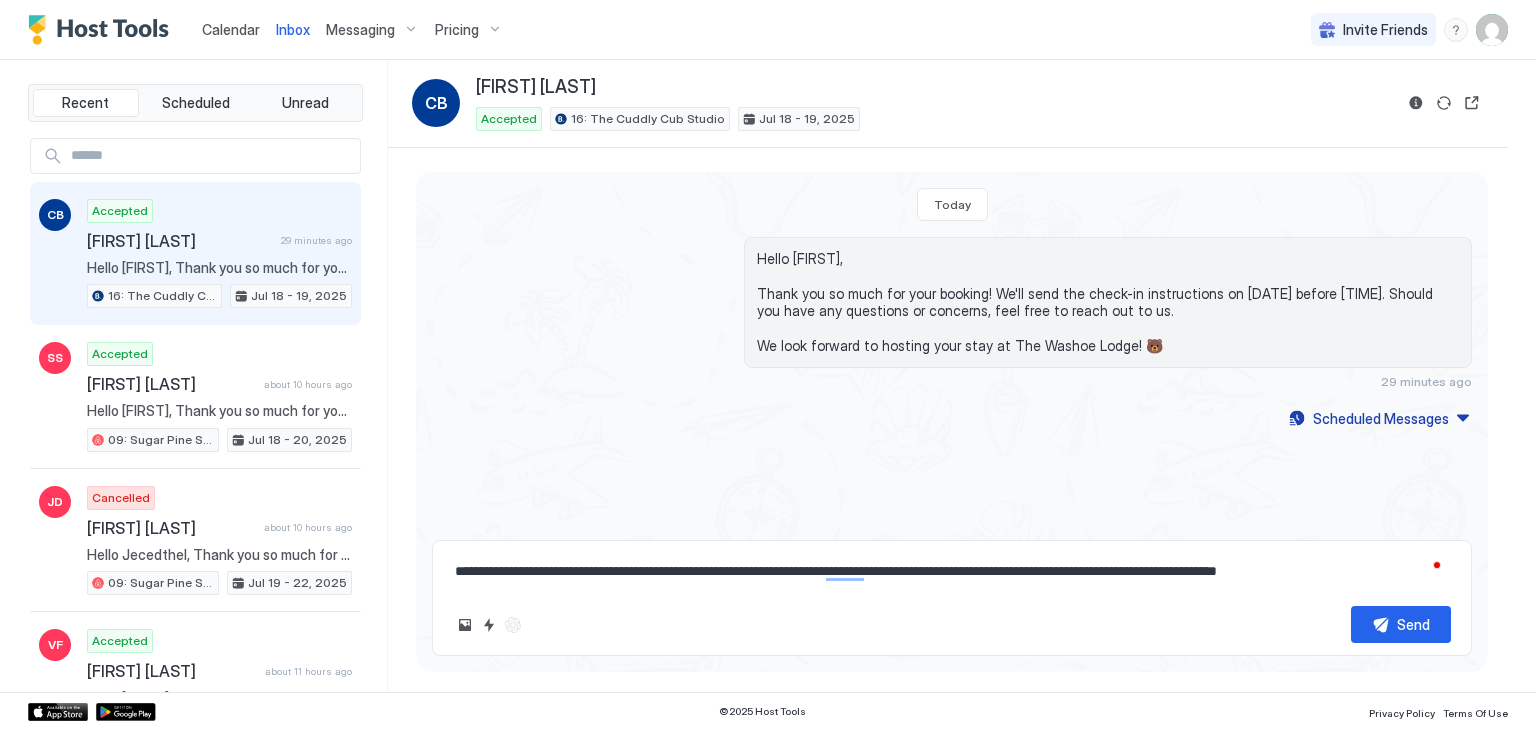 type on "*" 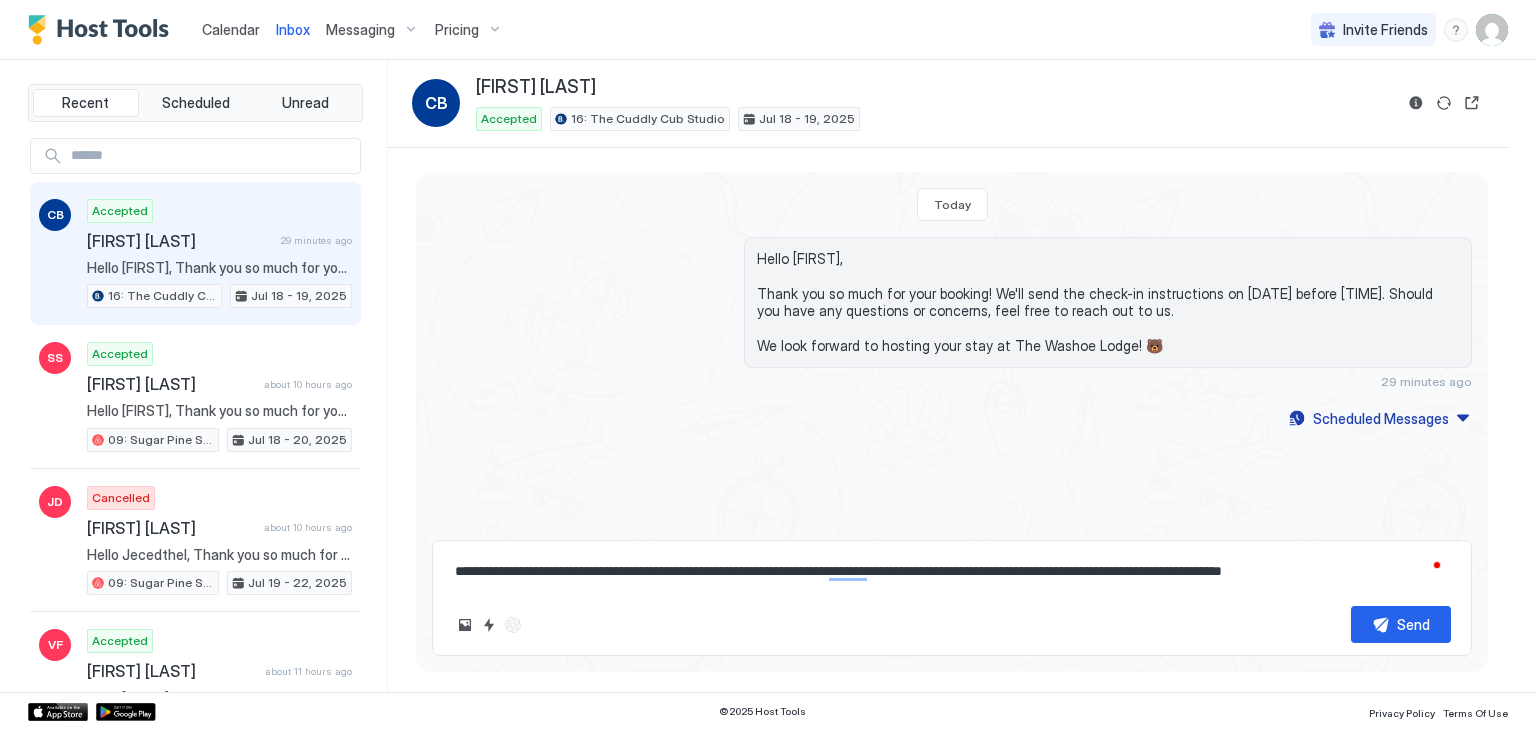 type on "*" 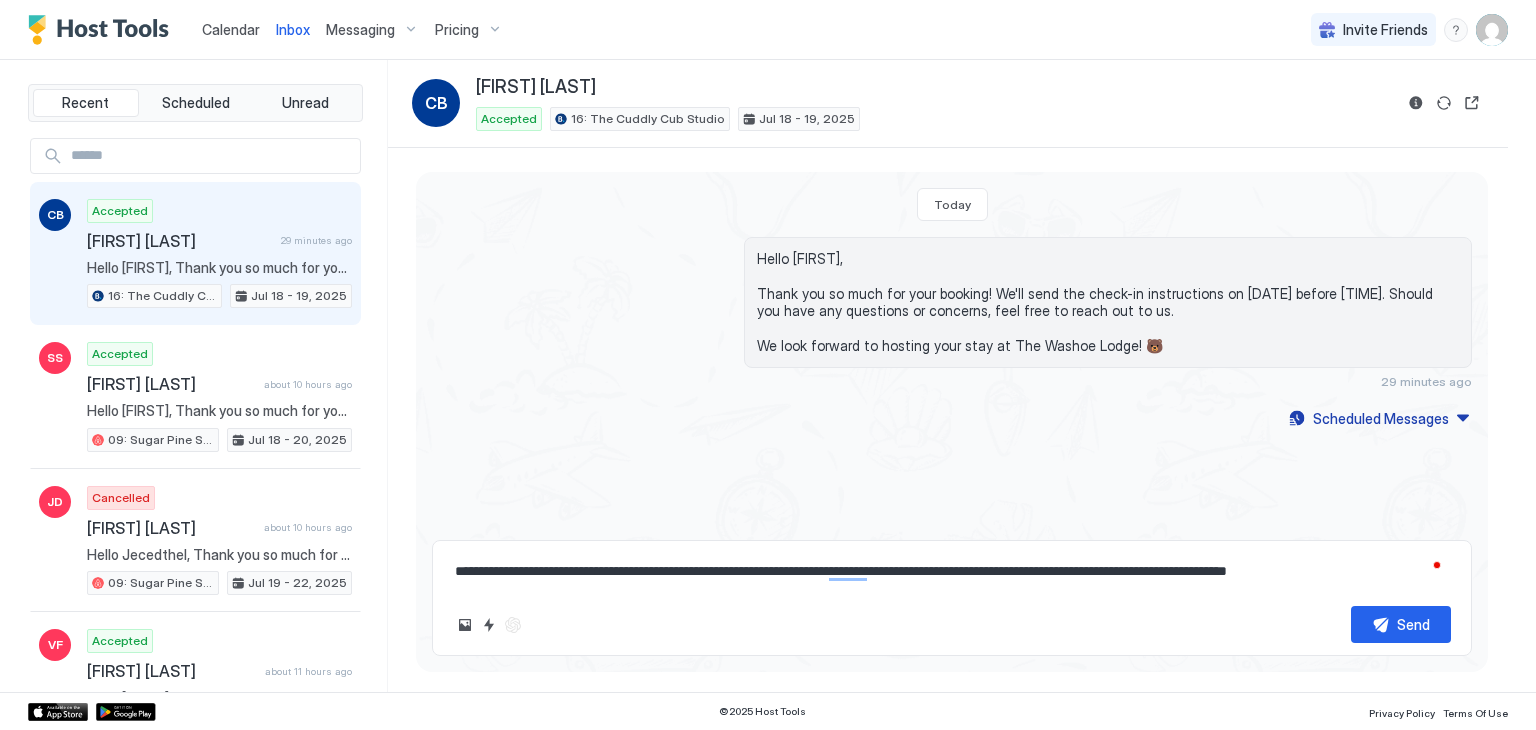 type on "*" 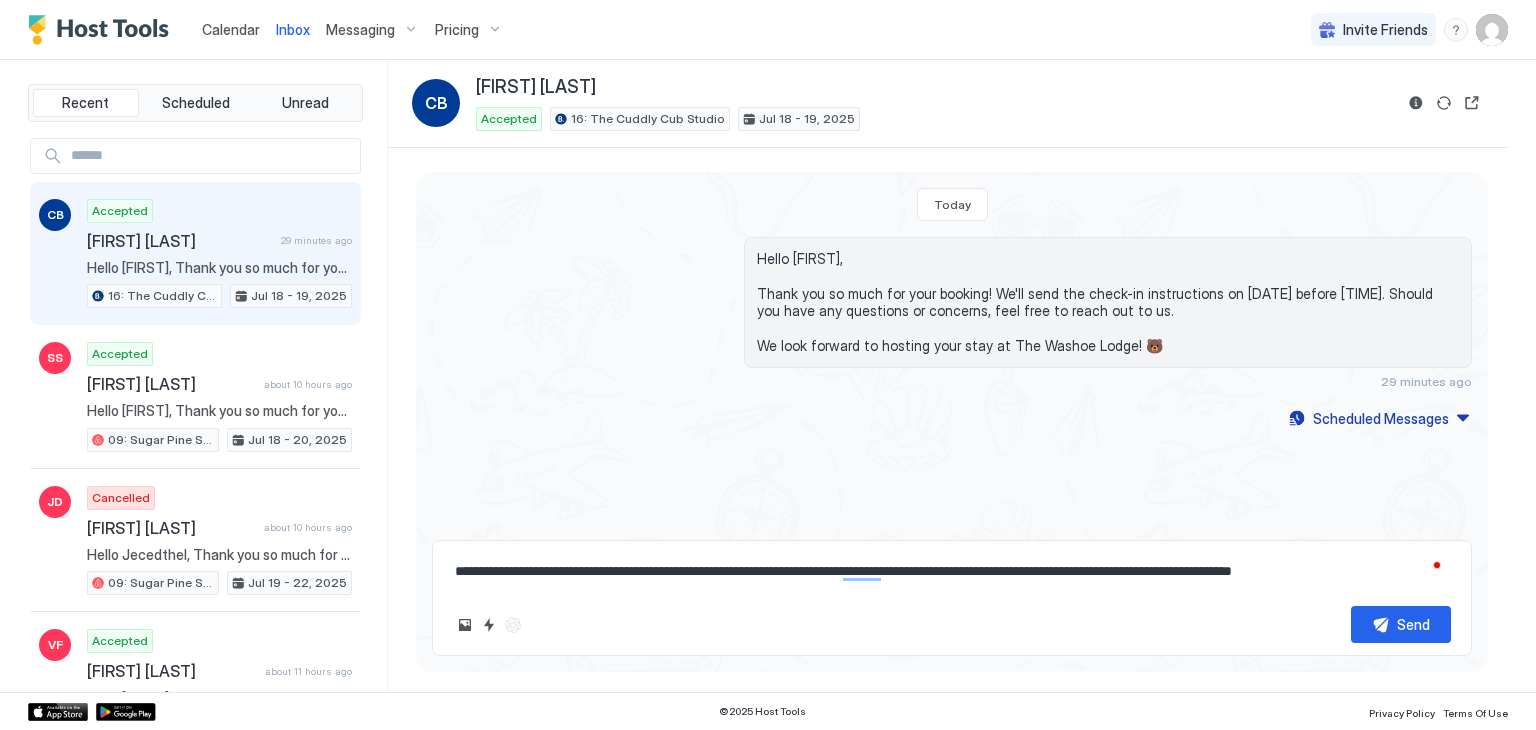 type on "*" 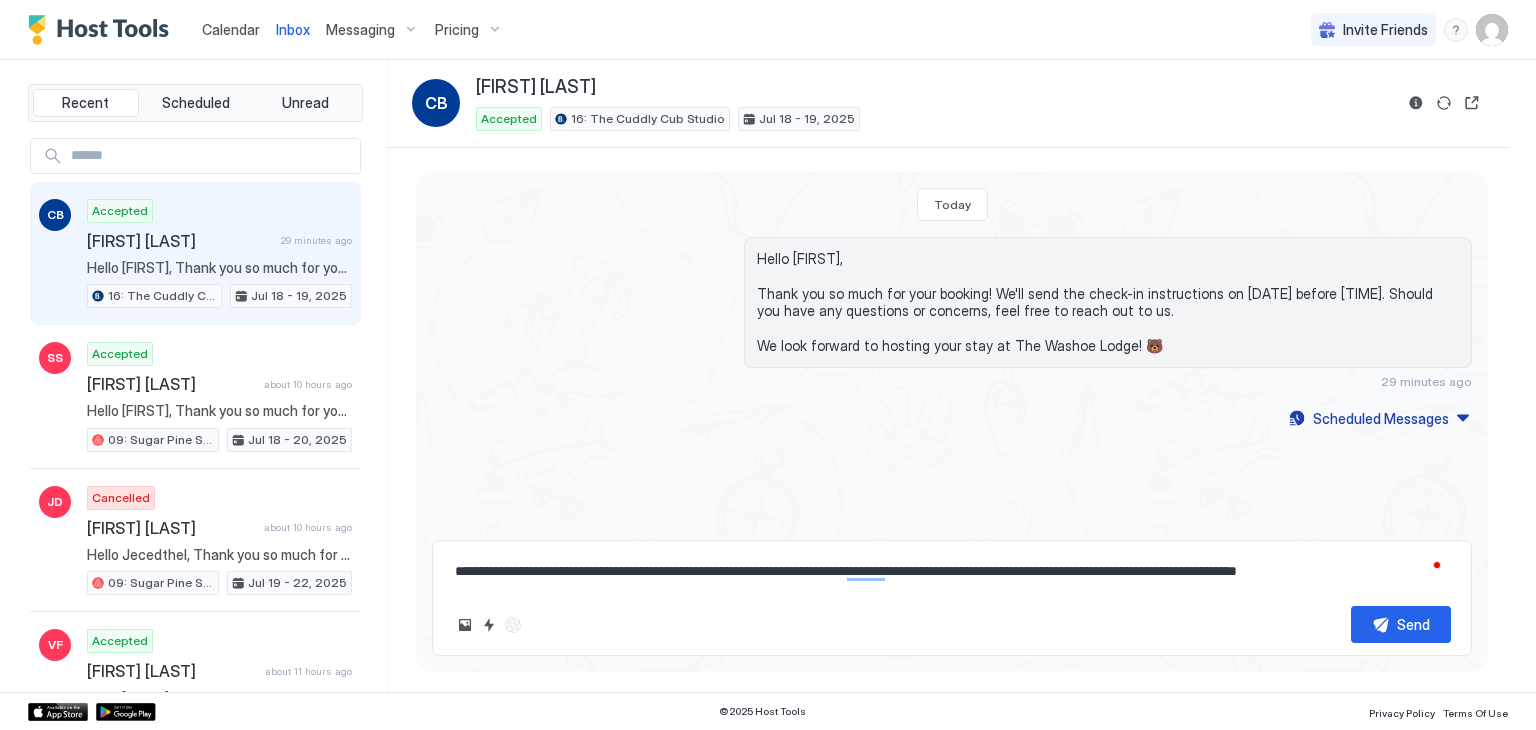 type on "*" 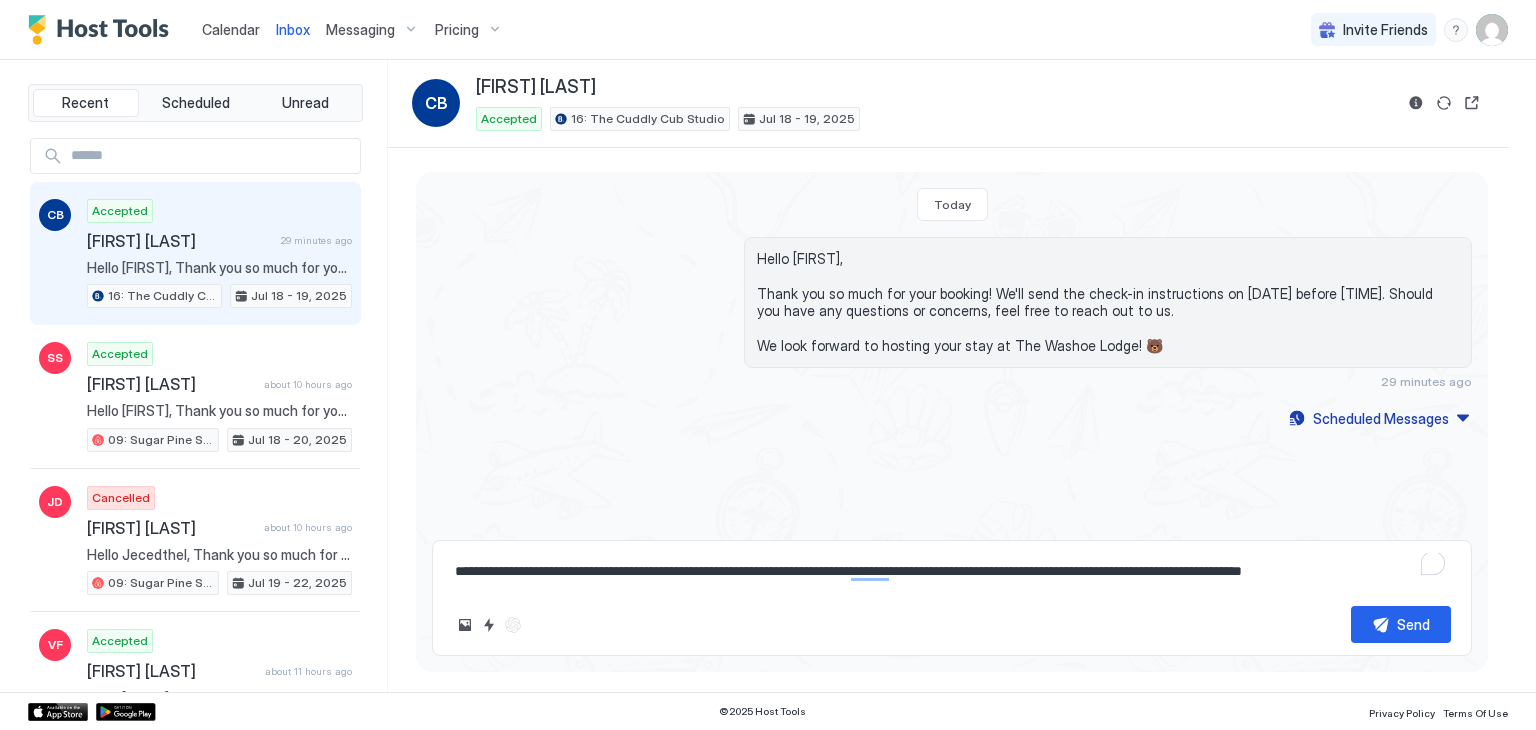click on "**********" at bounding box center [952, 571] 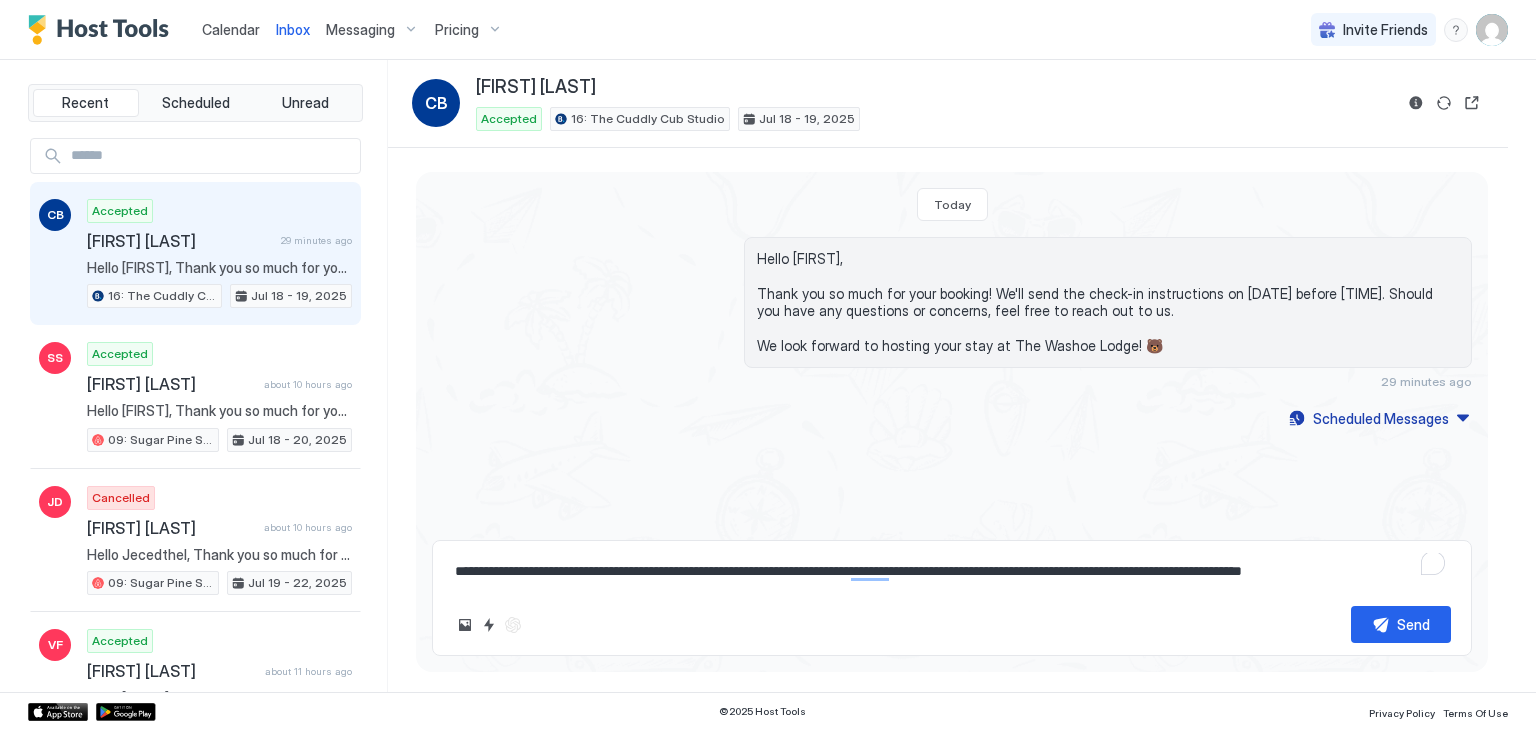 type on "*" 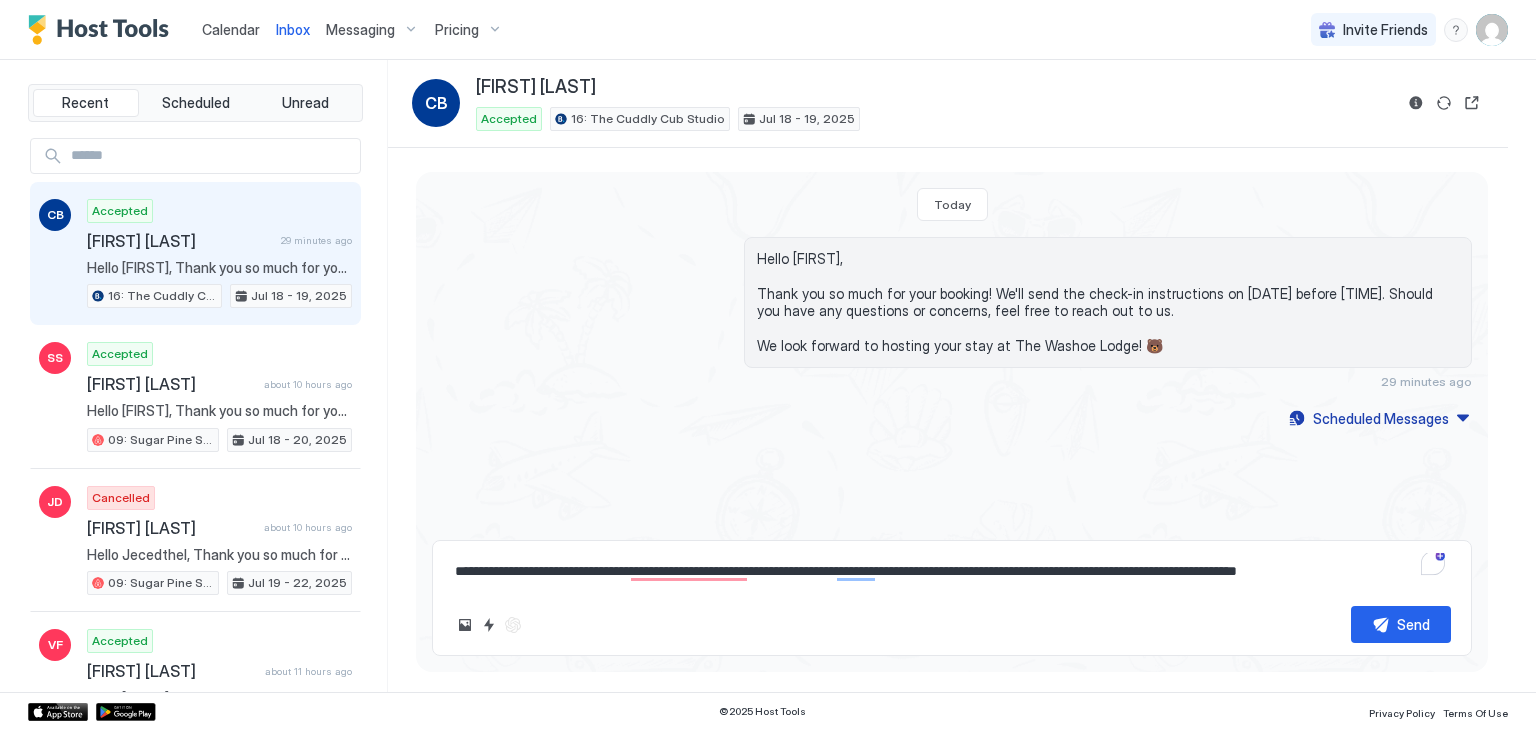 type on "*" 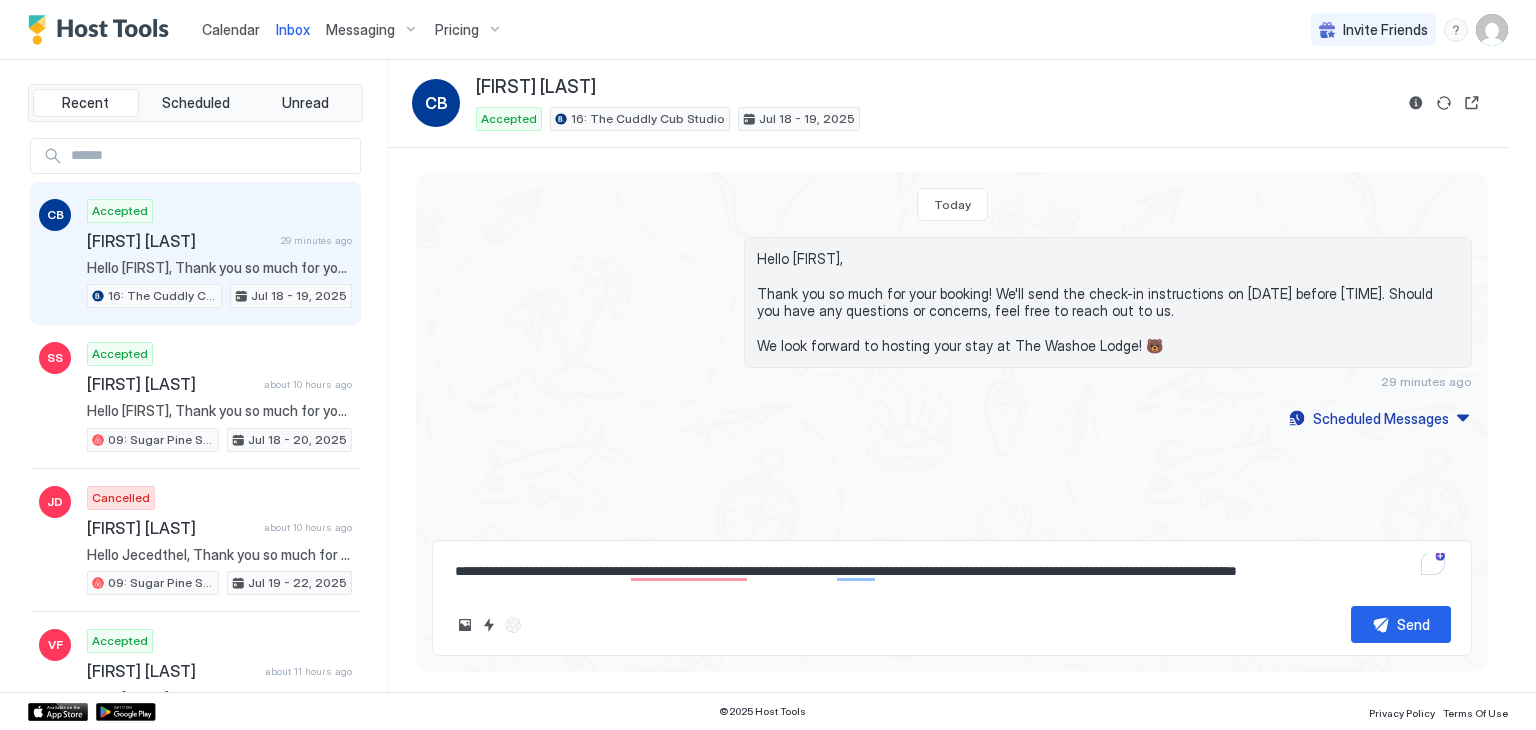 type on "**********" 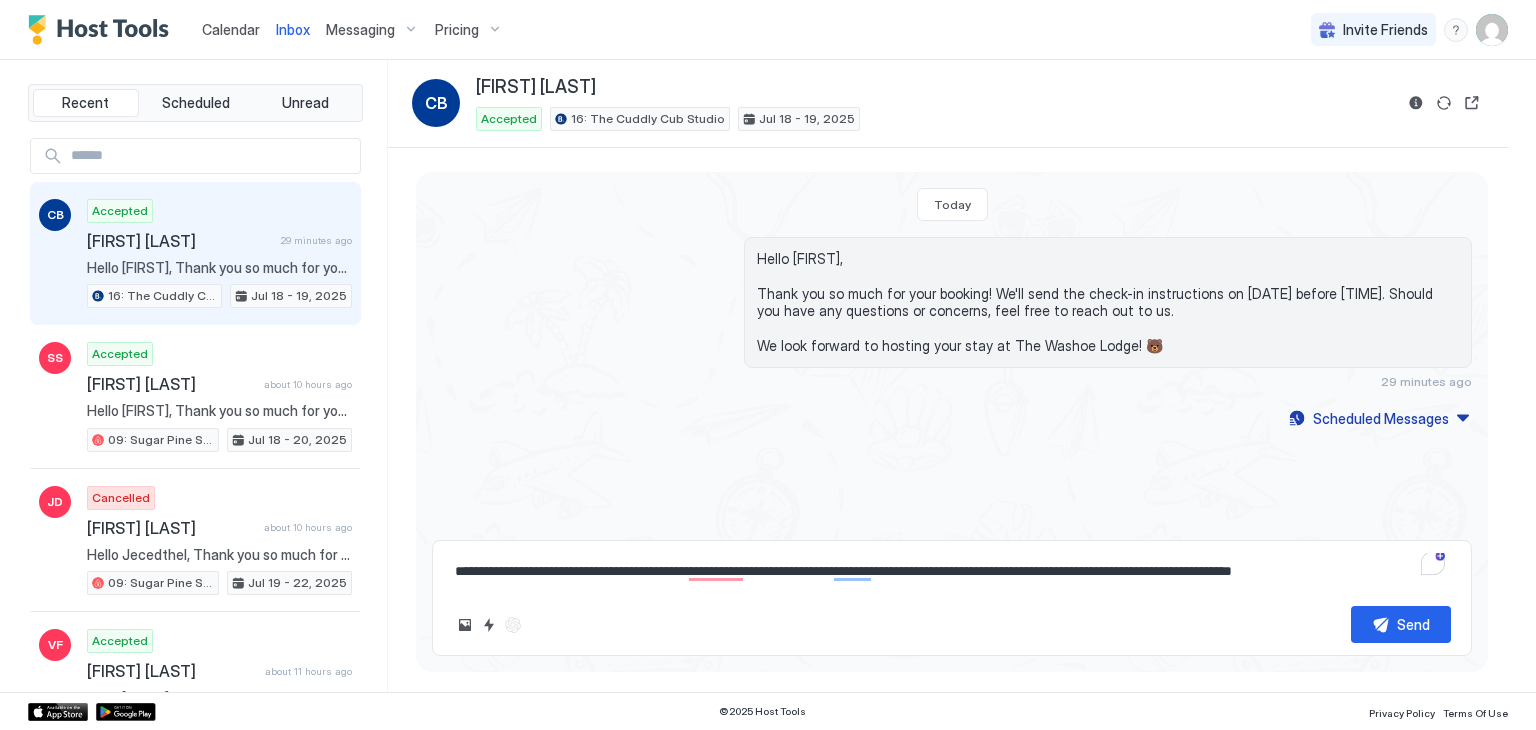 type on "*" 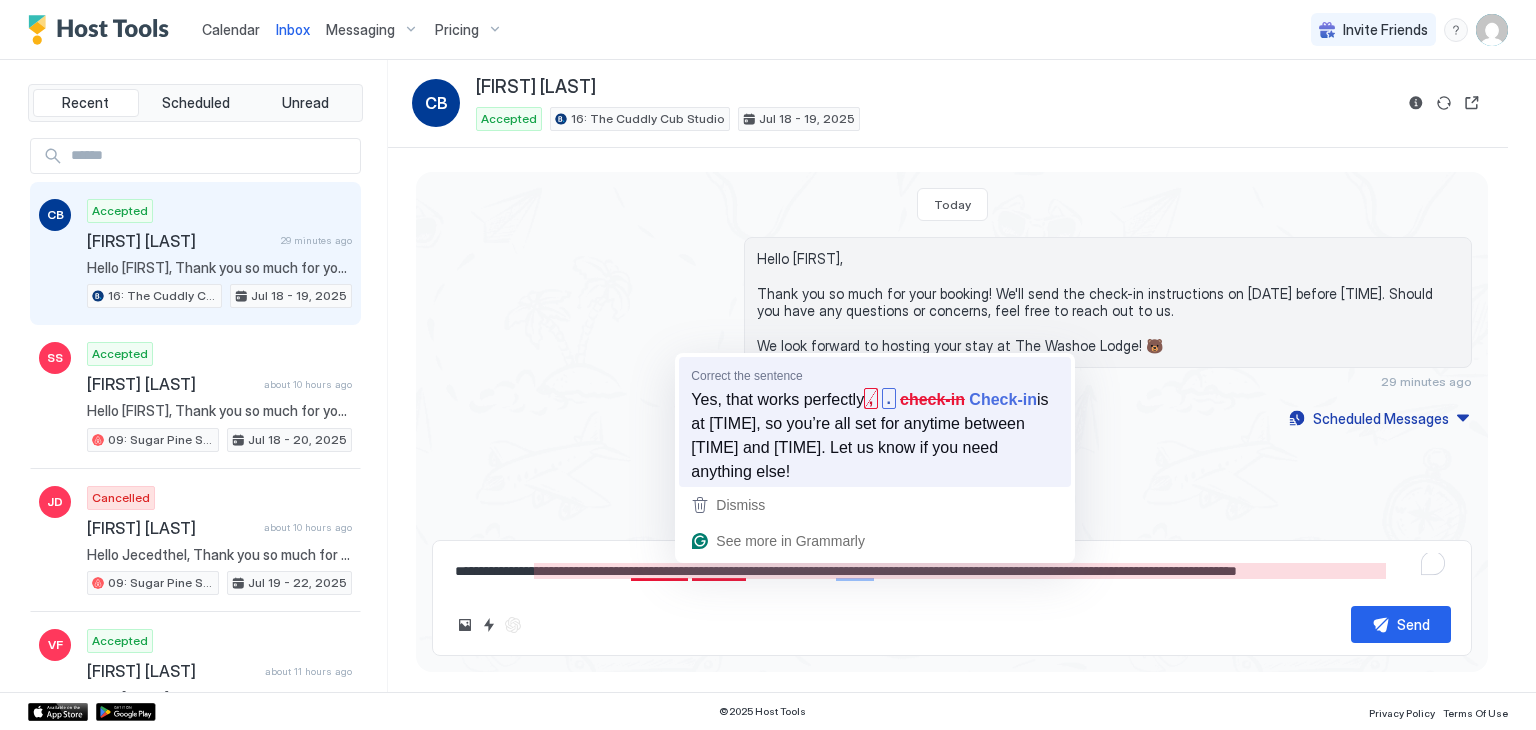 type on "**********" 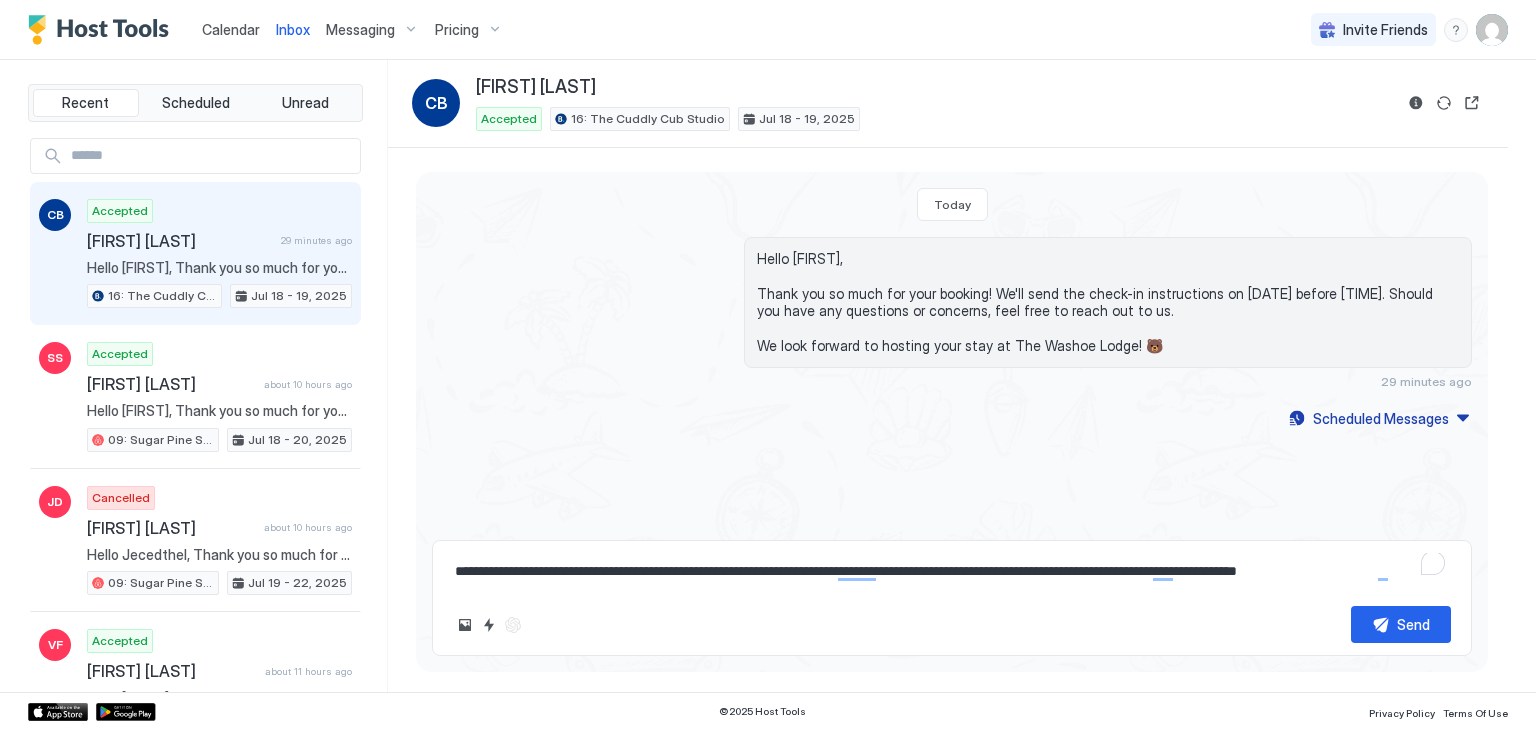 type on "**********" 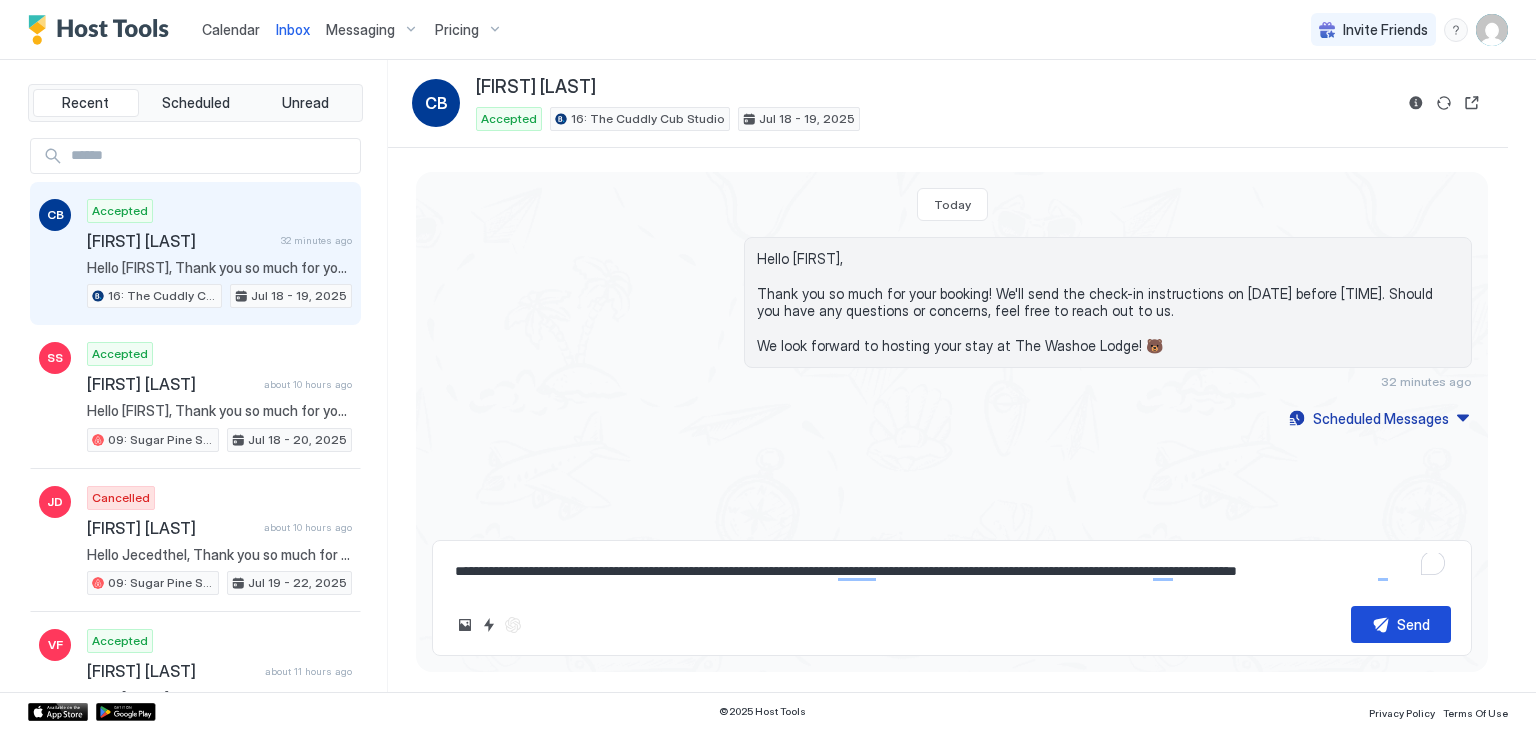 click on "Send" at bounding box center [1401, 624] 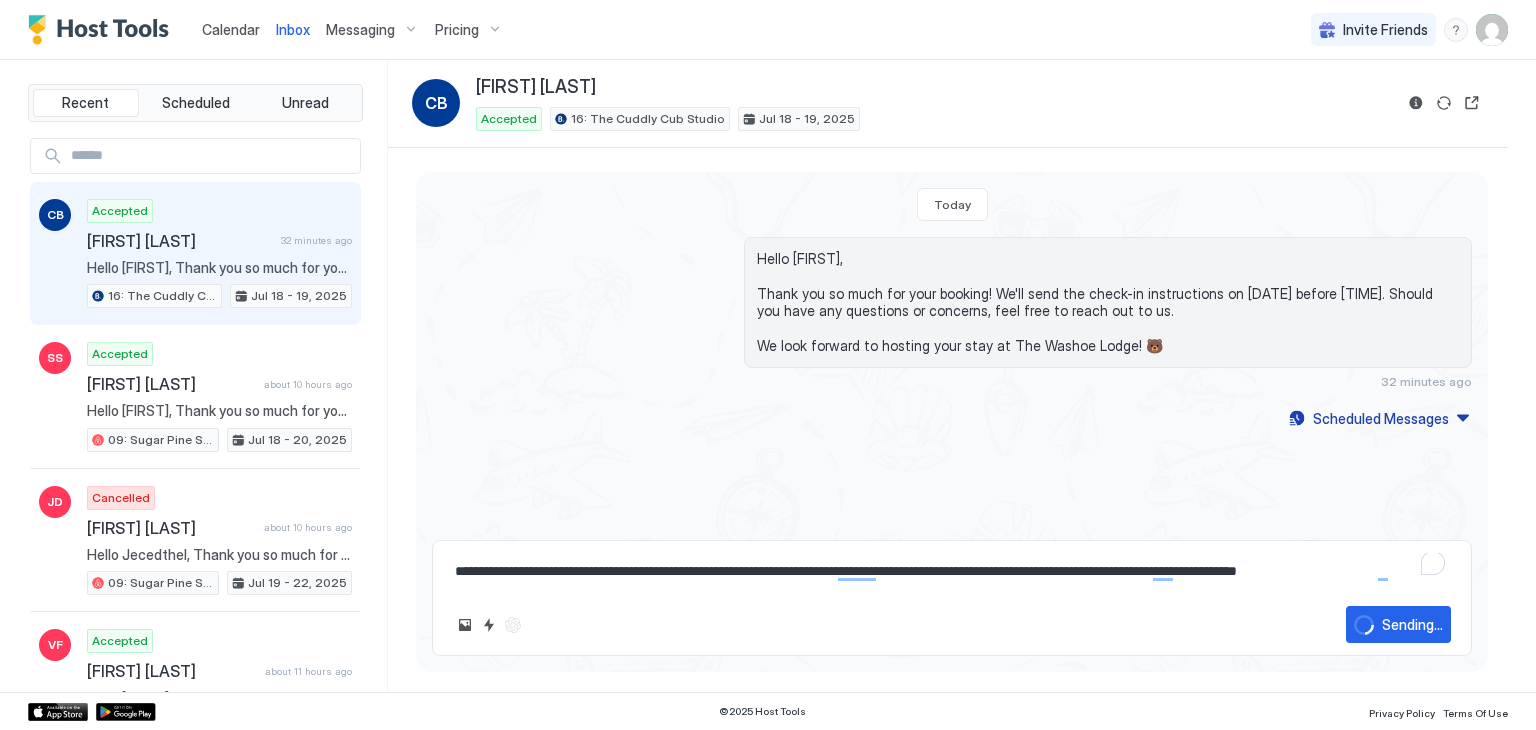type on "*" 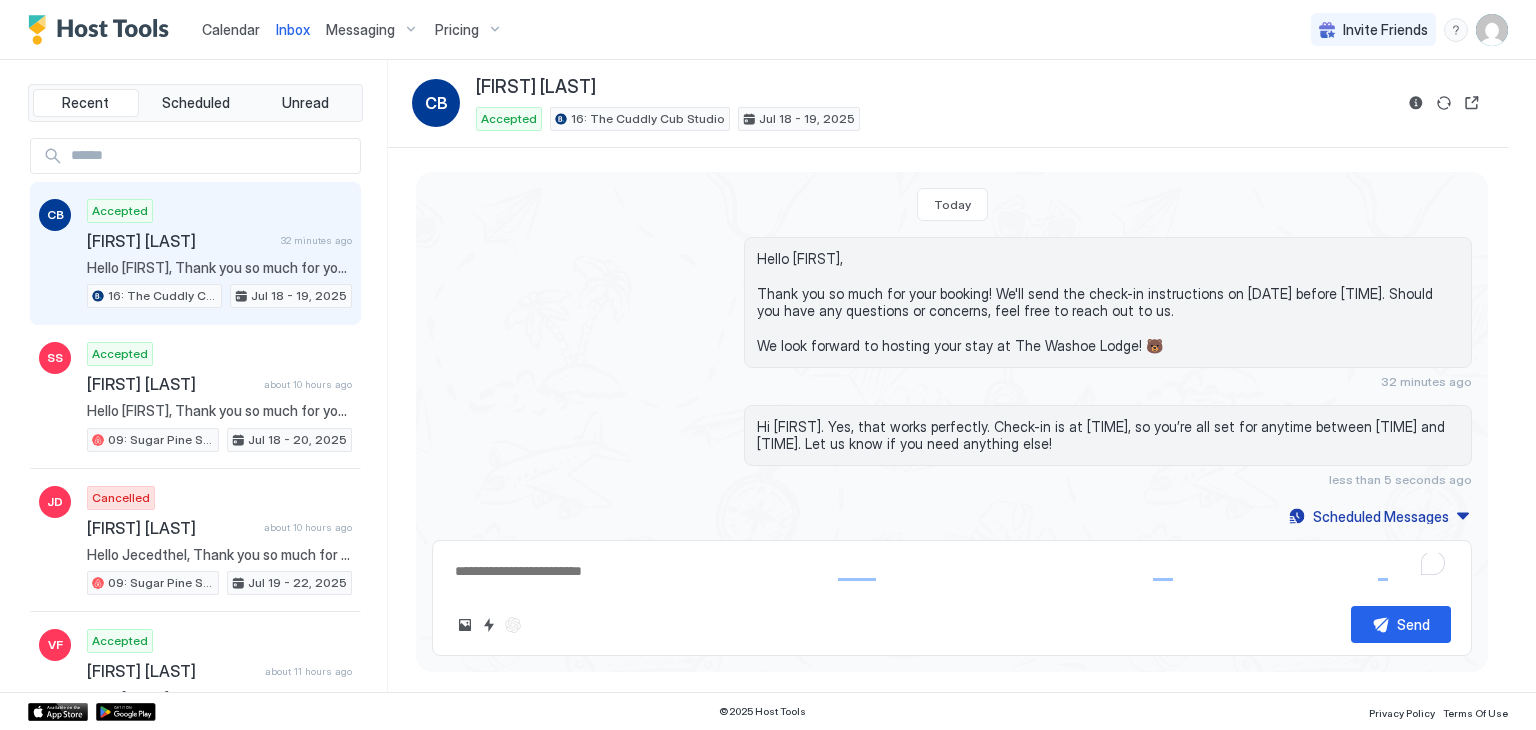 scroll, scrollTop: 3, scrollLeft: 0, axis: vertical 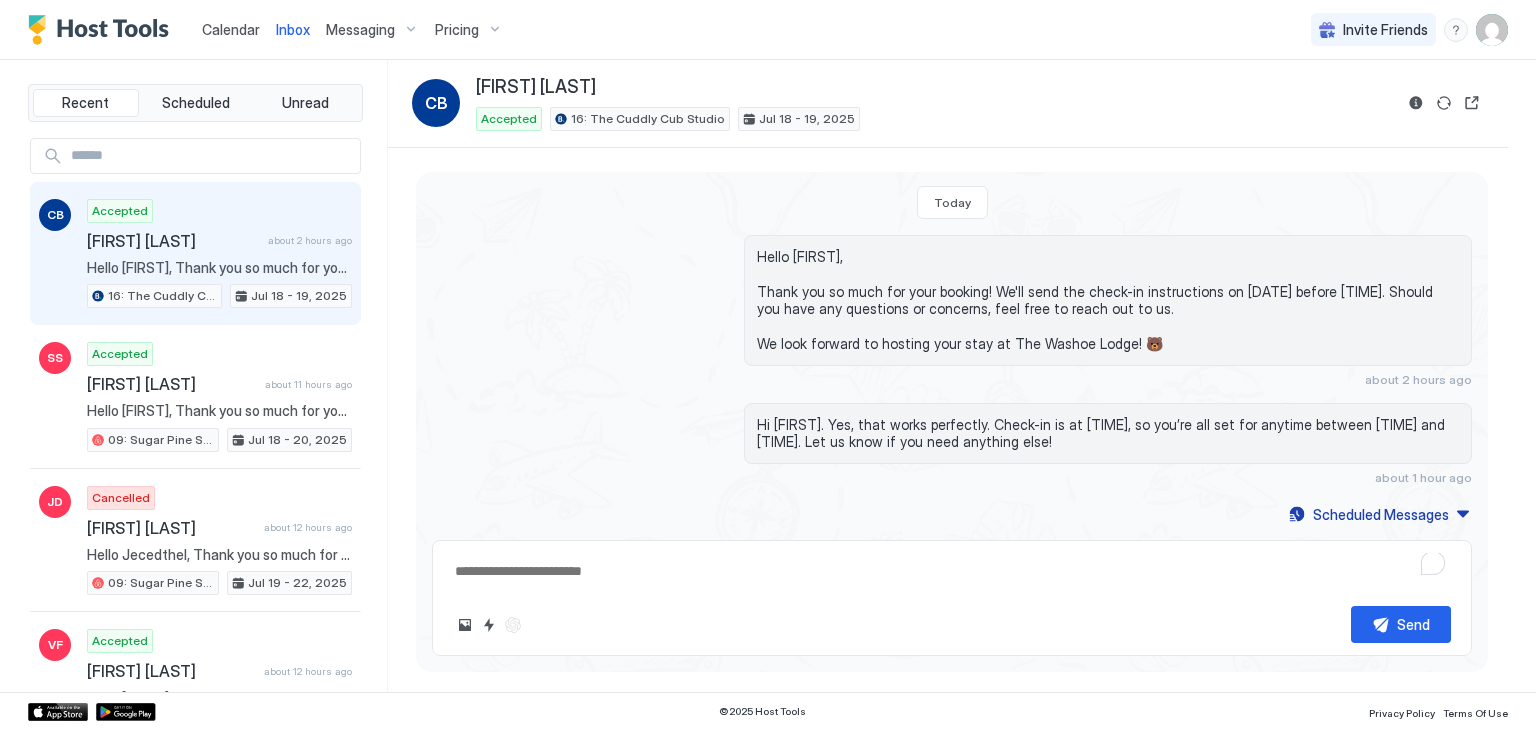 type on "*" 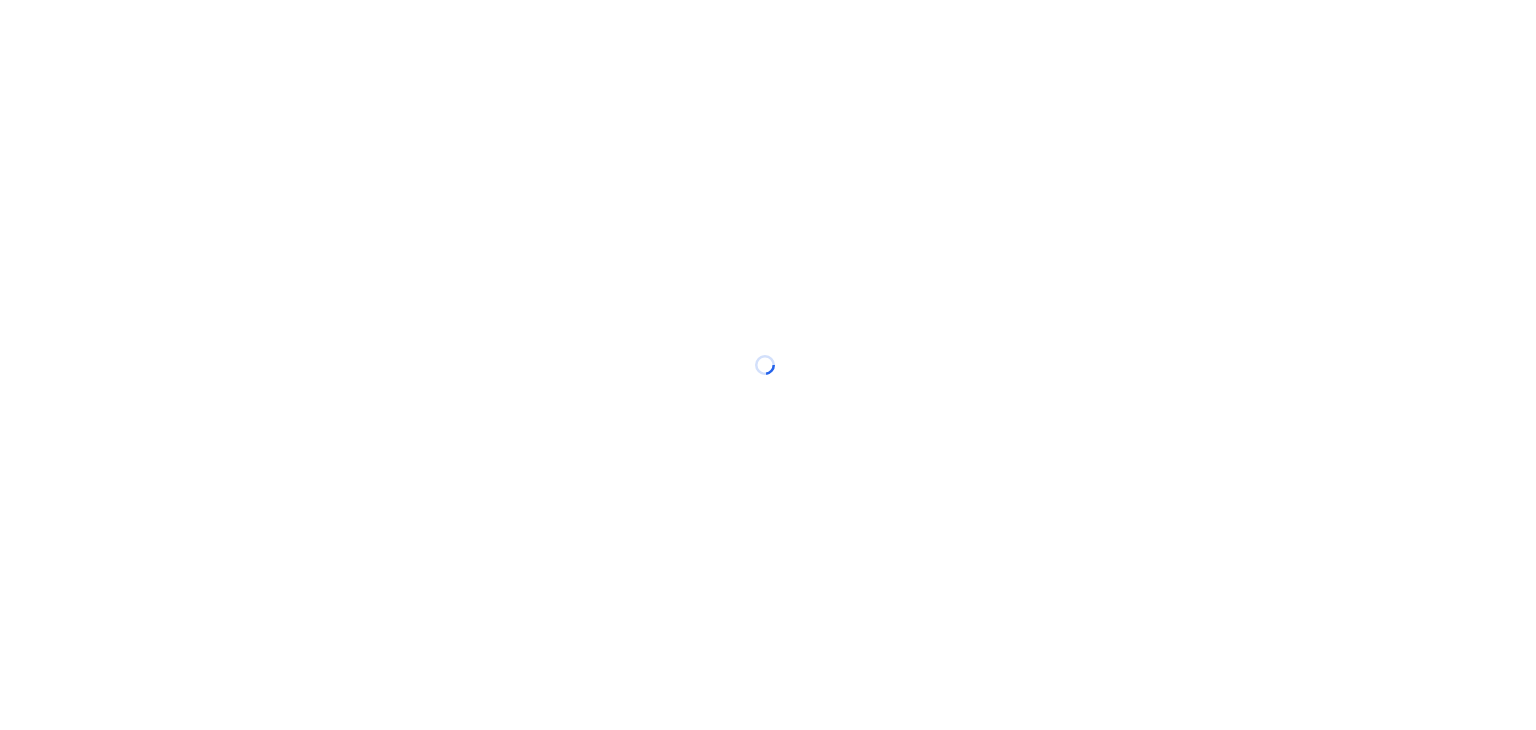 scroll, scrollTop: 0, scrollLeft: 0, axis: both 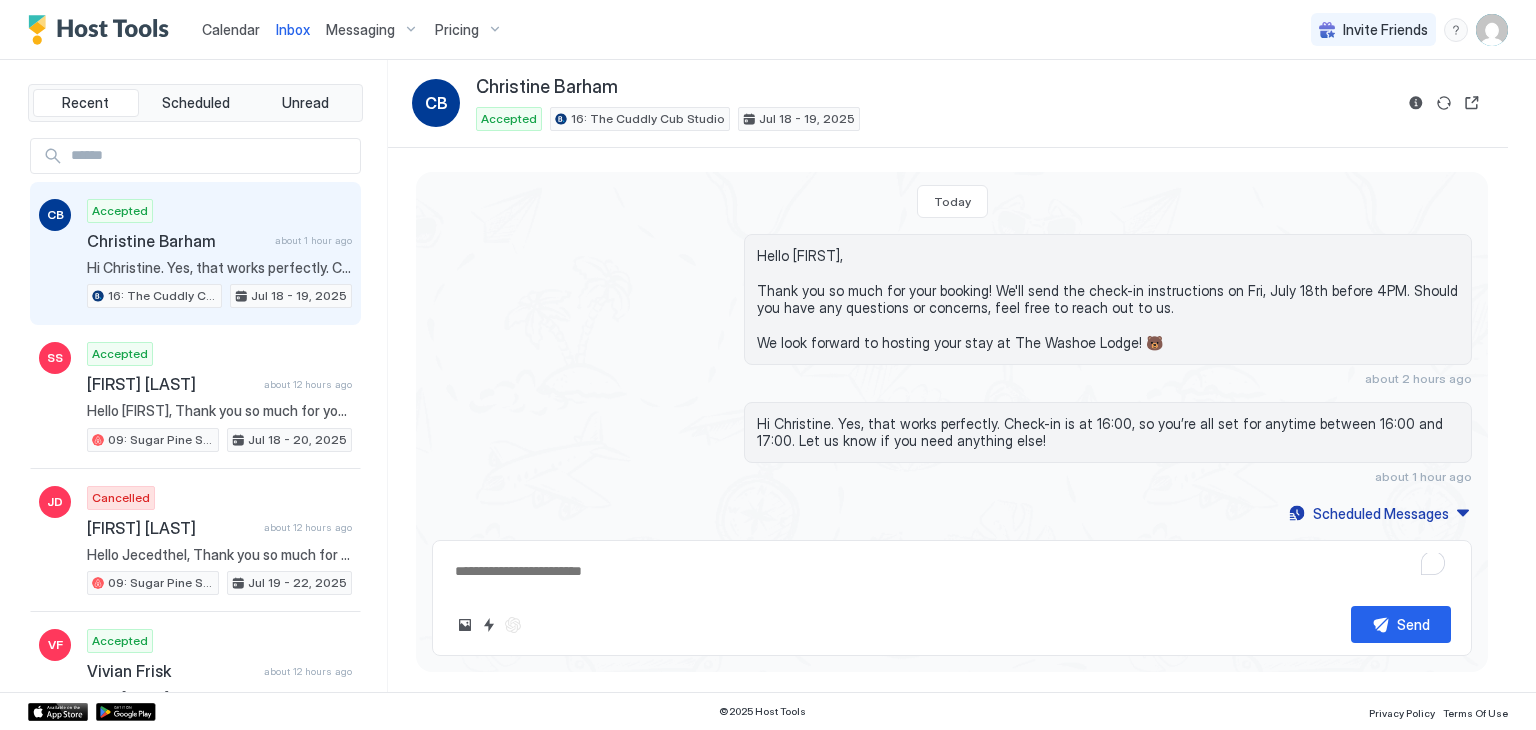 type on "*" 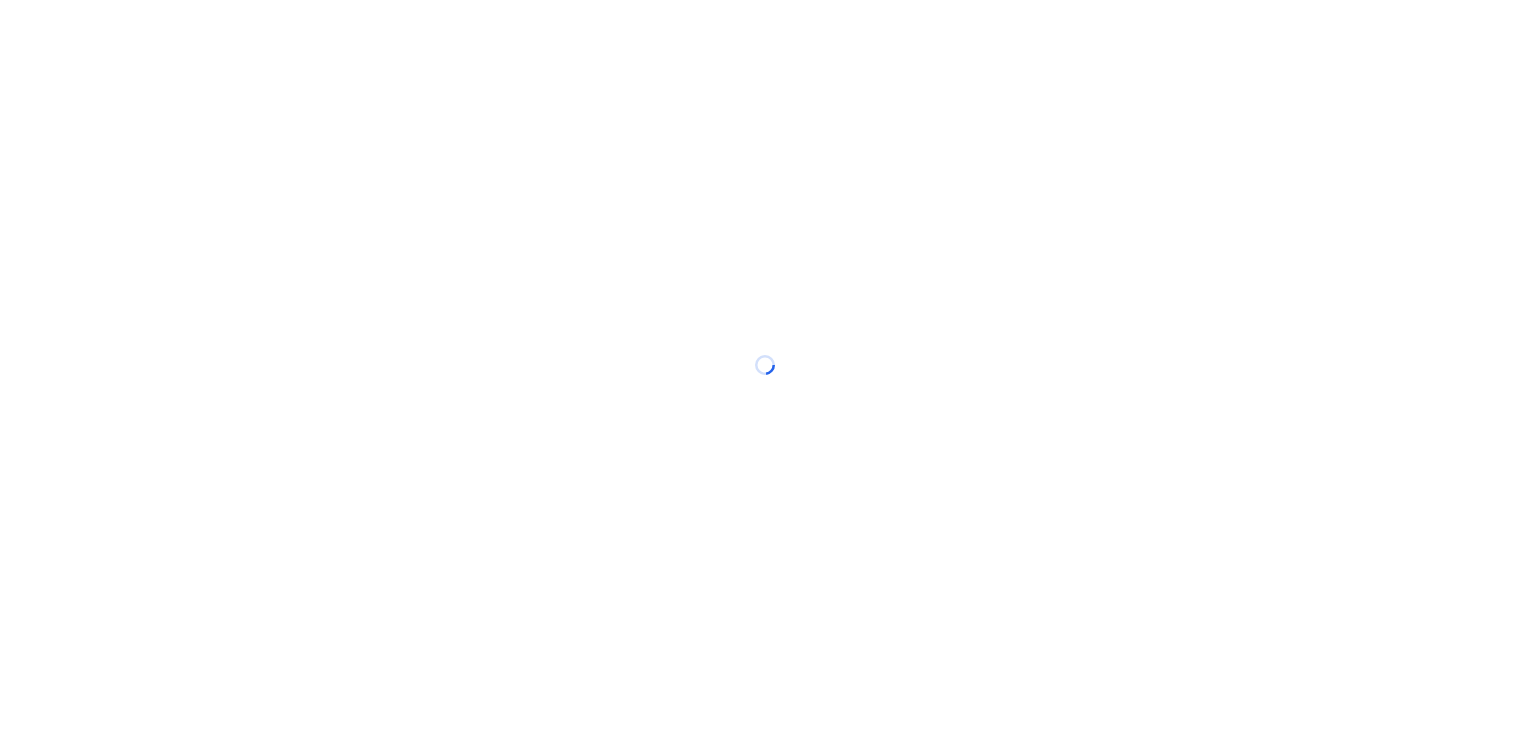 scroll, scrollTop: 0, scrollLeft: 0, axis: both 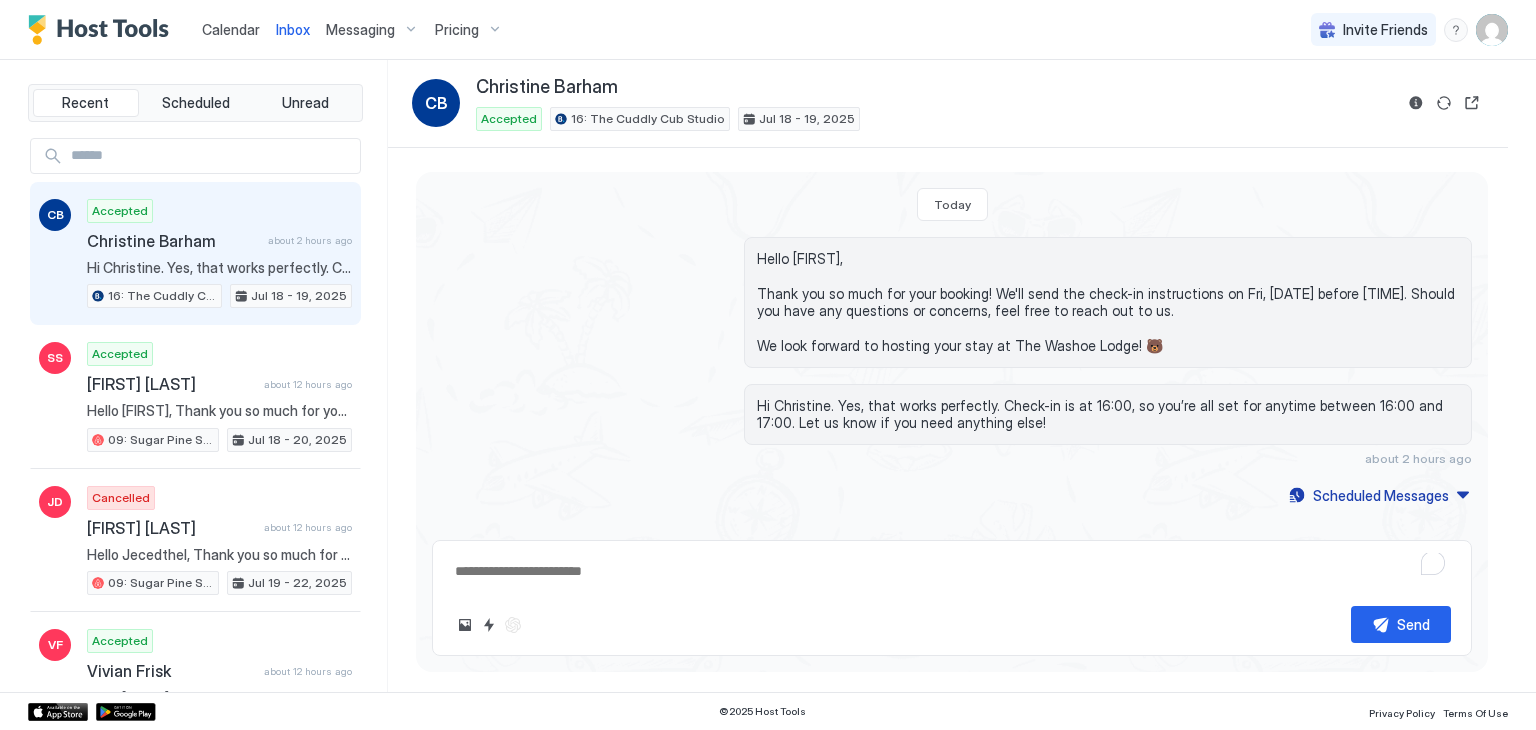 type on "*" 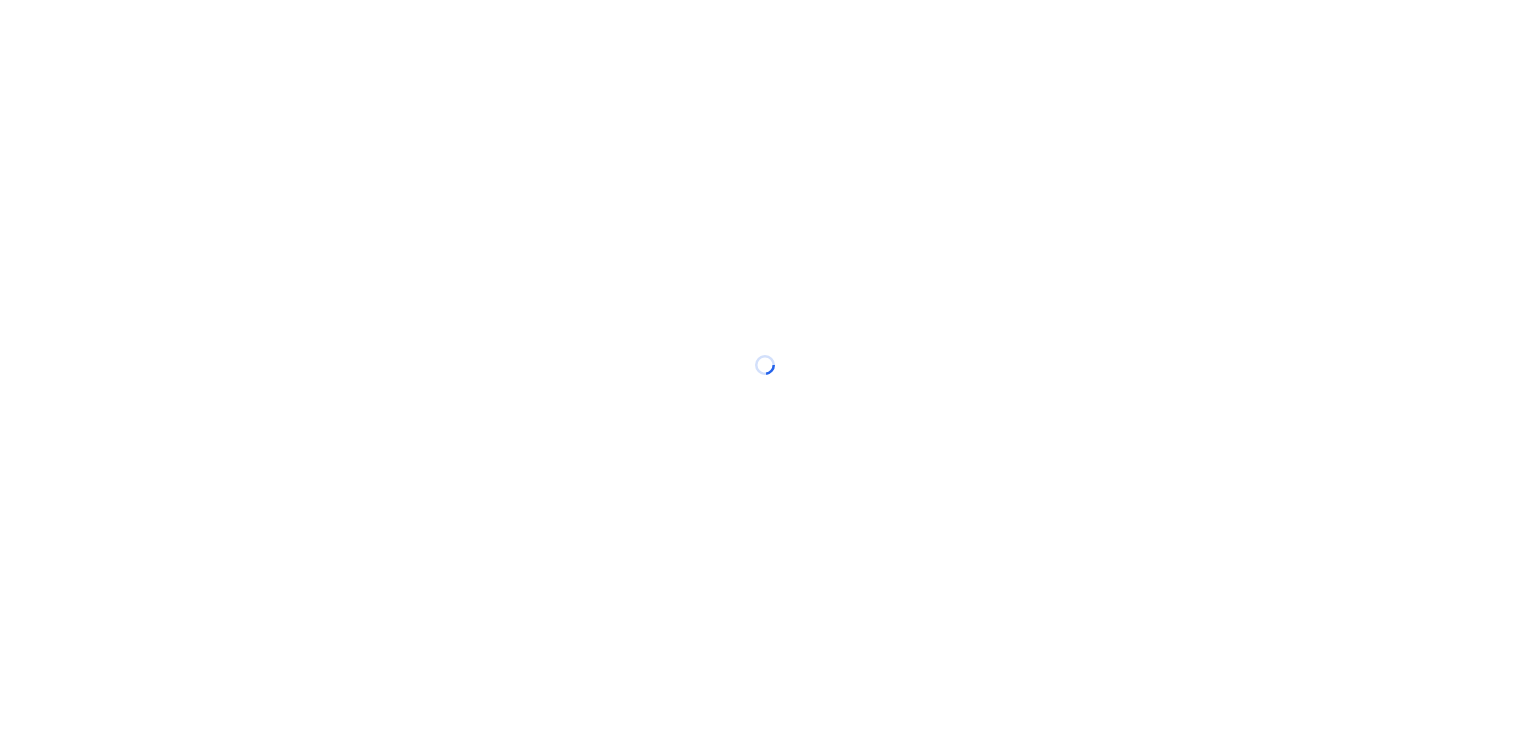 scroll, scrollTop: 0, scrollLeft: 0, axis: both 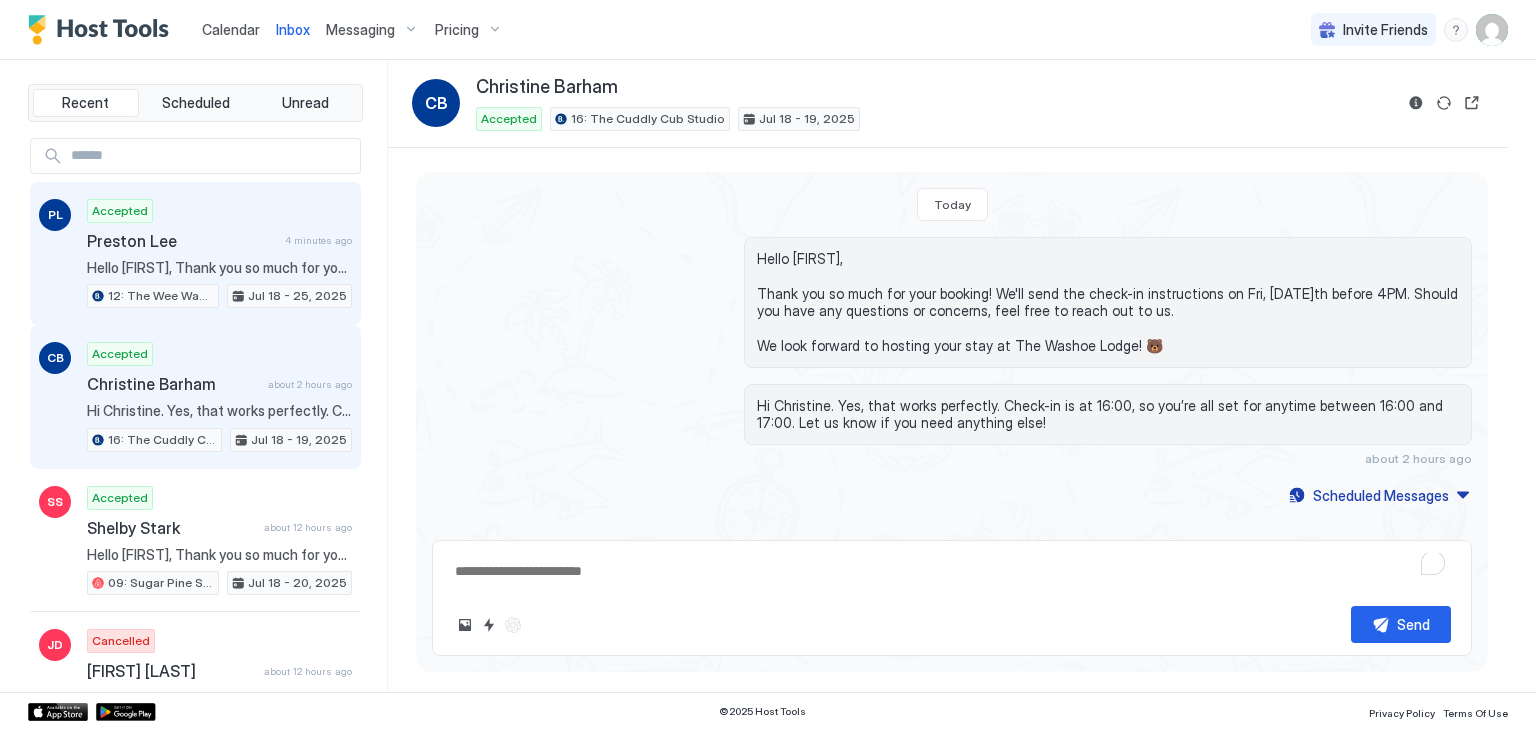 click on "Hello Preston,
Thank you so much for your booking! We'll send the check-in instructions on Fri, July 18th before 4PM. Should you have any questions or concerns, feel free to reach out to us.
We look forward to hosting your stay at The Washoe Lodge! 🐻" at bounding box center [219, 268] 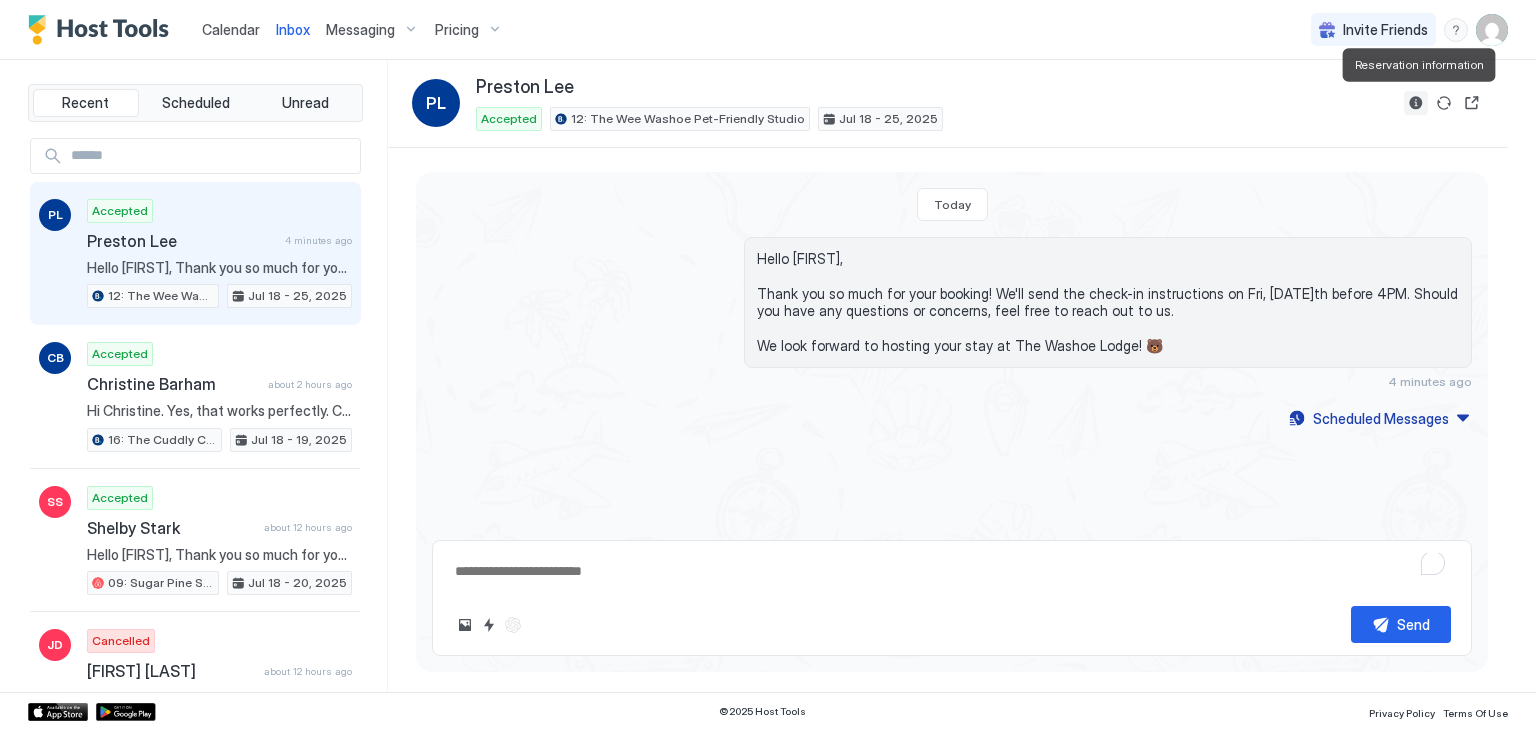 click at bounding box center [1416, 103] 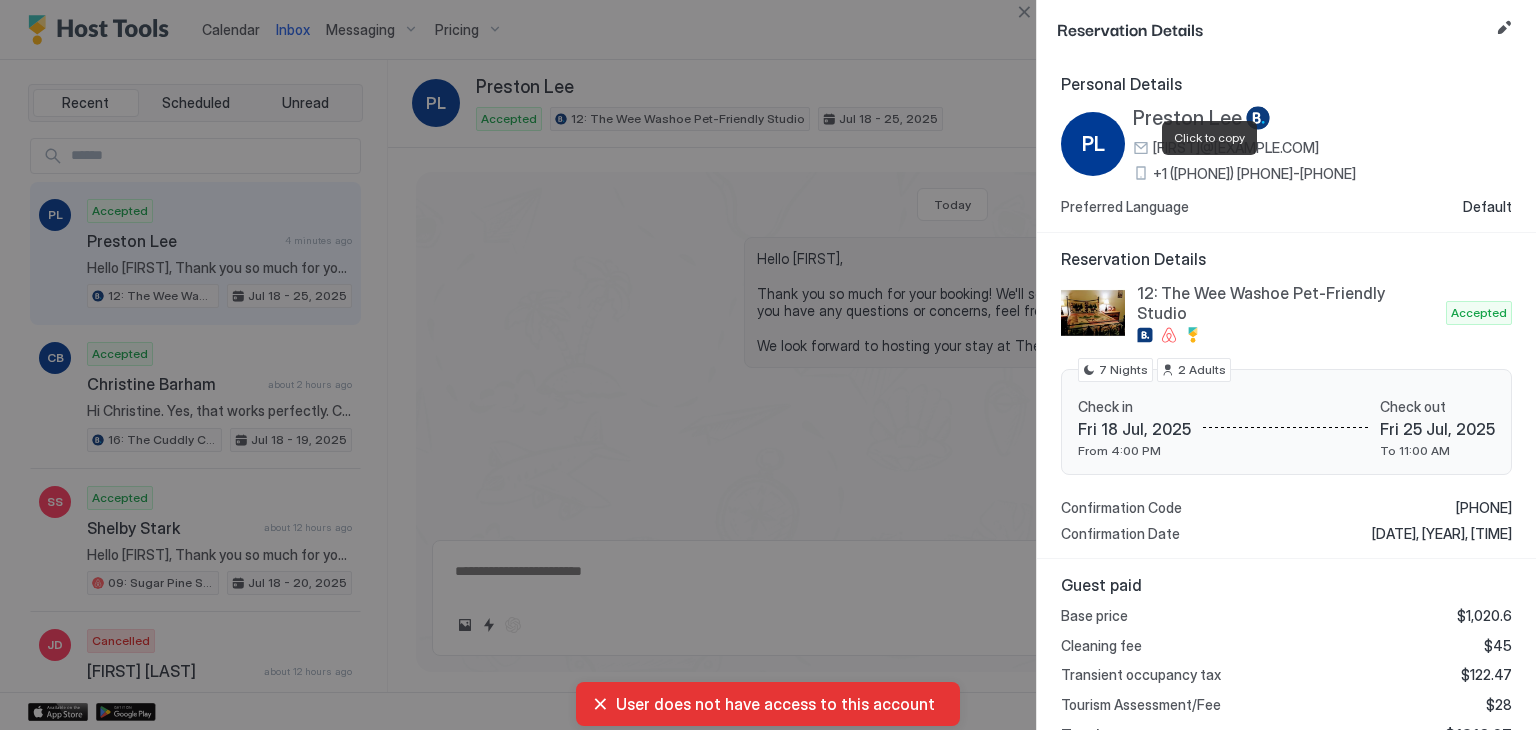 type 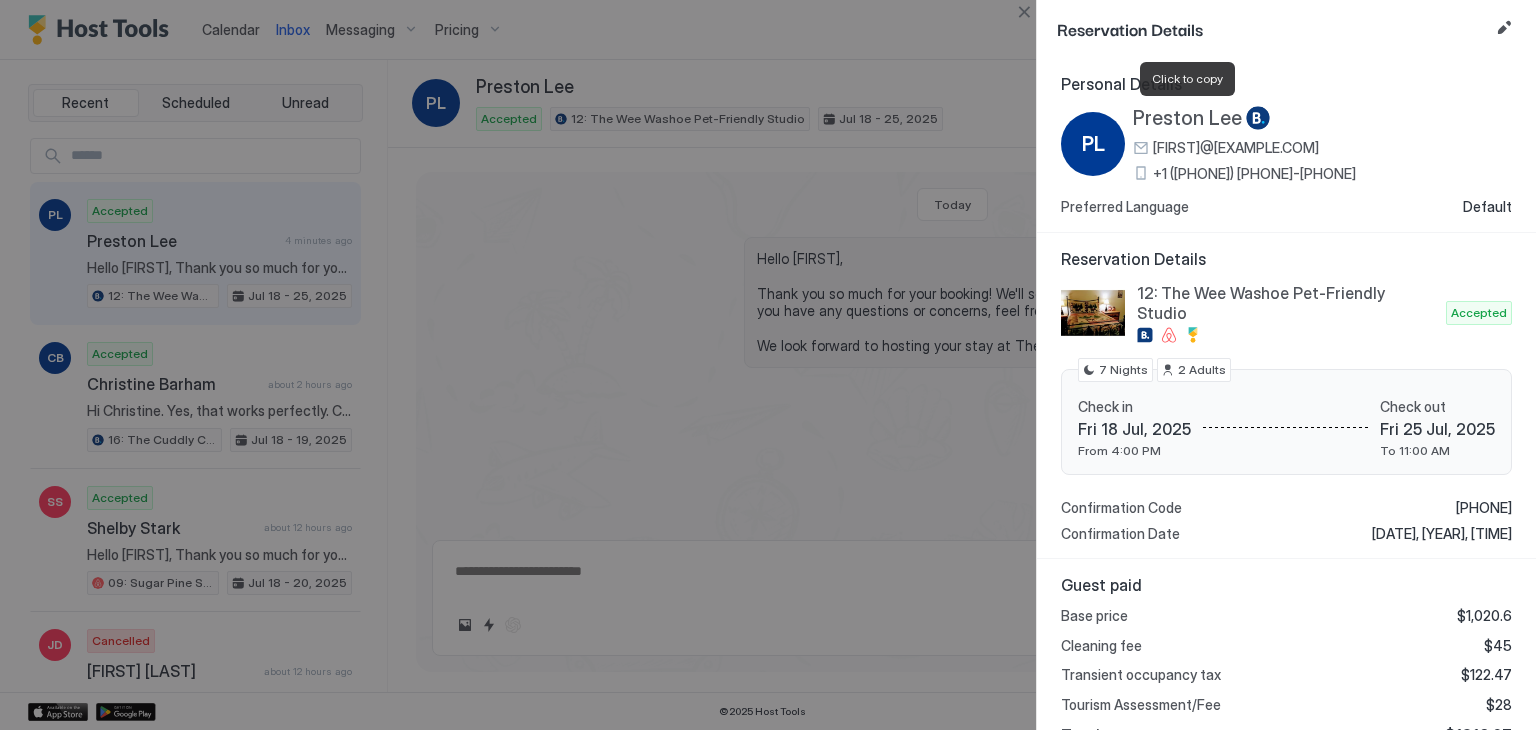click on "[FIRST] [LAST]" at bounding box center [1200, 118] 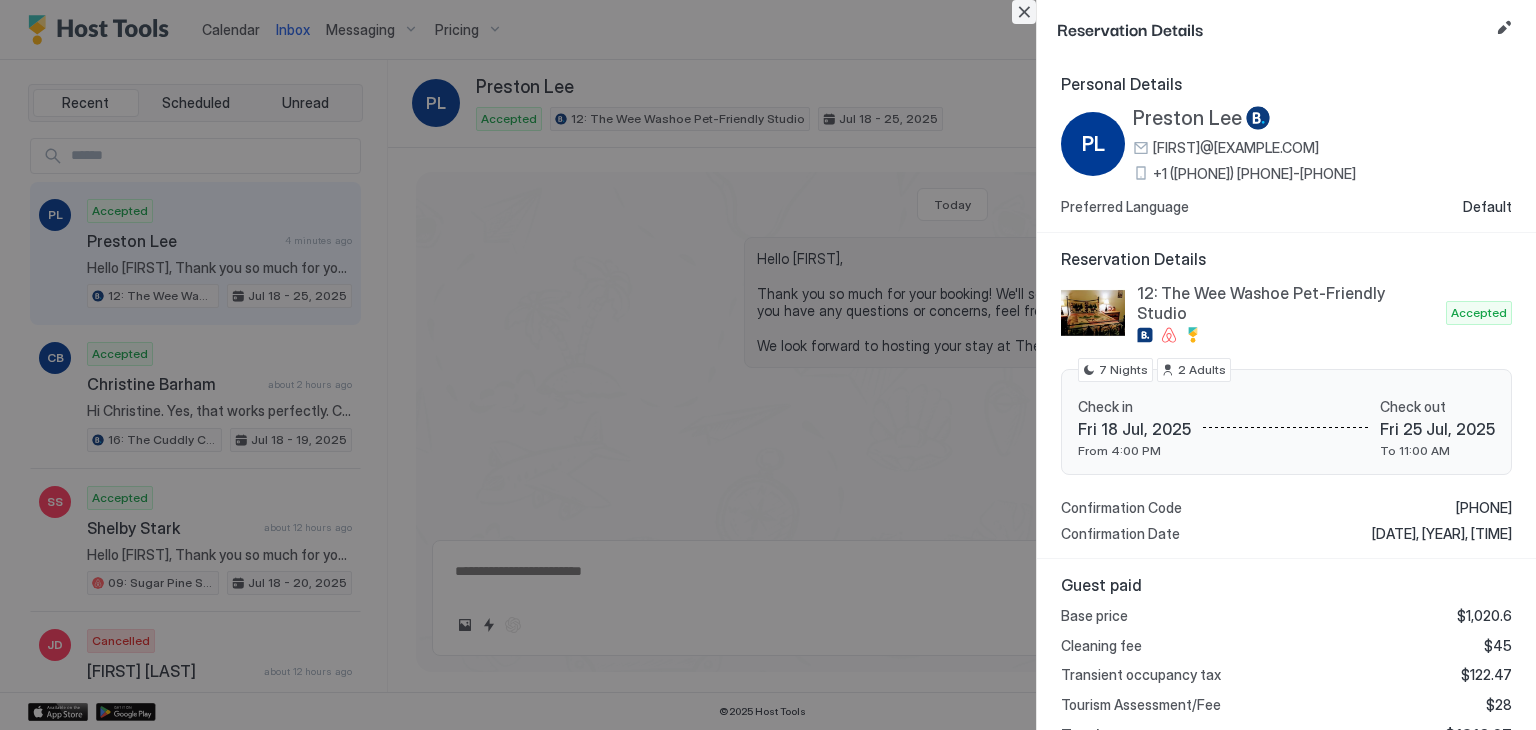 click at bounding box center (1024, 12) 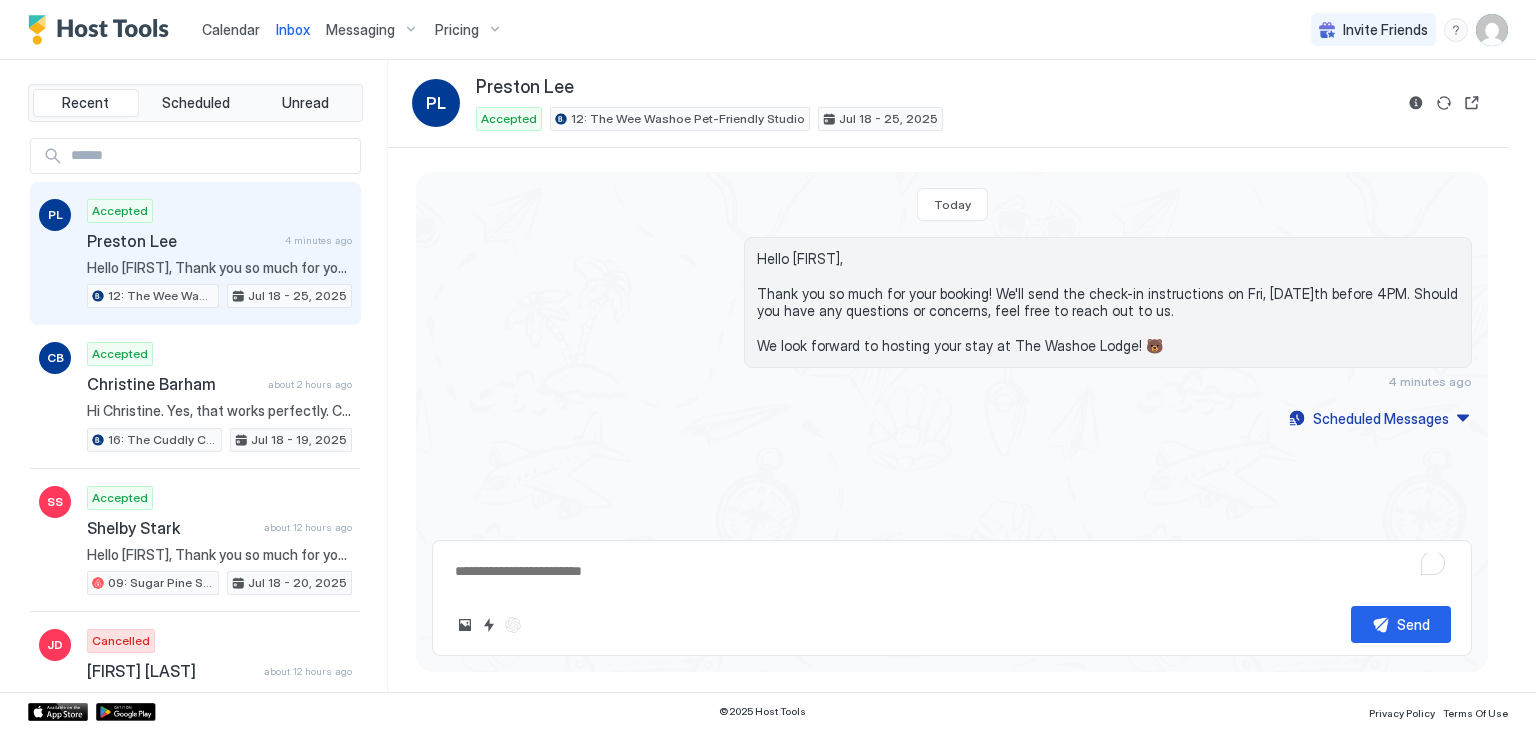 drag, startPoint x: 1144, startPoint y: 345, endPoint x: 736, endPoint y: 249, distance: 419.14197 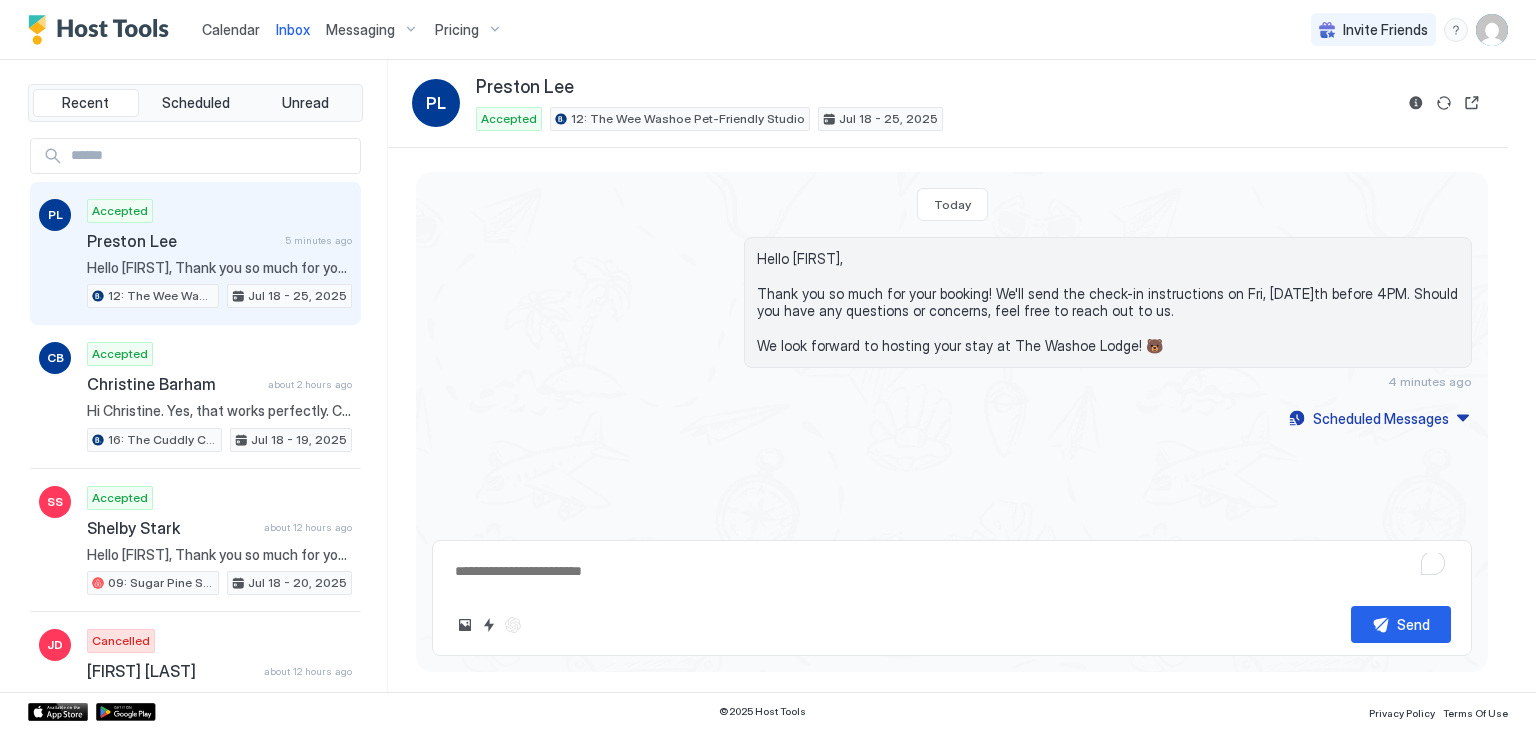 click on "Hello [FIRST],
Thank you so much for your booking! We'll send the check-in instructions on [MONTH], [DAY]th before 4PM. Should you have any questions or concerns, feel free to reach out to us.
We look forward to hosting your stay at The Washoe Lodge! 🐻" at bounding box center (1108, 302) 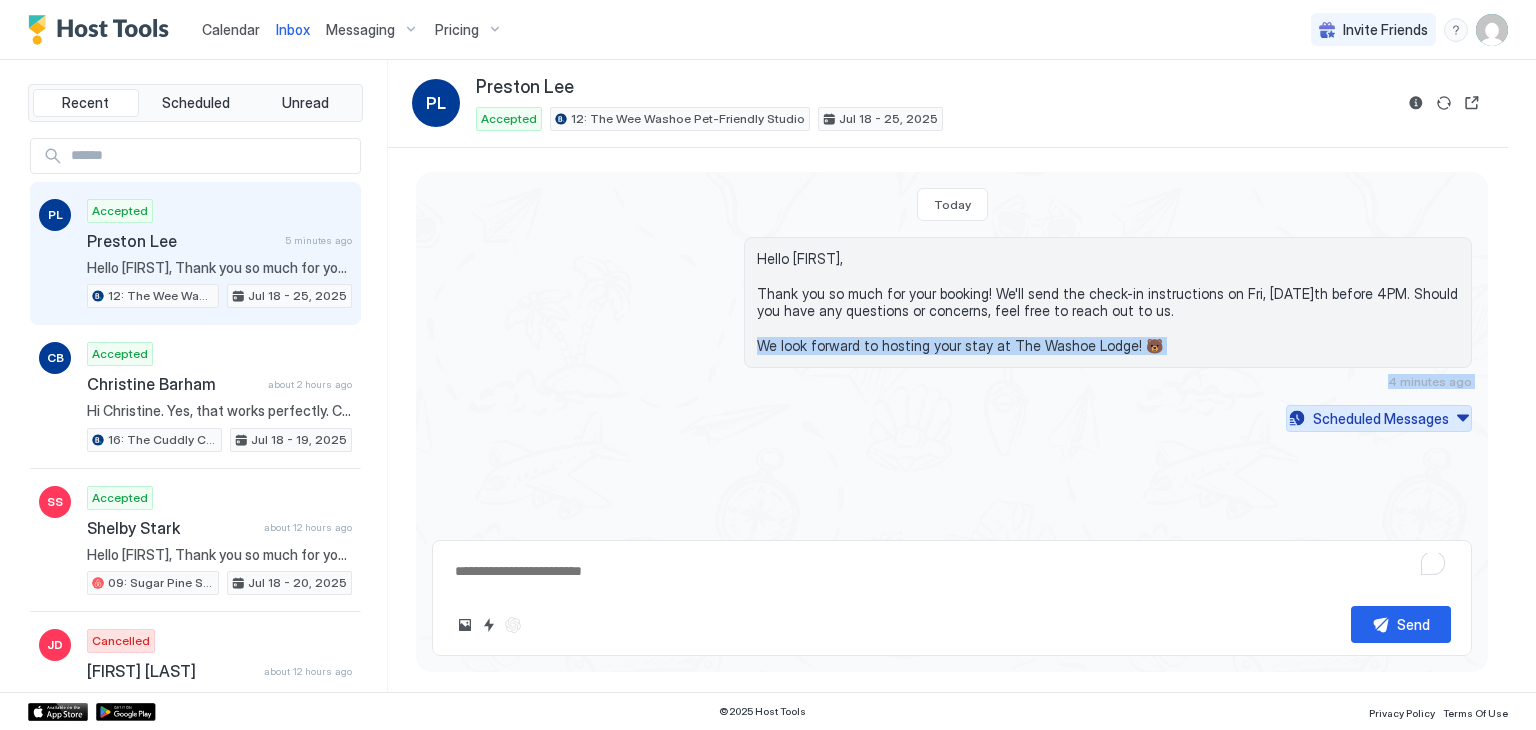 drag, startPoint x: 1350, startPoint y: 335, endPoint x: 1398, endPoint y: 420, distance: 97.6166 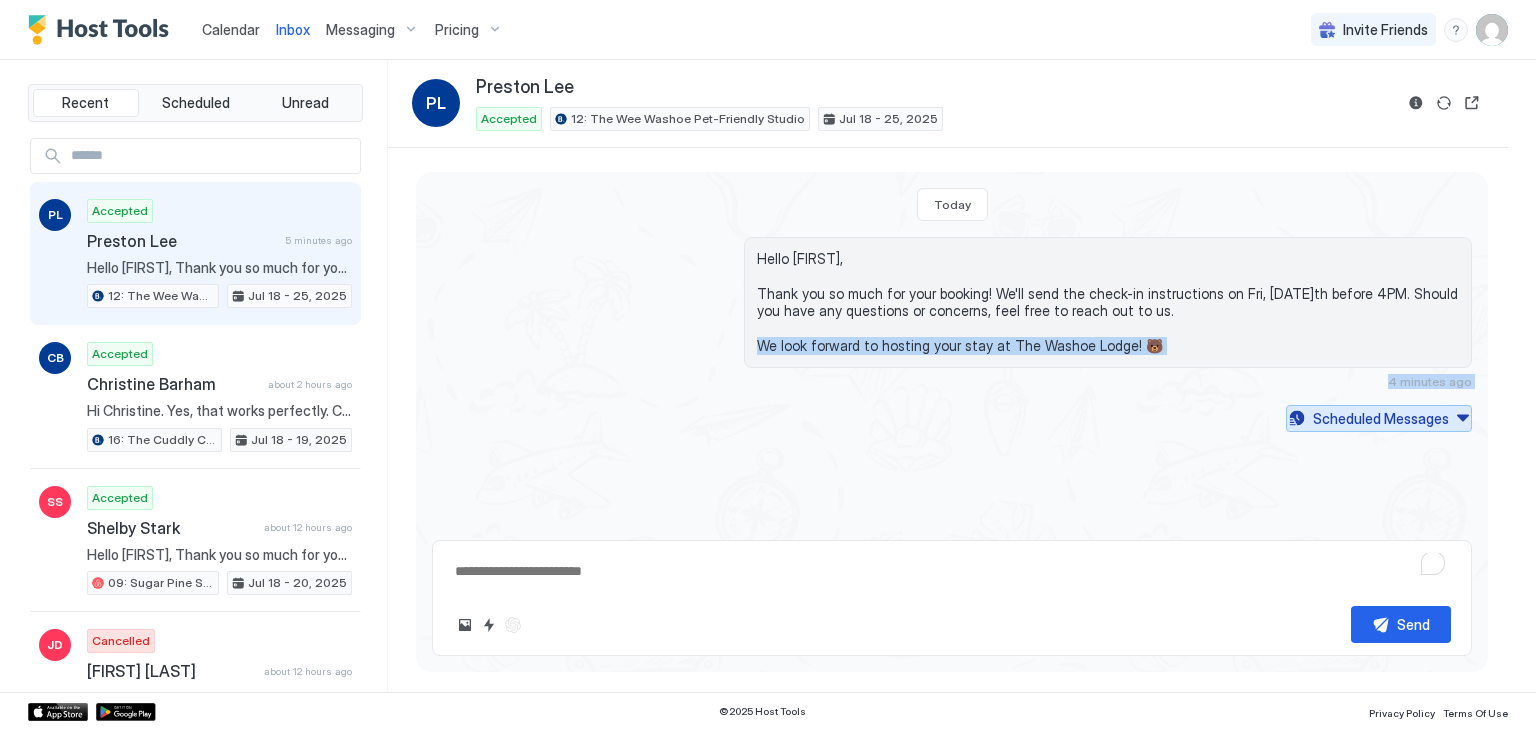 click on "Scheduled Messages" at bounding box center (1381, 418) 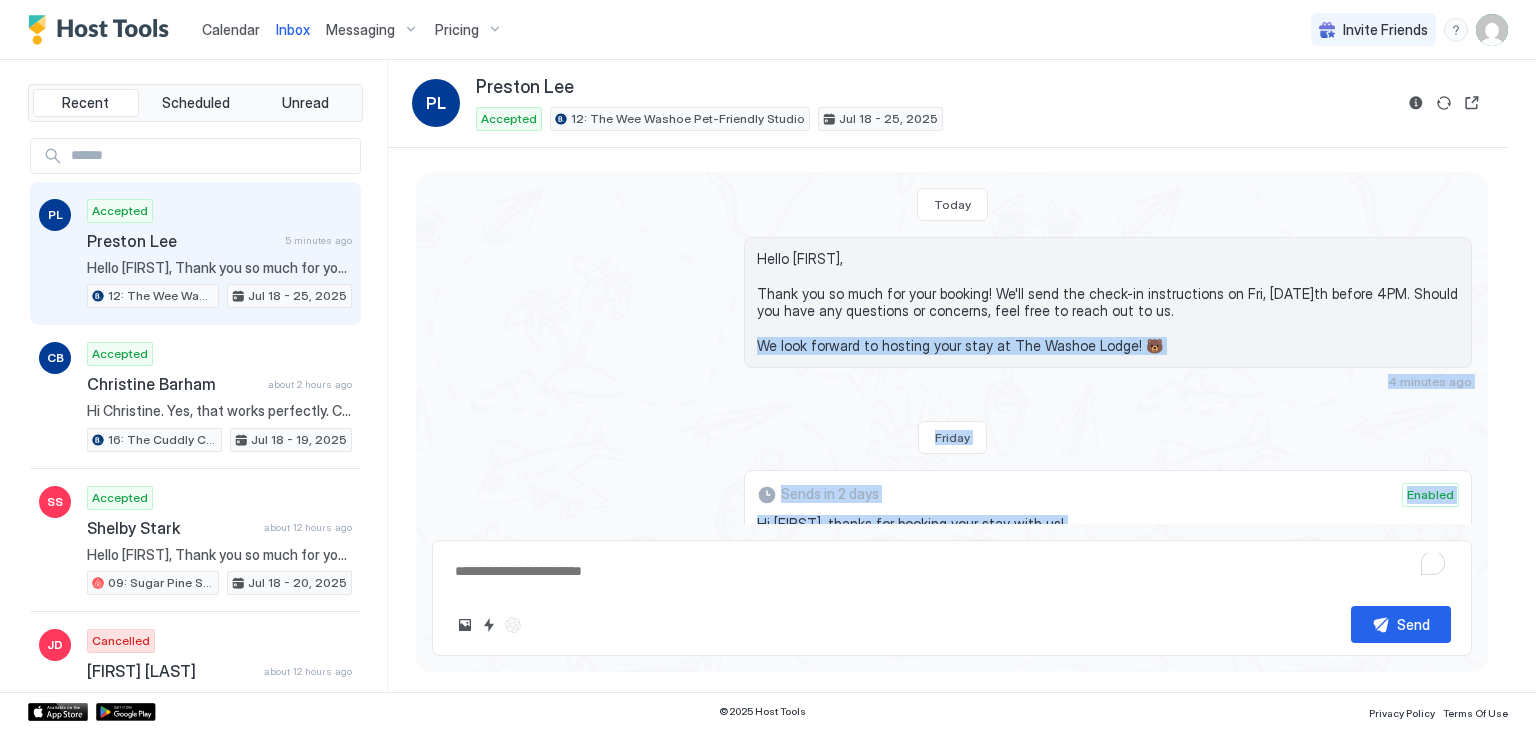 scroll, scrollTop: 580, scrollLeft: 0, axis: vertical 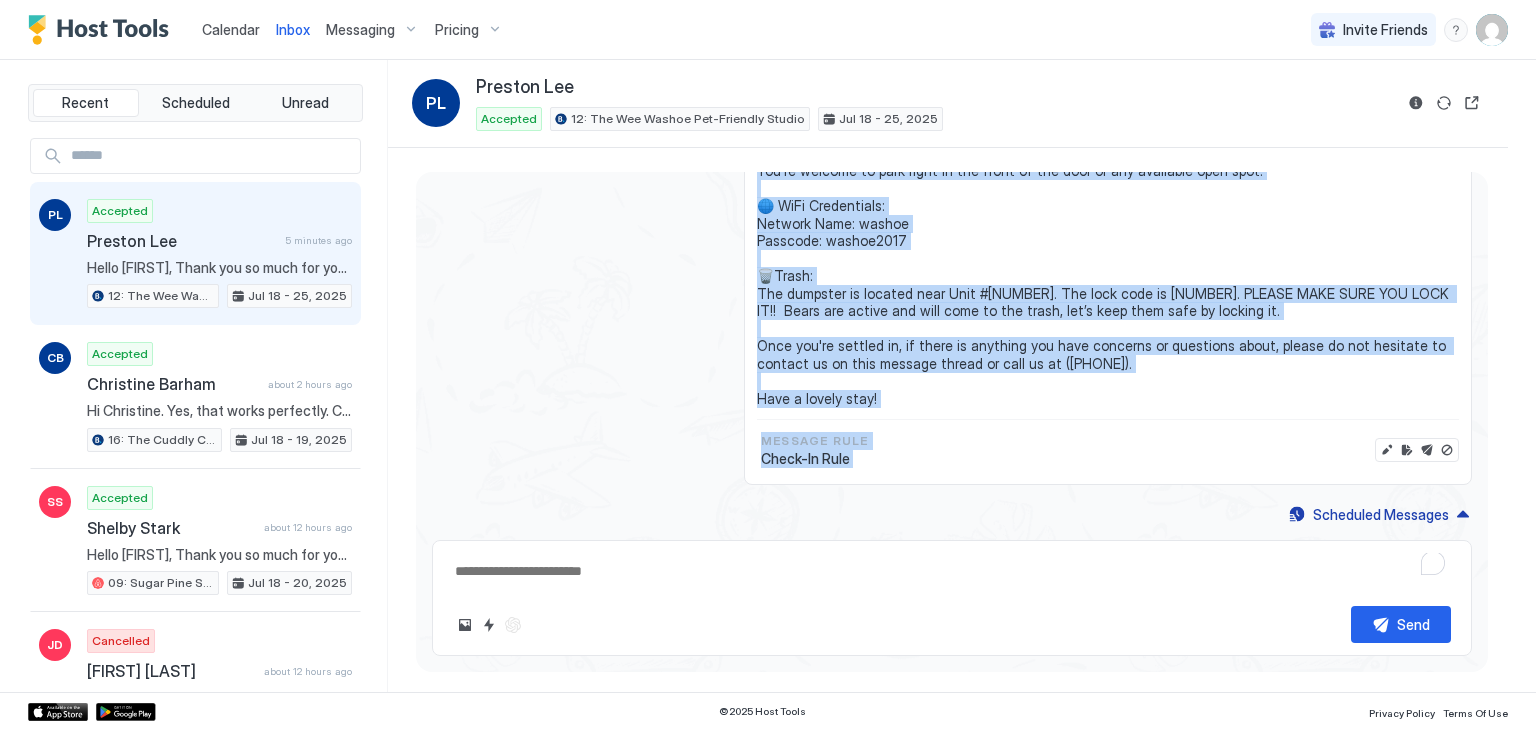 click on "Hi Preston, thanks for booking your stay with us!
Details of your Booking:
📍 751 Emerald Bay Rd, South Lake Tahoe, CA 96150 Unit  #12
🛬 Arriving Fri, July 18th  after 🕓 4:00 PM onwards
🛫 Departing on Fri, July 25th by 🕙 11:00am.
🔐 Access to the property:
You will be staying at Unit 12 and the code is 1412.
The key will be in a lock box on the door.
Please don't forget to return the key to the lock box when you leave.
🚙 Parking:
You're welcome to park right in the front of the door or any available open spot.
🌐 WiFi Credentials:
Network Name: washoe
Passcode: washoe2017
🗑️Trash:
The dumpster is located near Unit #8. The lock code is 2017. PLEASE MAKE SURE YOU LOCK IT!!  Bears are active and will come to the trash, let’s keep them safe by locking it.
Once you're settled in, if there is anything you have concerns or questions about, please do not hesitate to contact us on this message thread or call us at (530) 539-1666.
Have a lovely stay!" at bounding box center [1108, 180] 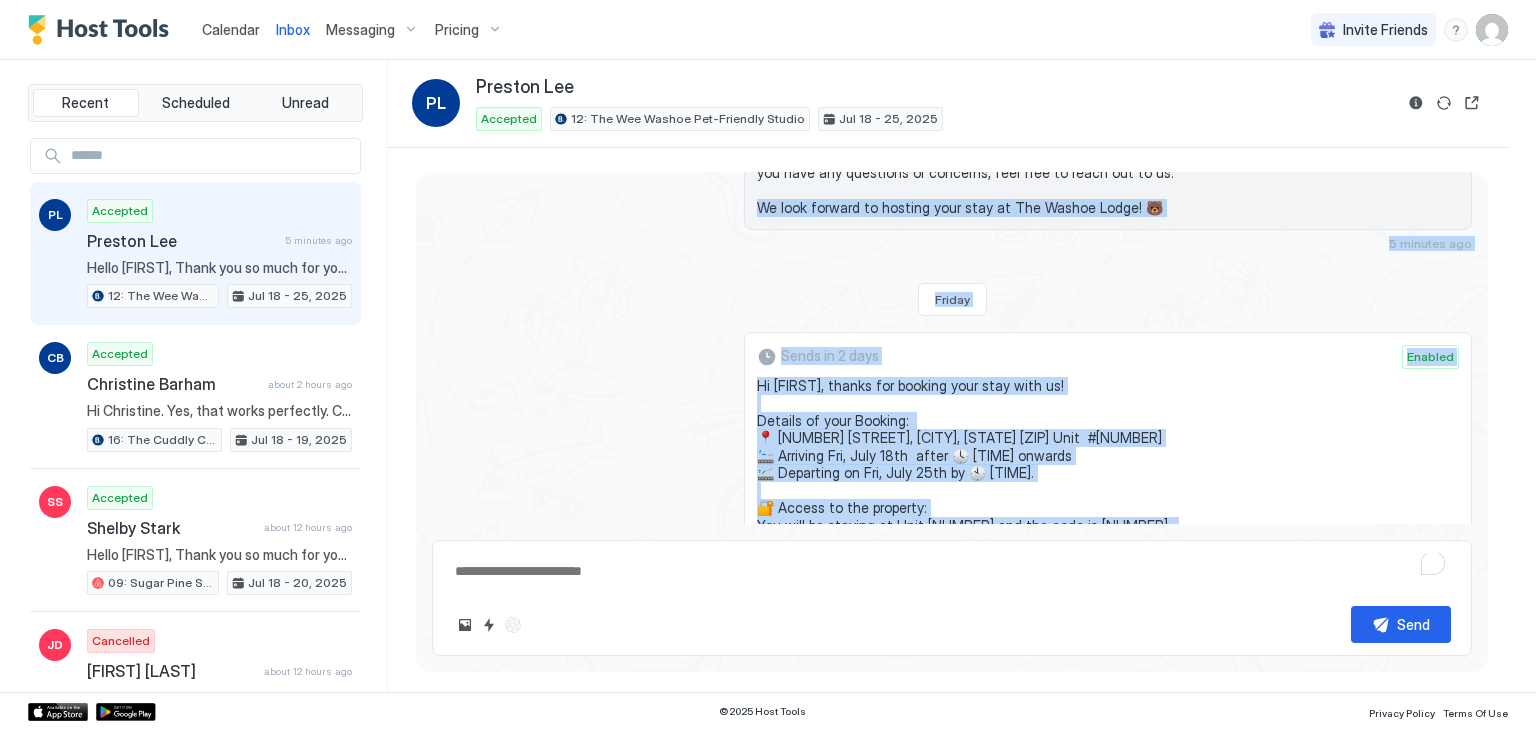 scroll, scrollTop: 105, scrollLeft: 0, axis: vertical 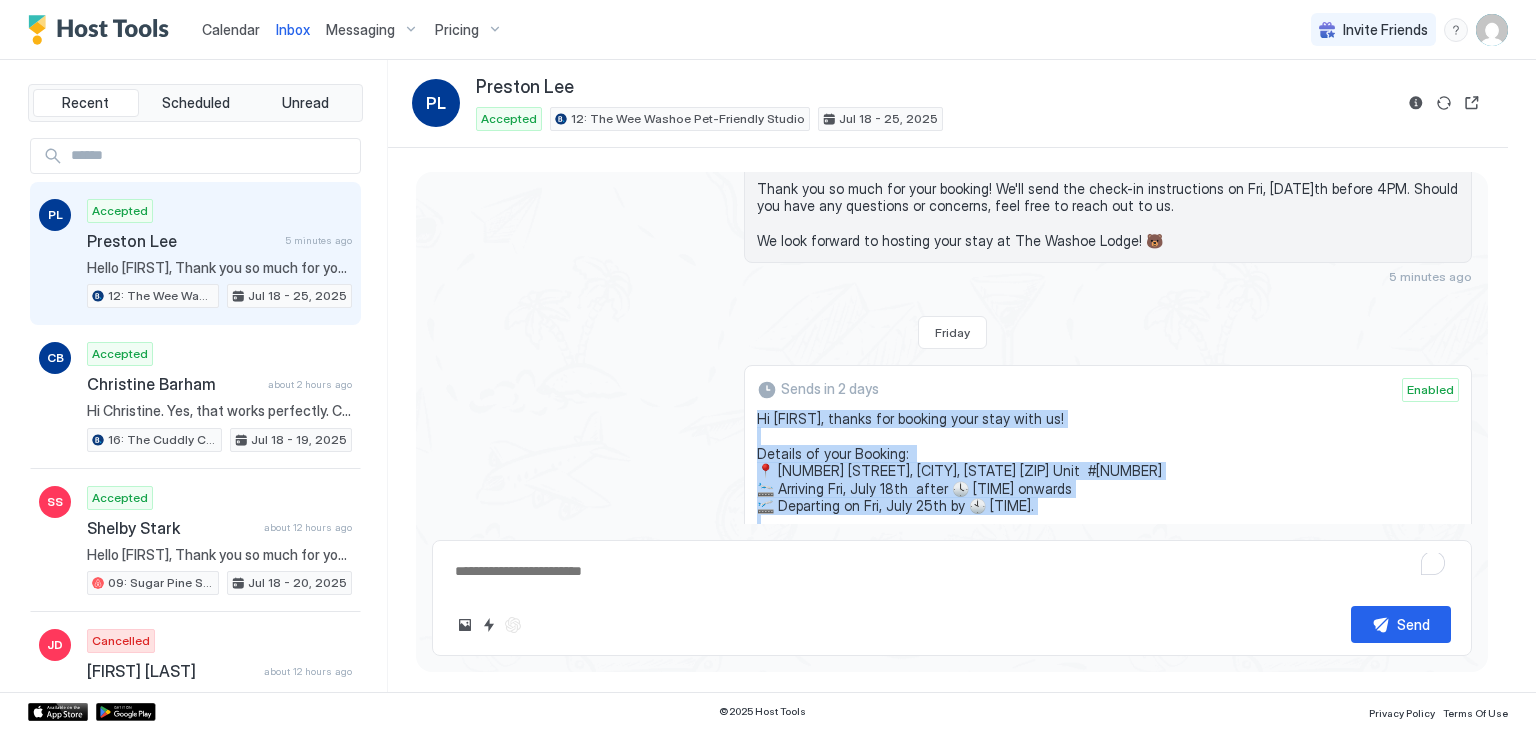 drag, startPoint x: 868, startPoint y: 397, endPoint x: 751, endPoint y: 411, distance: 117.83463 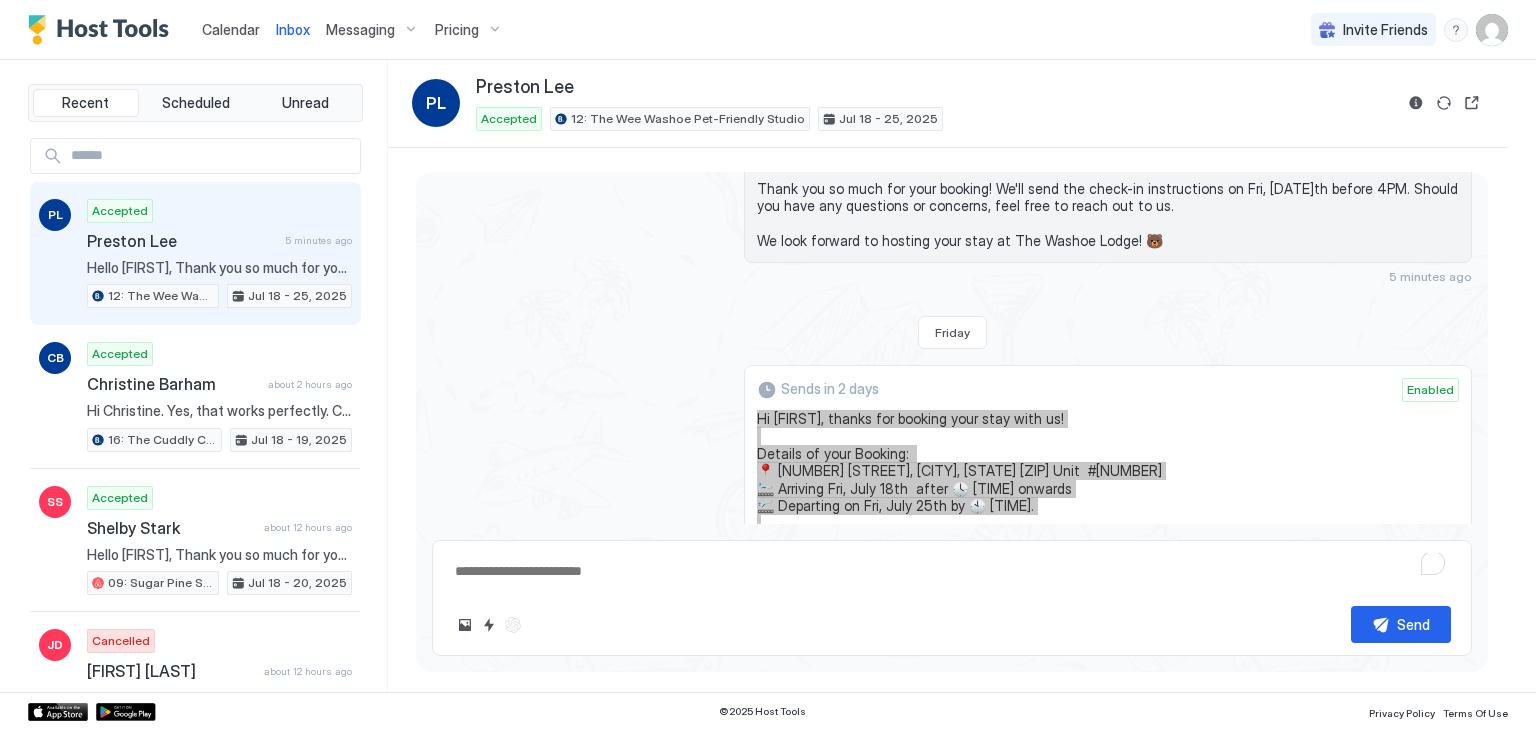 type on "*" 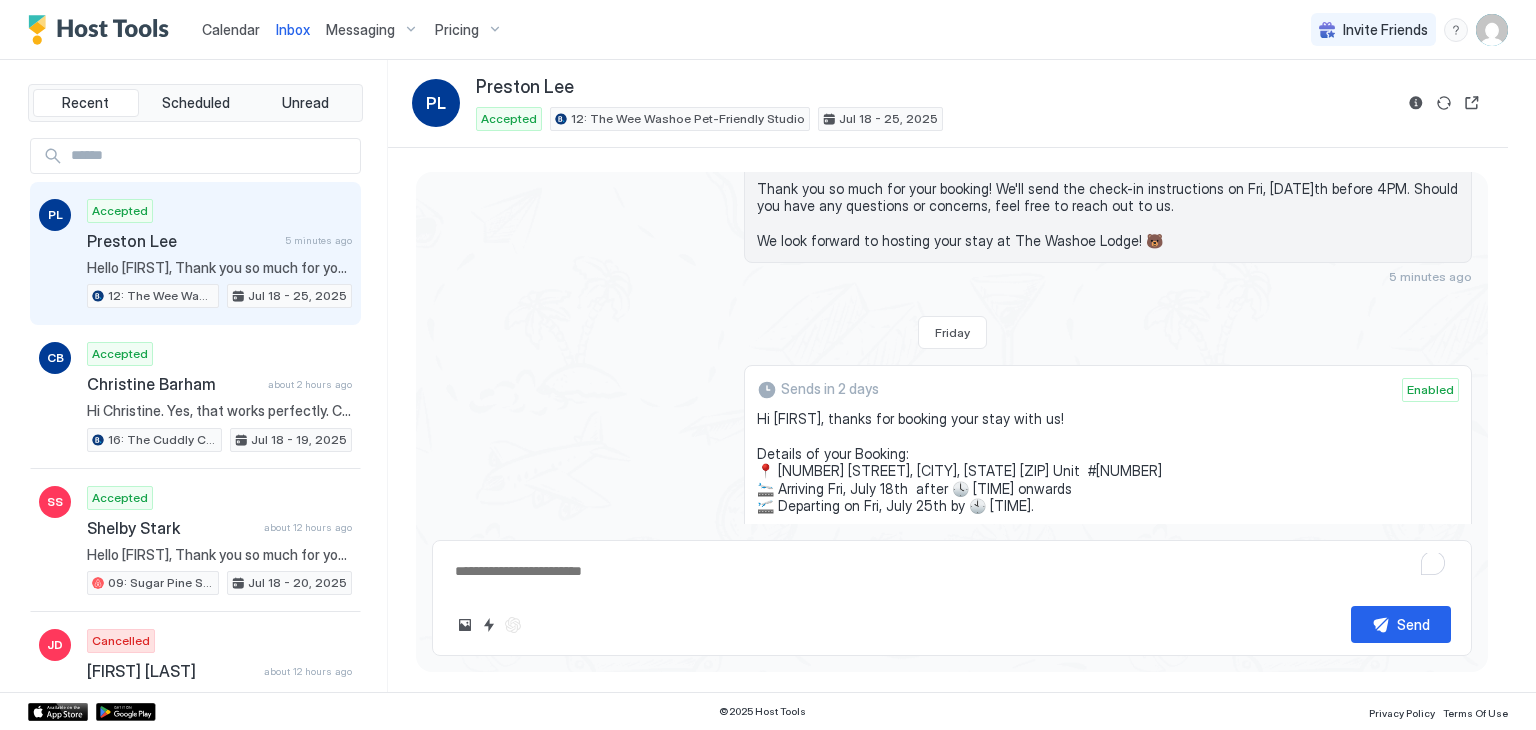 click on "Today Hello Preston,
Thank you so much for your booking! We'll send the check-in instructions on Fri, July 18th before 4PM. Should you have any questions or concerns, feel free to reach out to us.
We look forward to hosting your stay at The Washoe Lodge! 🐻 5 minutes ago Friday Sends in 2 days Enabled Message Rule Check-In Rule Scheduled Messages" at bounding box center [952, 544] 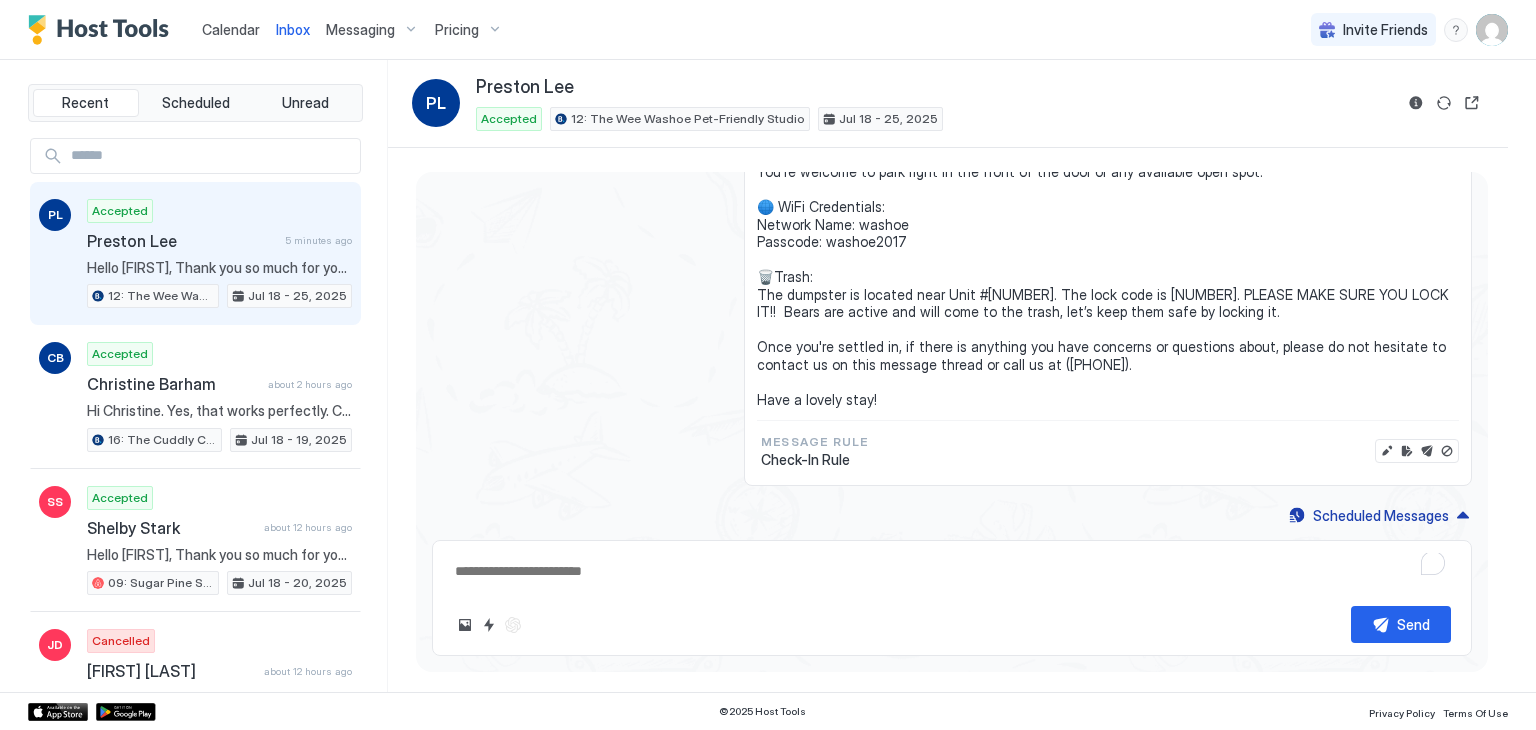 click on "Sends in 2 days Enabled Hi Preston, thanks for booking your stay with us!
Details of your Booking:
📍 751 Emerald Bay Rd, South Lake Tahoe, CA 96150 Unit  #12
🛬 Arriving Fri, July 18th  after 🕓 4:00 PM onwards
🛫 Departing on Fri, July 25th by 🕙 11:00am.
🔐 Access to the property:
You will be staying at Unit 12 and the code is 1412.
The key will be in a lock box on the door.
Please don't forget to return the key to the lock box when you leave.
🚙 Parking:
You're welcome to park right in the front of the door or any available open spot.
🌐 WiFi Credentials:
Network Name: washoe
Passcode: washoe2017
🗑️Trash:
The dumpster is located near Unit #8. The lock code is 2017. PLEASE MAKE SURE YOU LOCK IT!!  Bears are active and will come to the trash, let’s keep them safe by locking it.
Once you're settled in, if there is anything you have concerns or questions about, please do not hesitate to contact us on this message thread or call us at (530) 539-1666.
Have a lovely stay!" at bounding box center (952, 197) 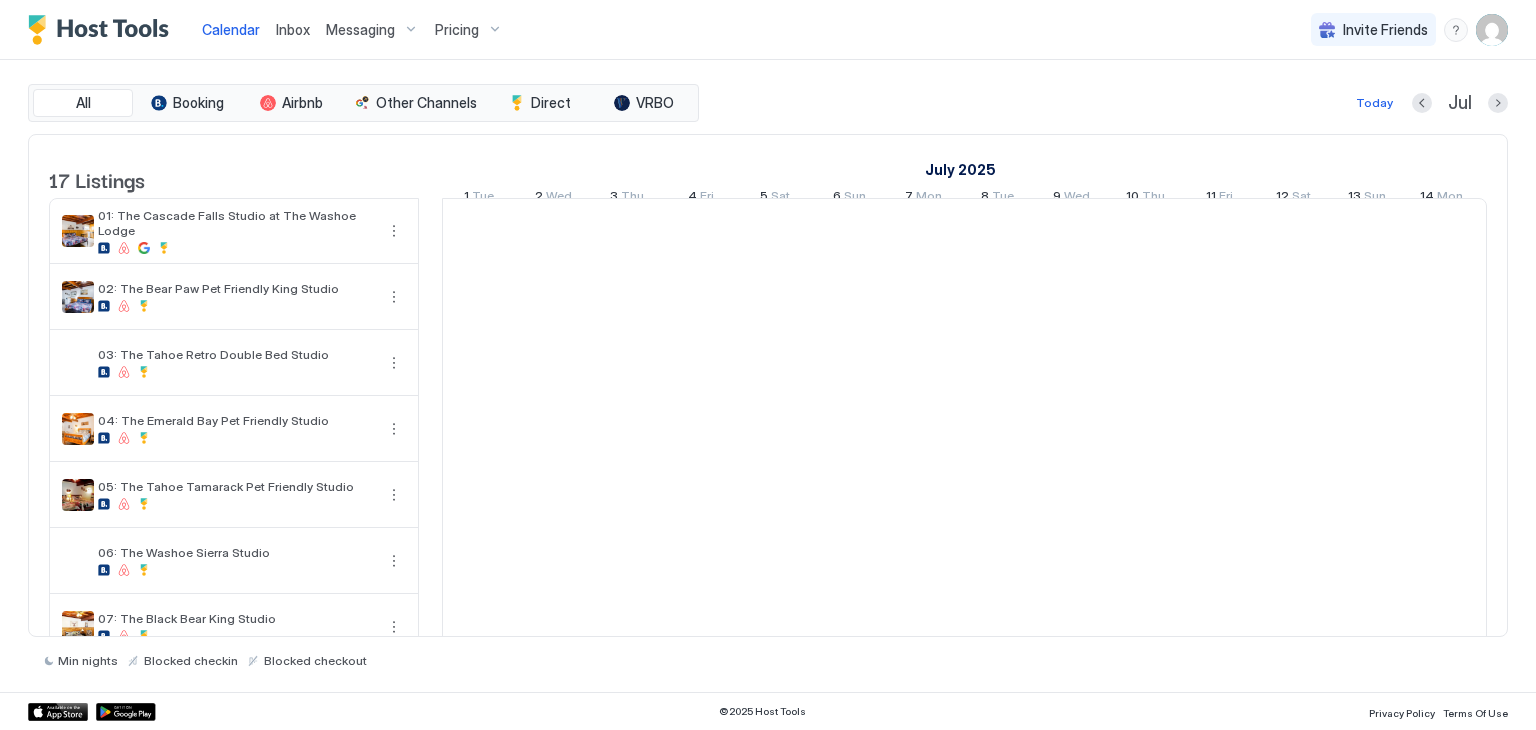scroll, scrollTop: 0, scrollLeft: 1111, axis: horizontal 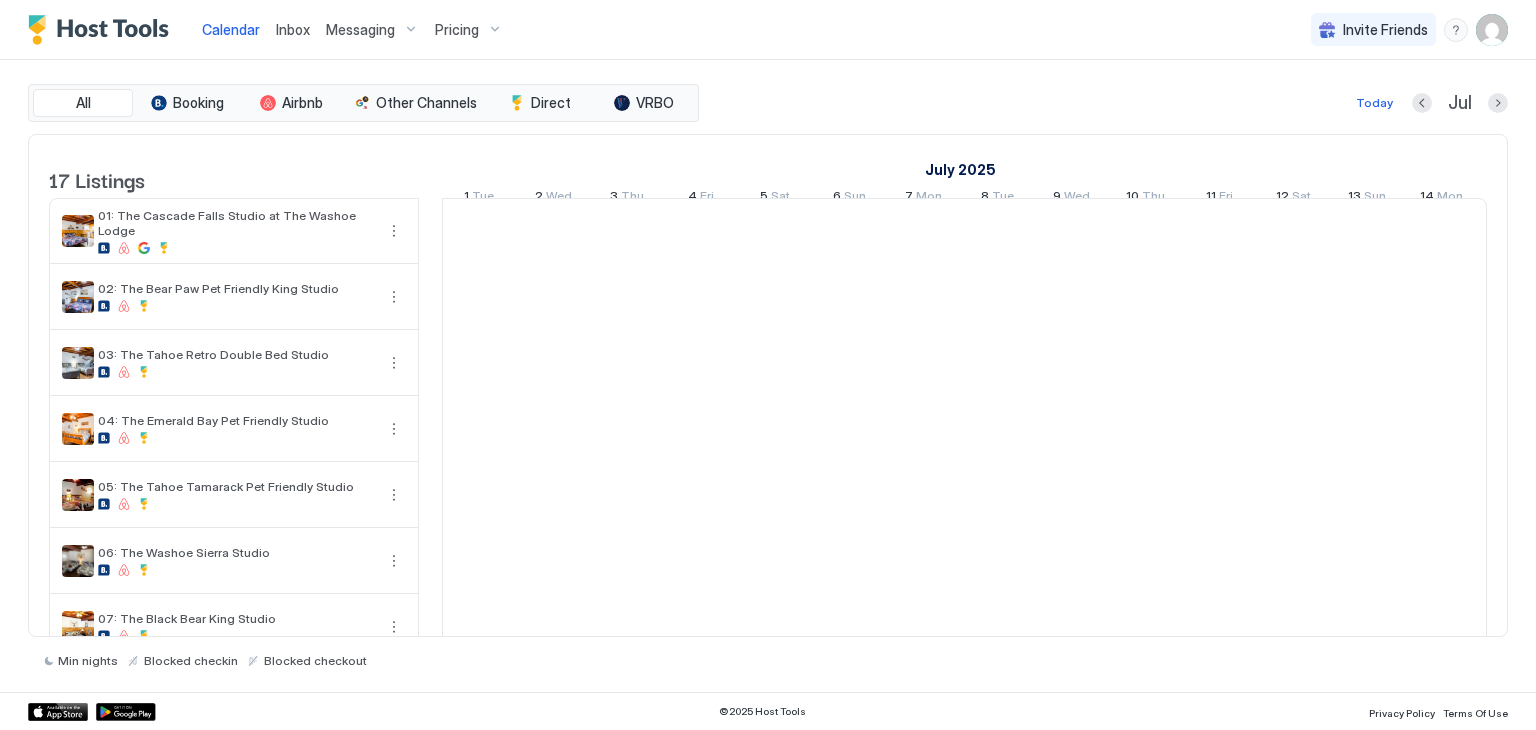 click on "Inbox" at bounding box center [293, 29] 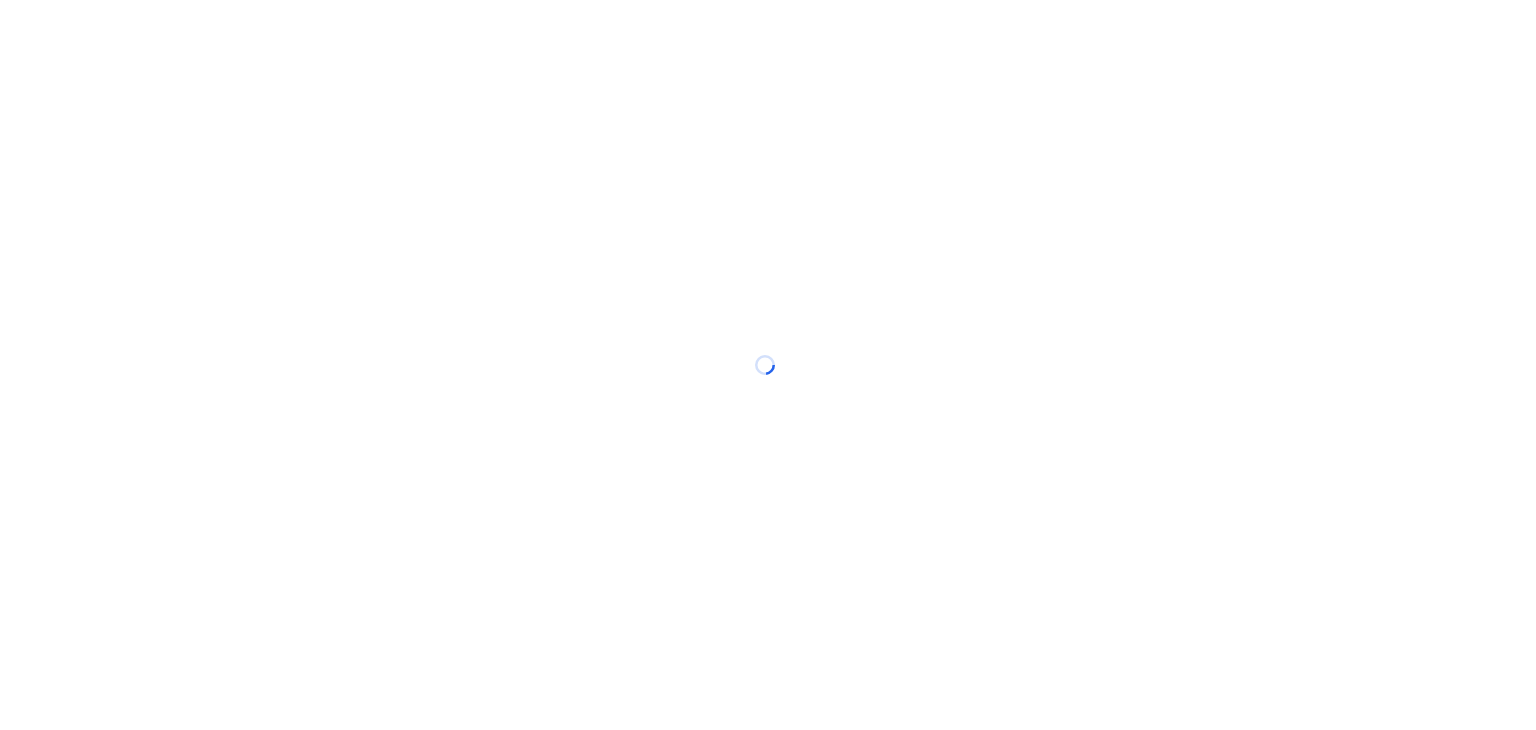 scroll, scrollTop: 0, scrollLeft: 0, axis: both 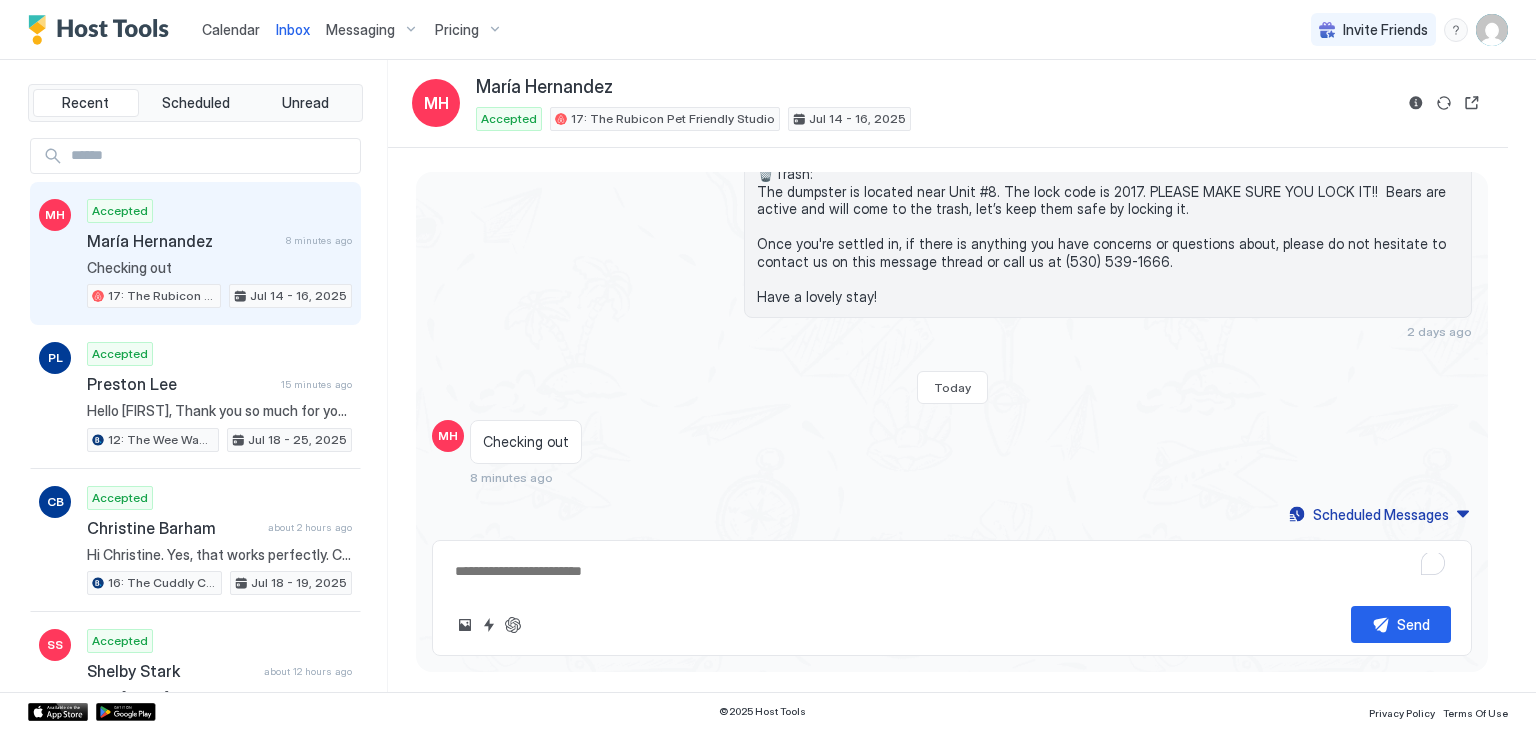 click on "[FIRST] [LAST]" at bounding box center (182, 241) 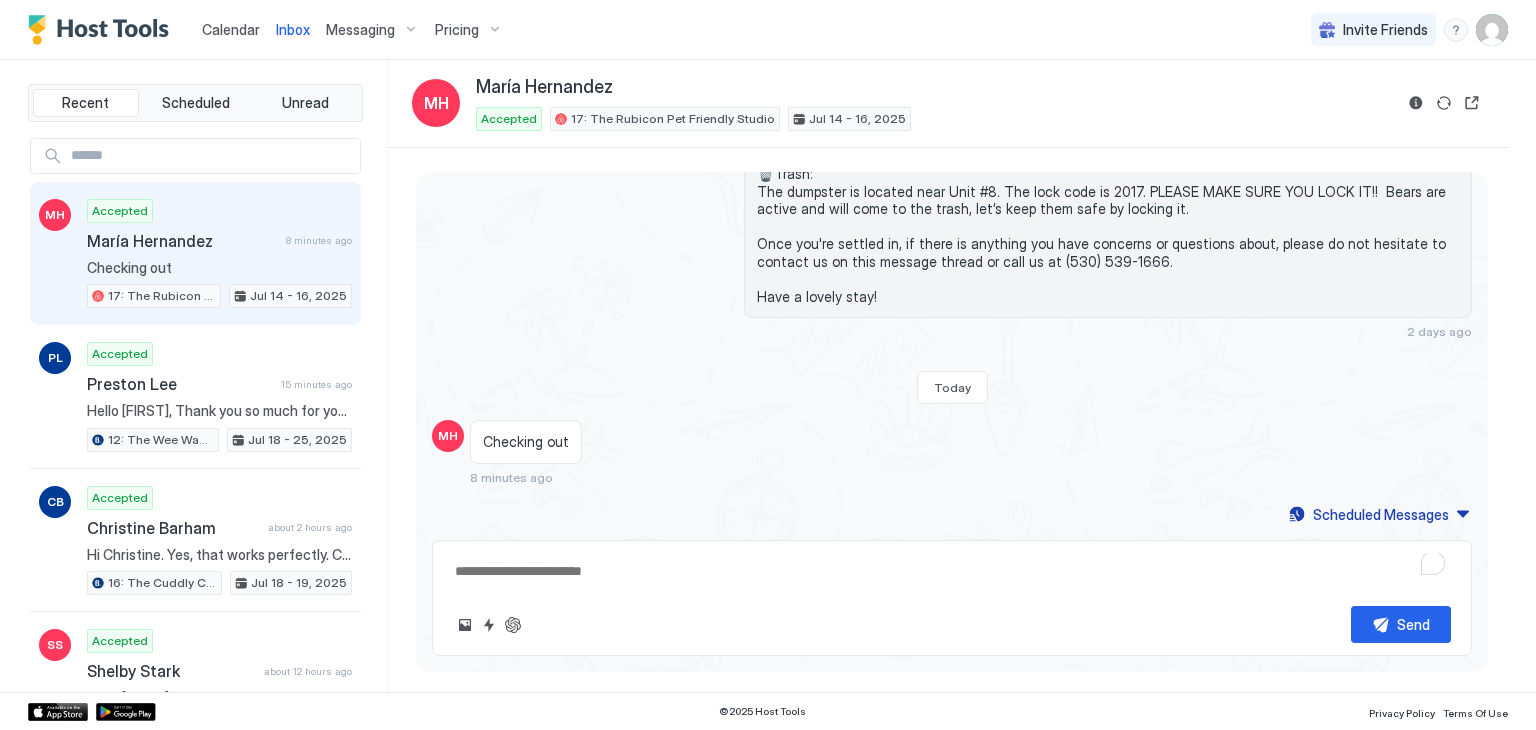 click at bounding box center (952, 571) 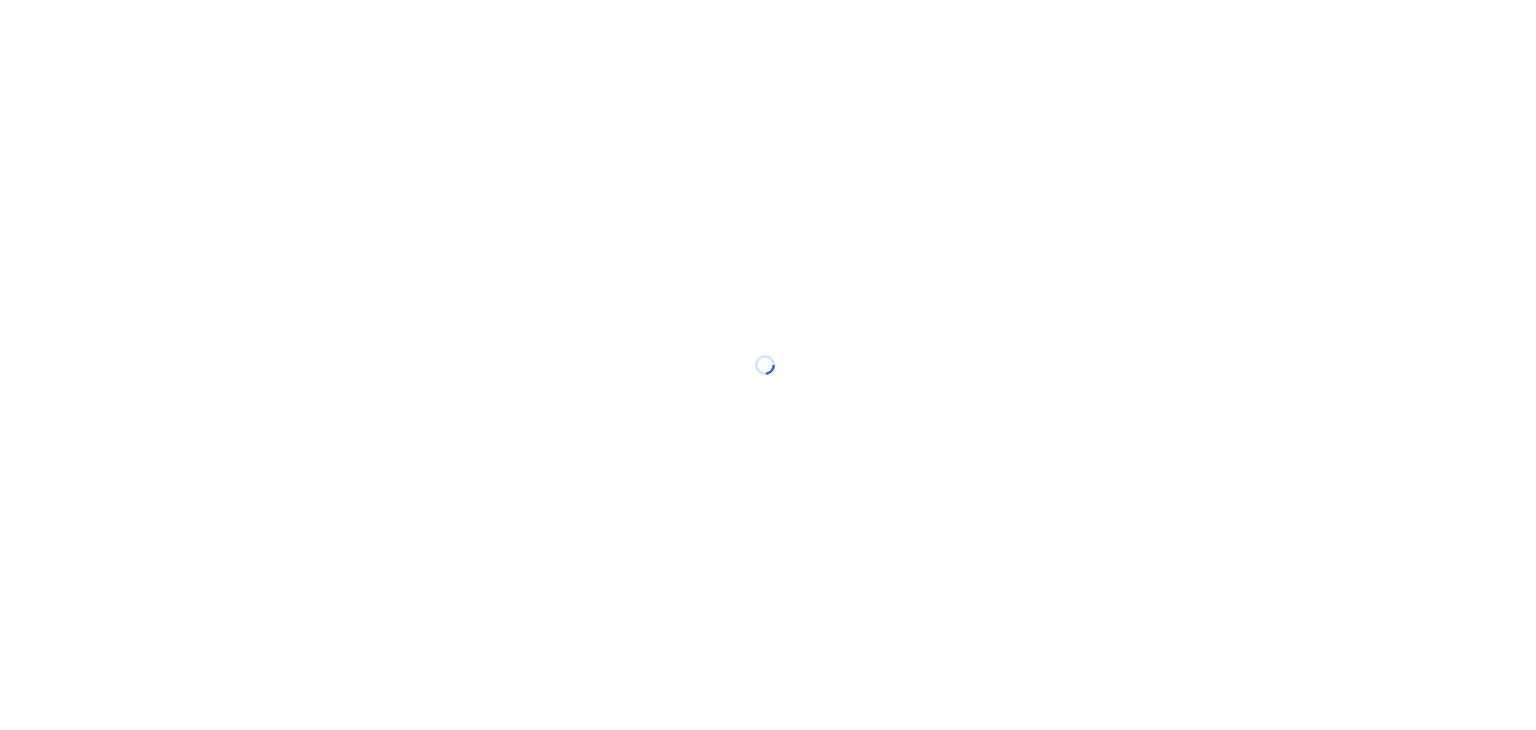 scroll, scrollTop: 0, scrollLeft: 0, axis: both 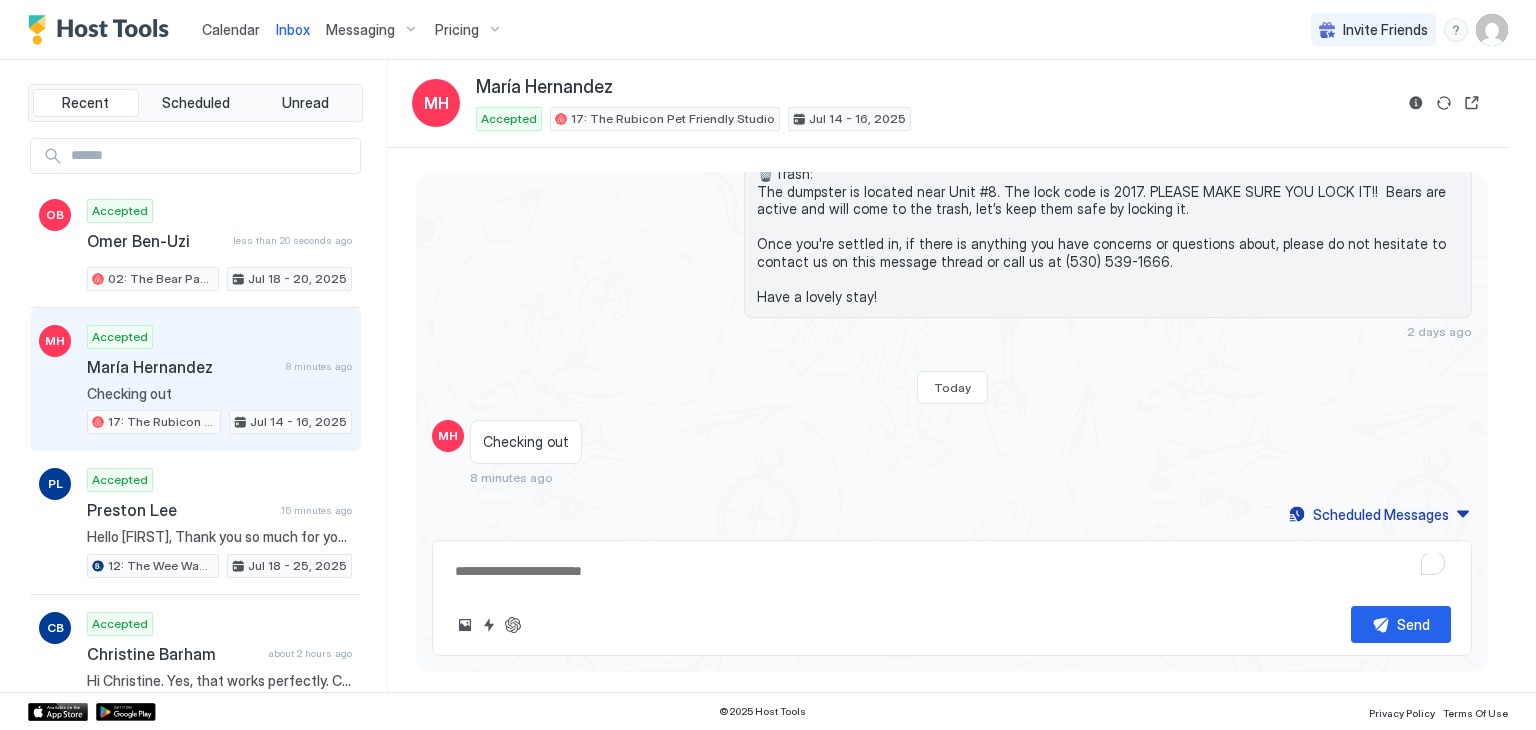 click at bounding box center [952, 571] 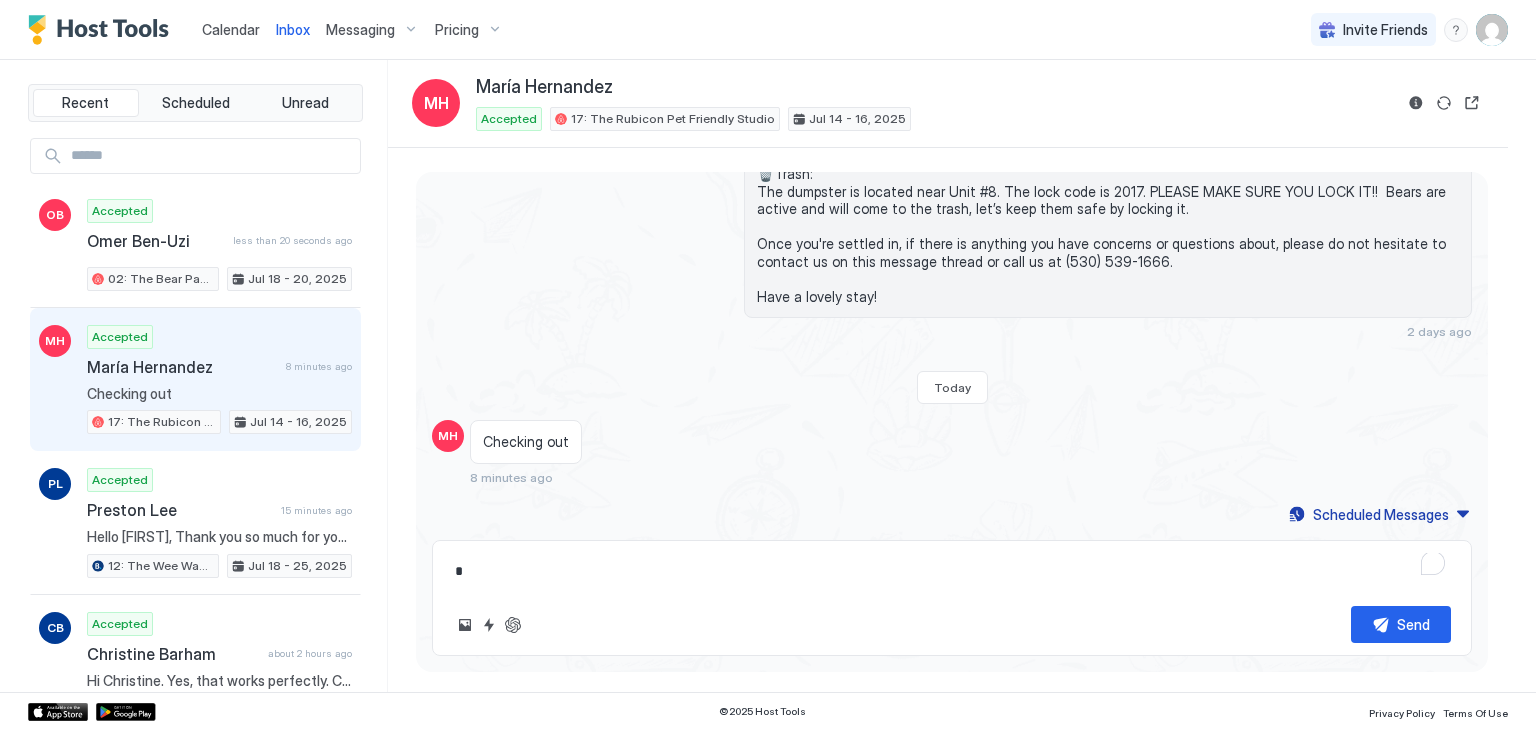 type on "*" 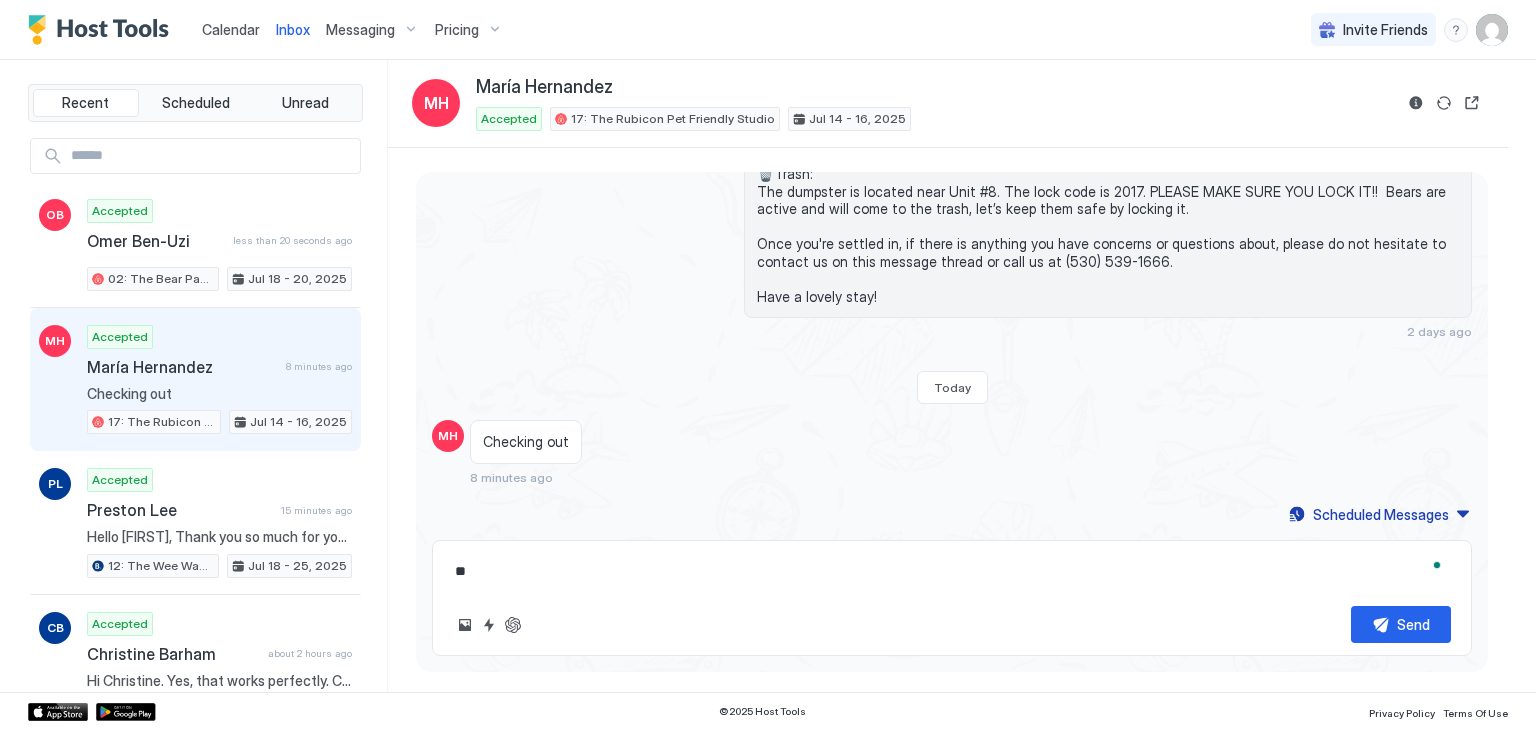 type on "*" 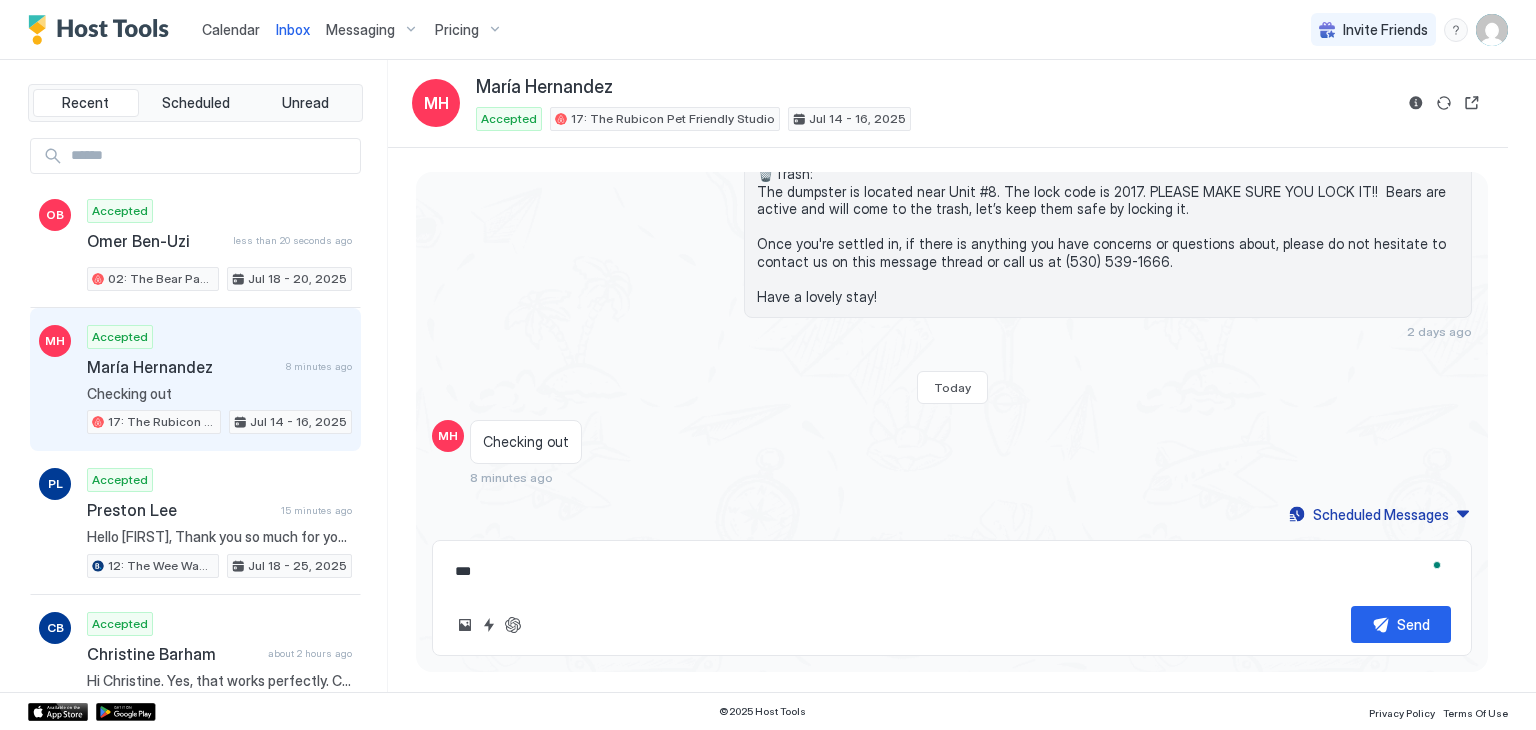 type on "*" 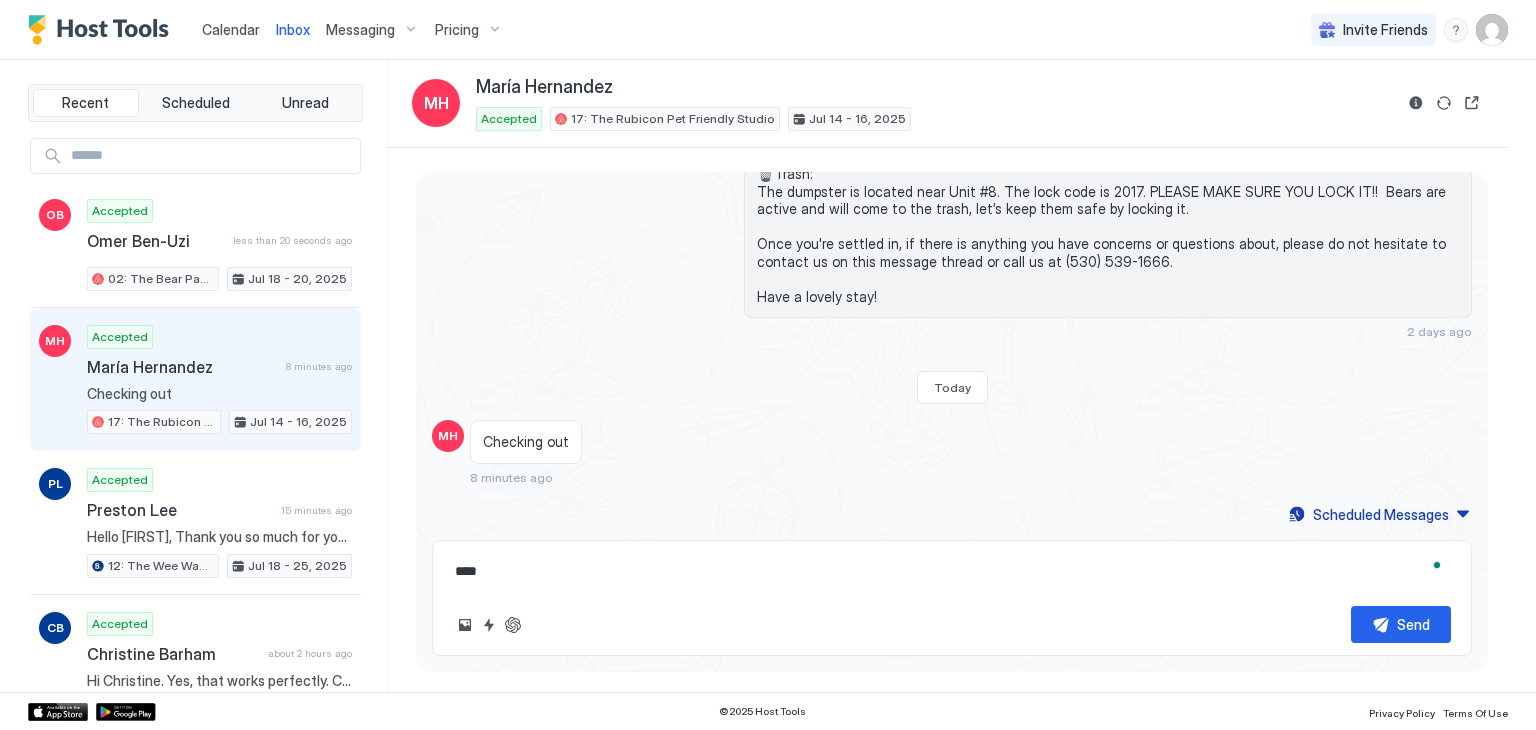 type on "*" 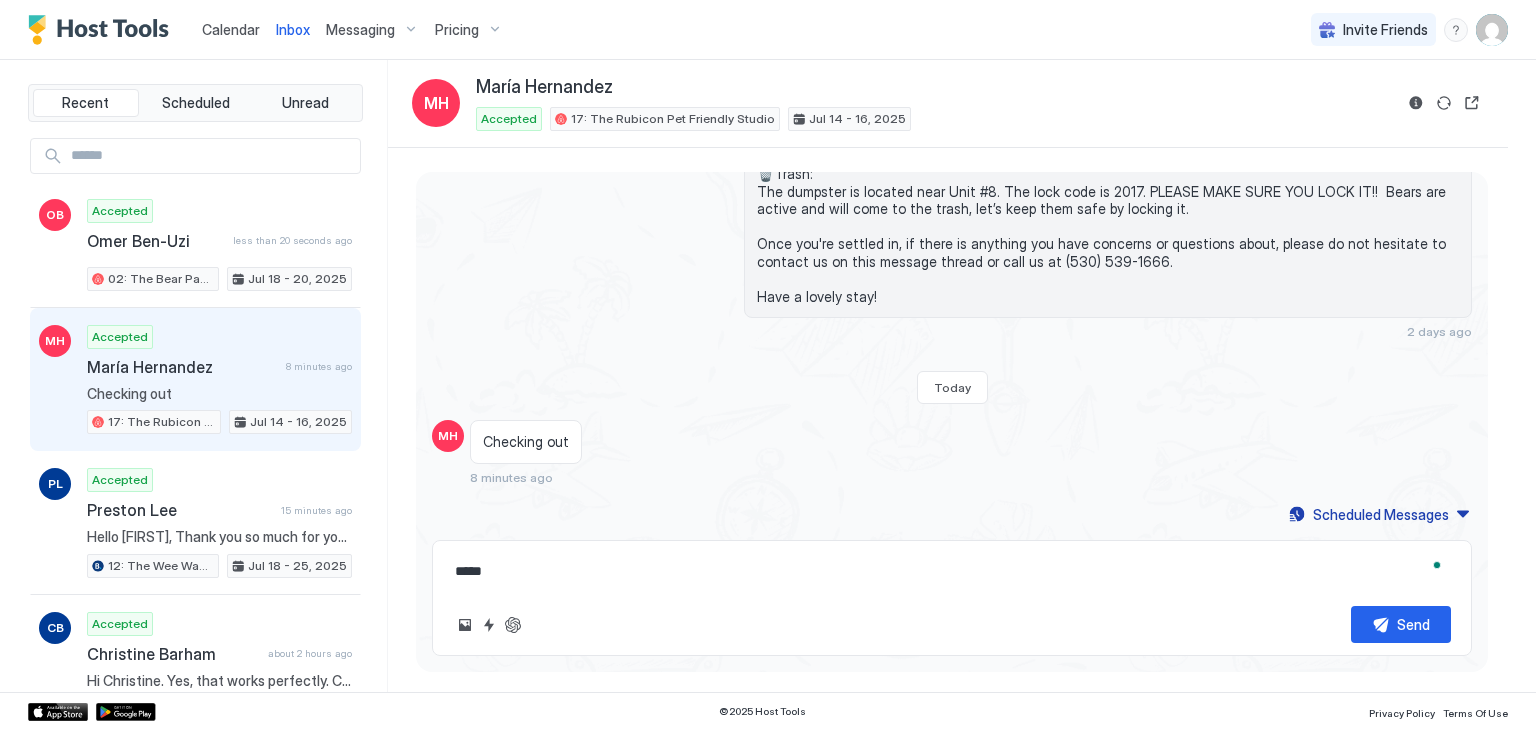 type on "*" 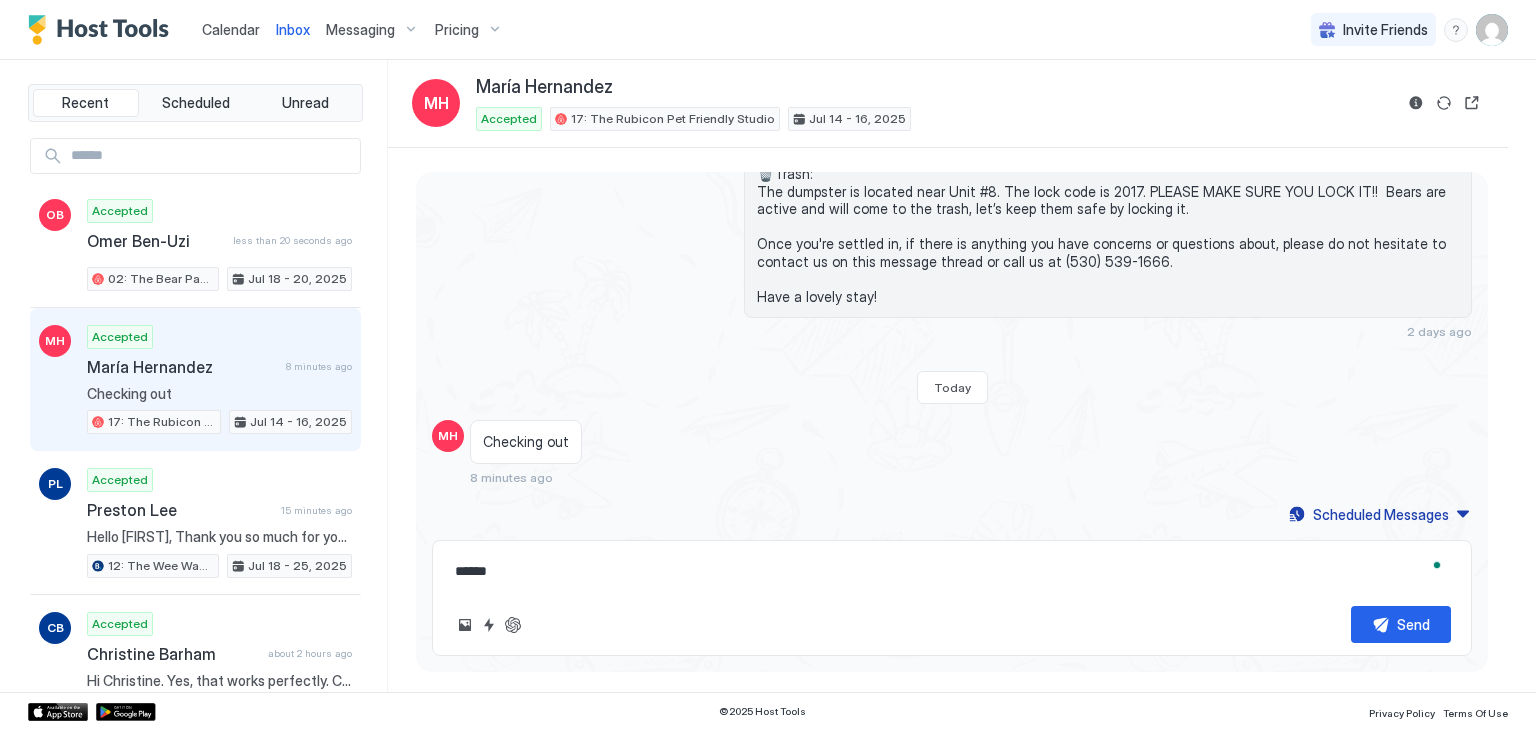 type on "*" 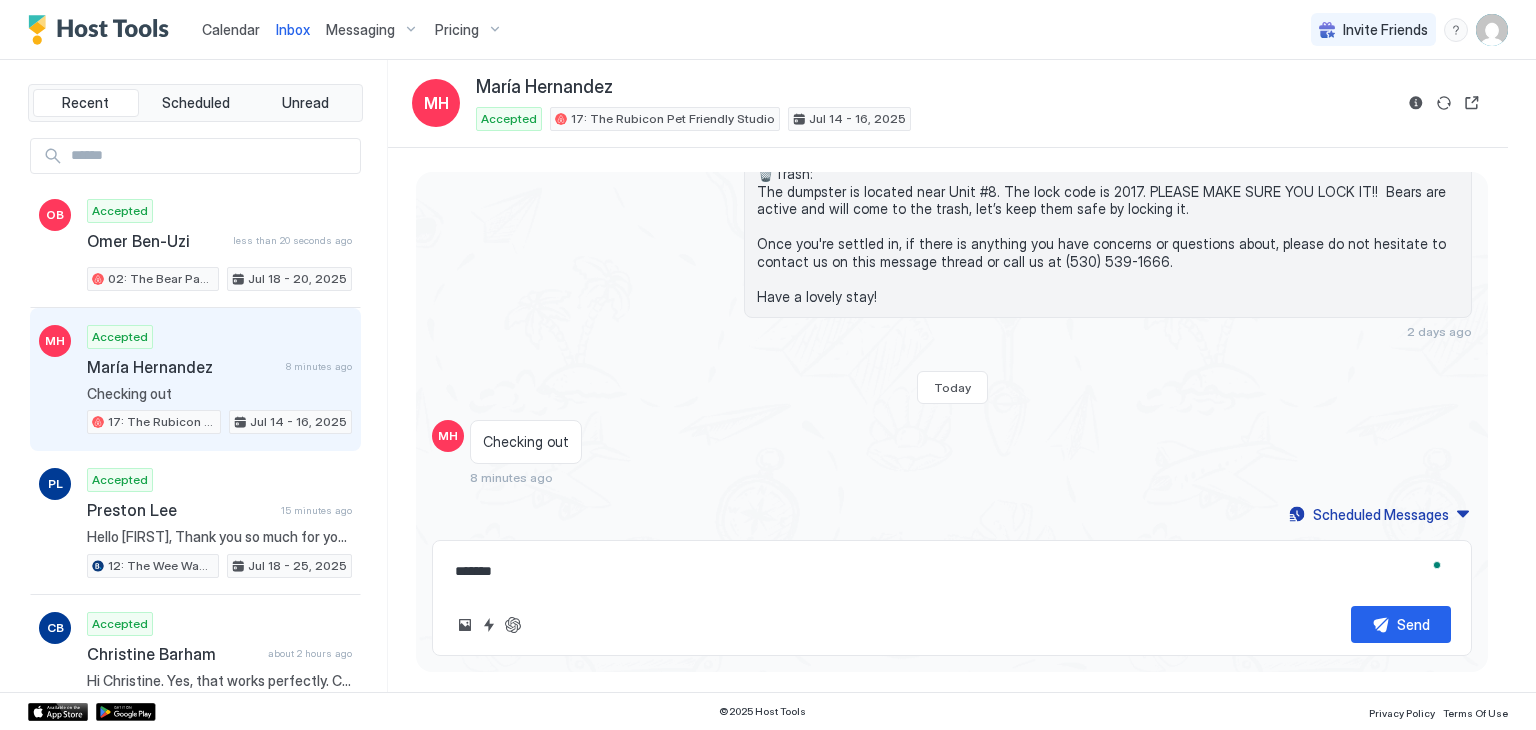 type on "*" 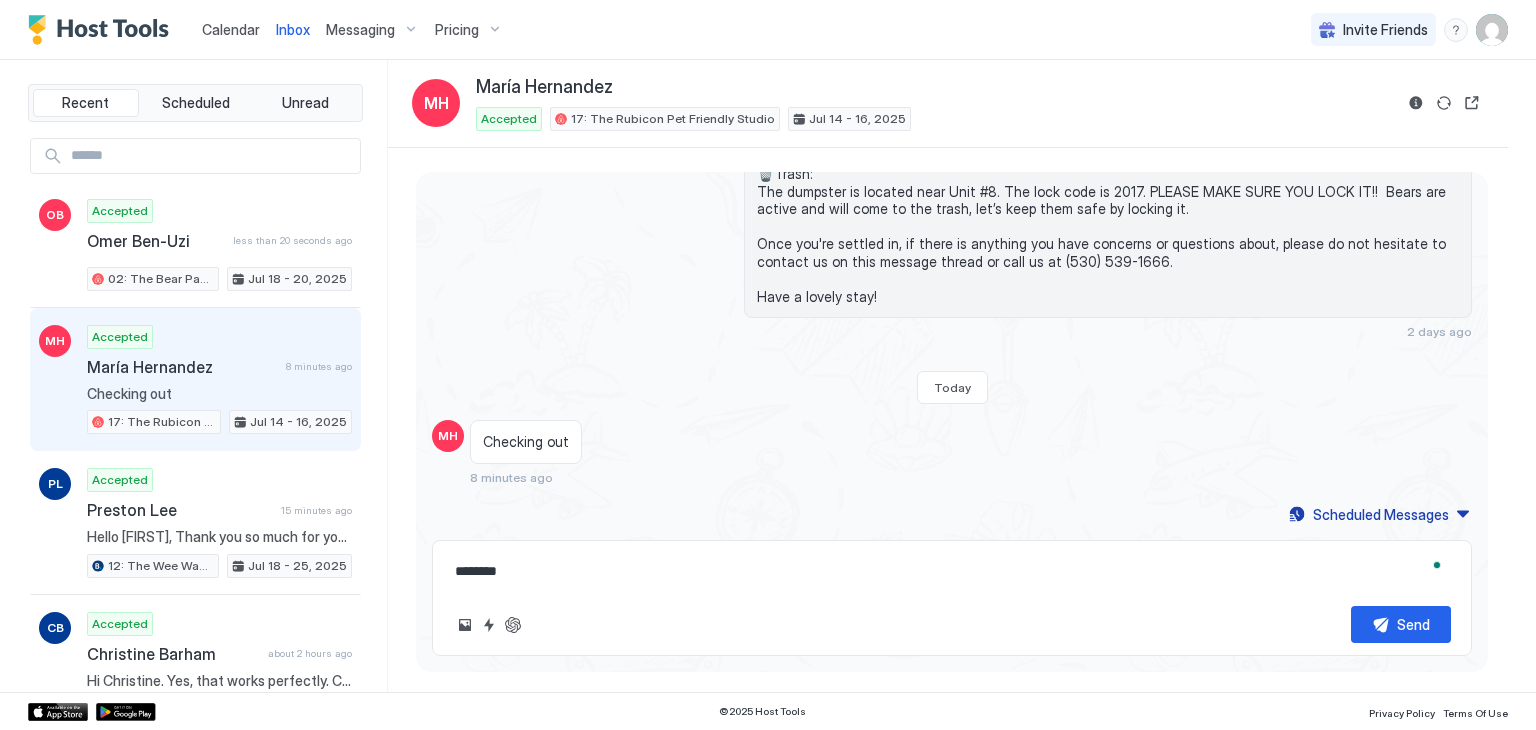 type on "*" 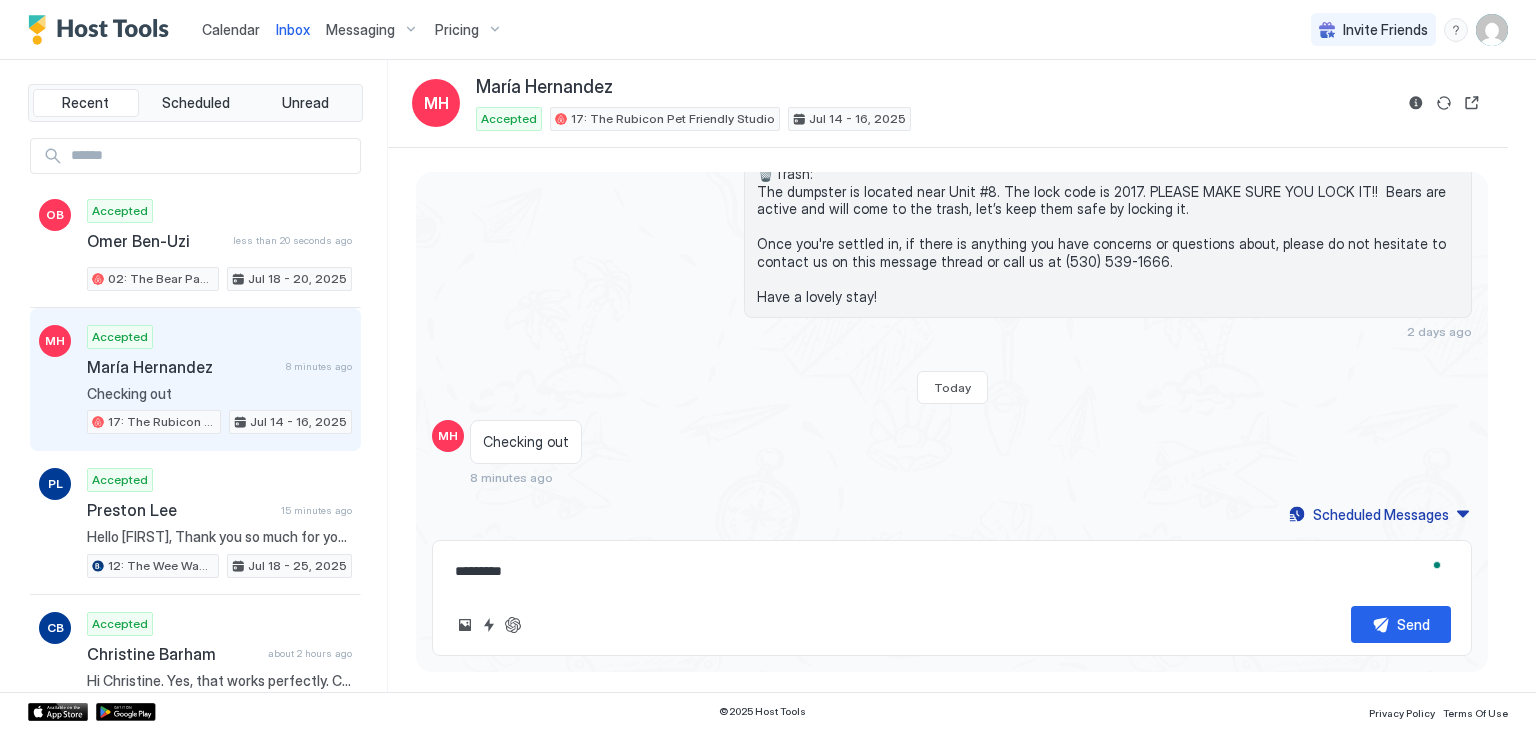 type on "*" 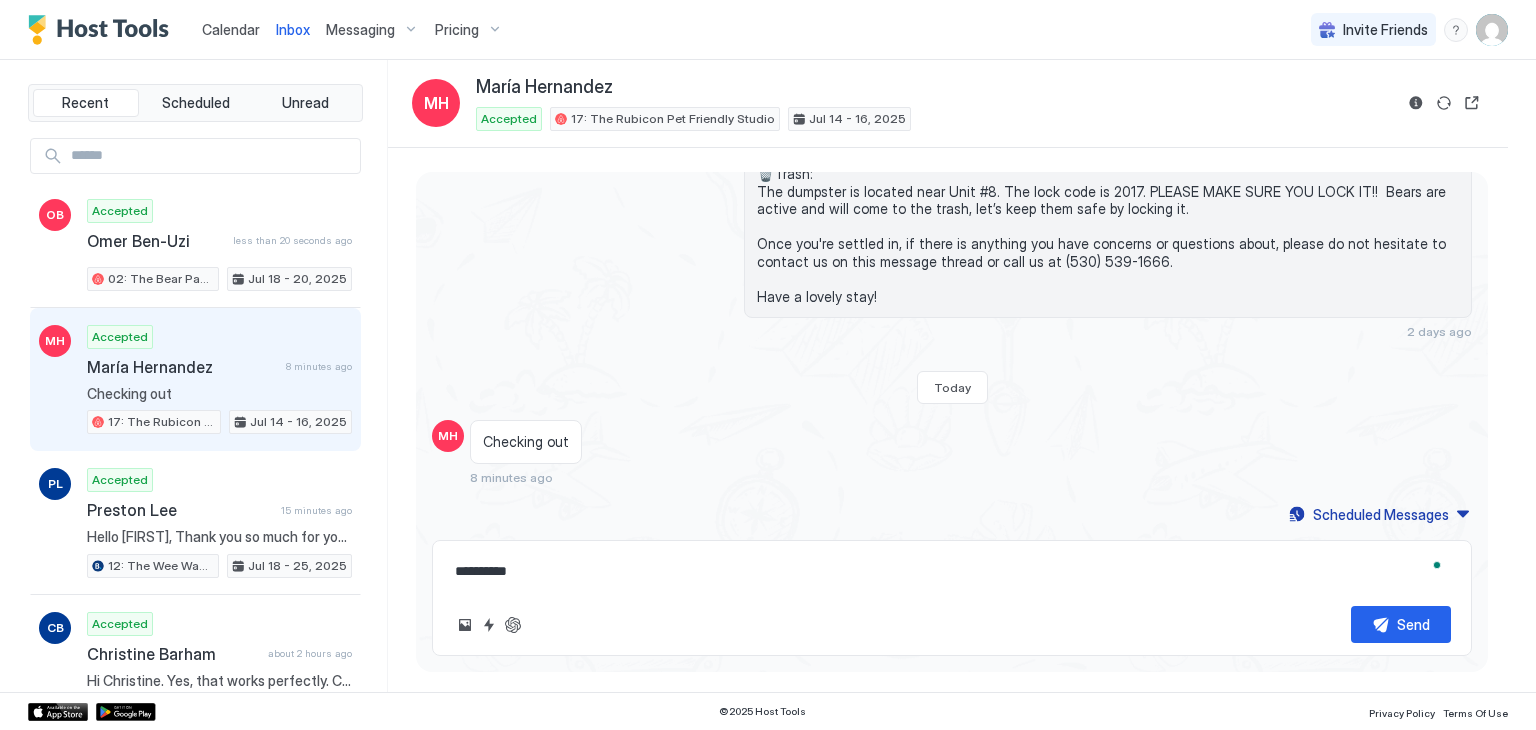 type on "*" 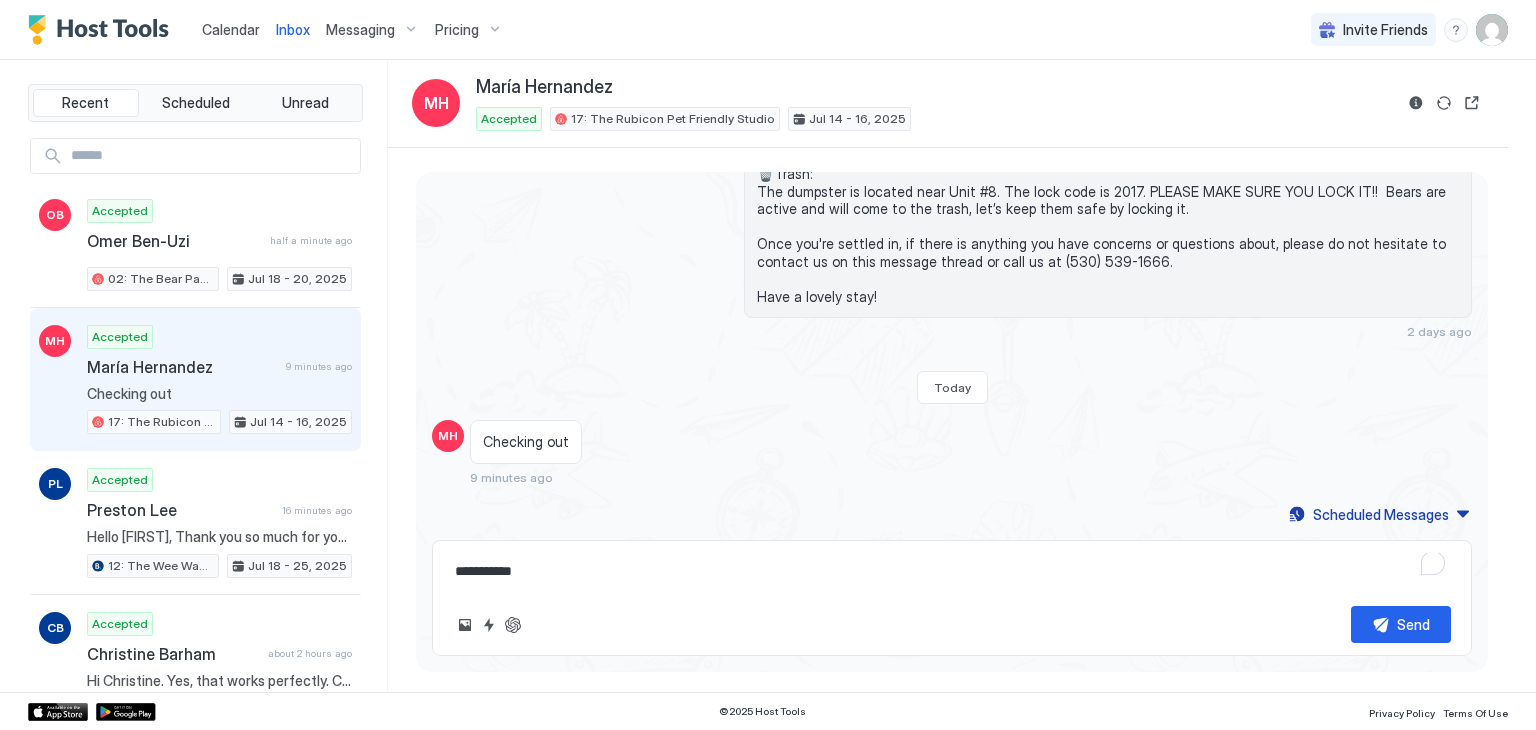 type on "**********" 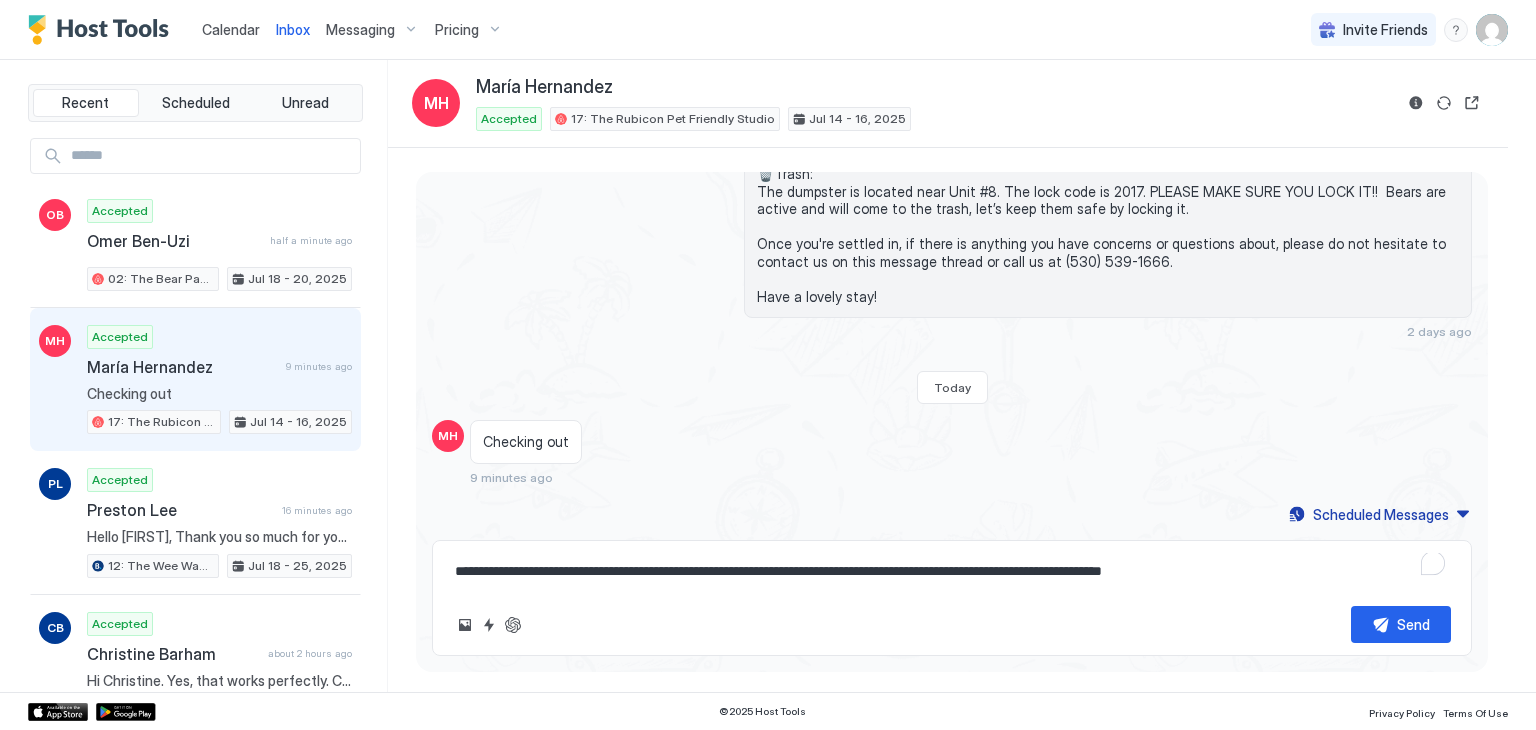 type on "*" 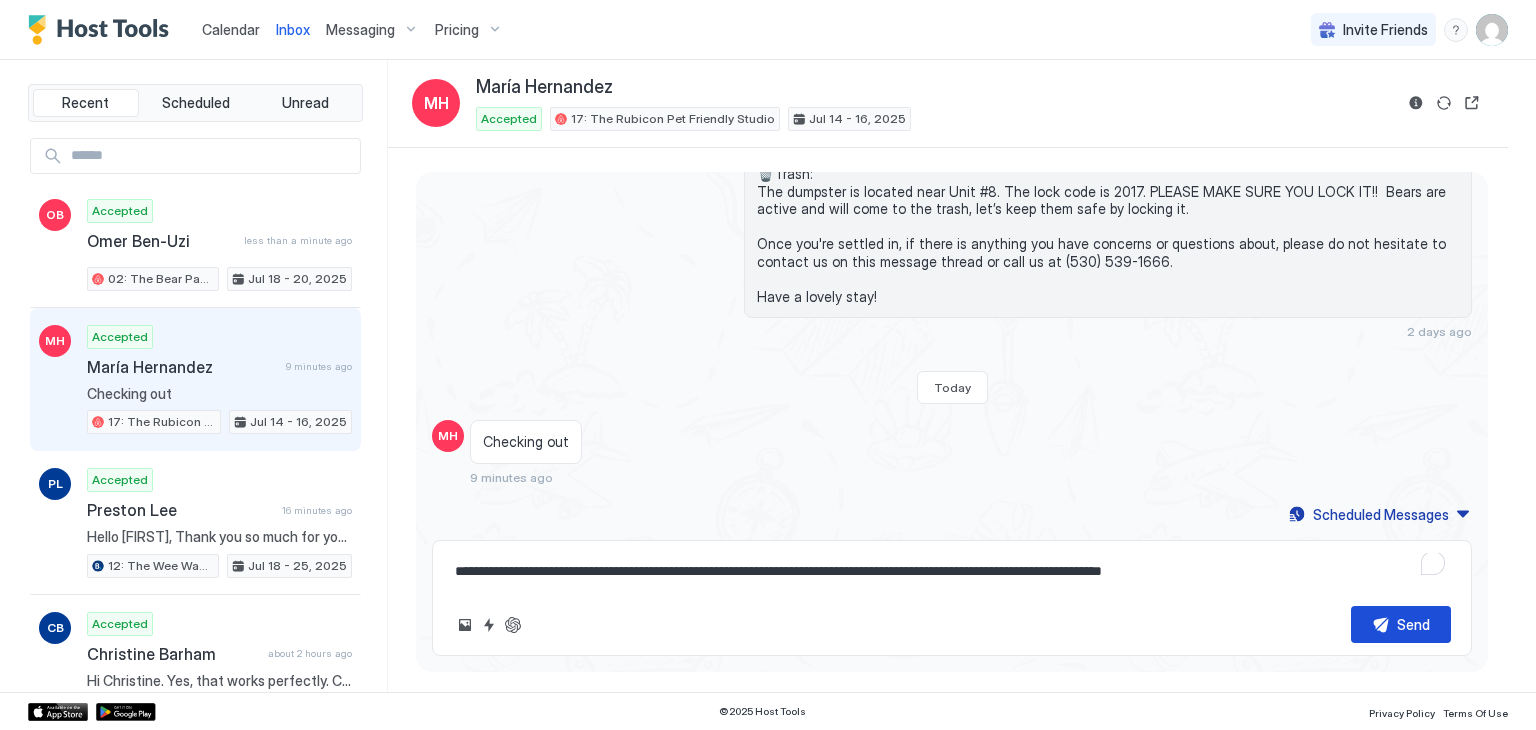 type on "**********" 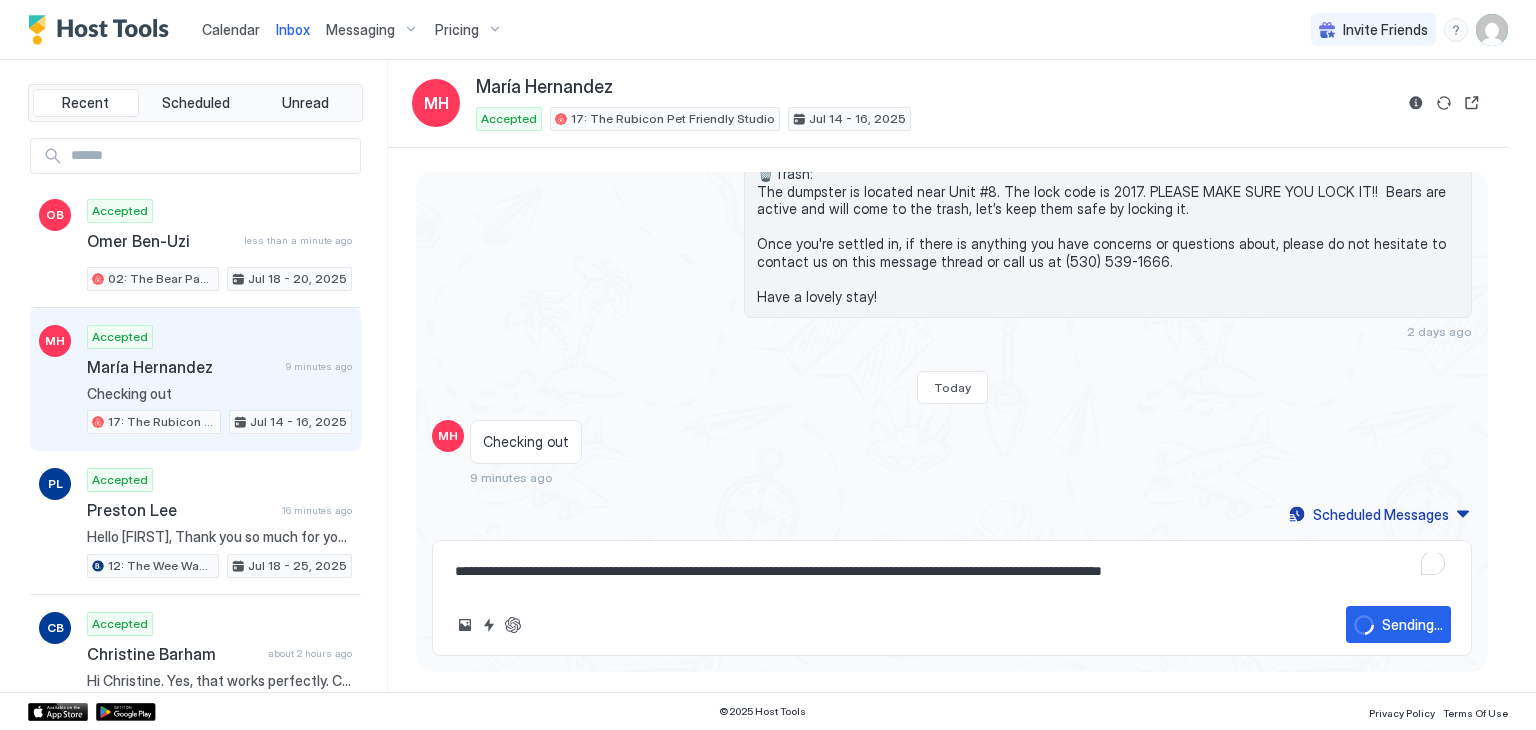 type on "*" 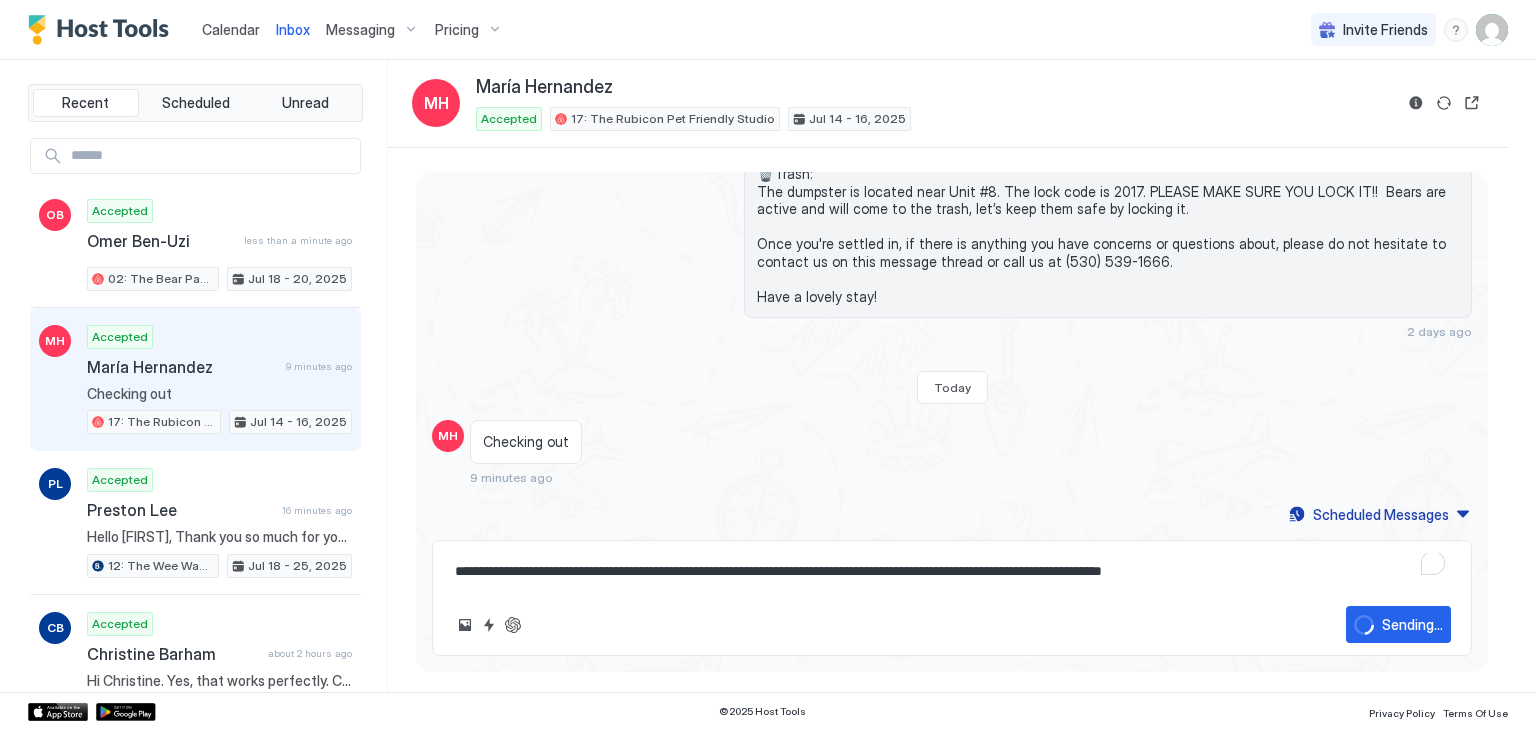 type 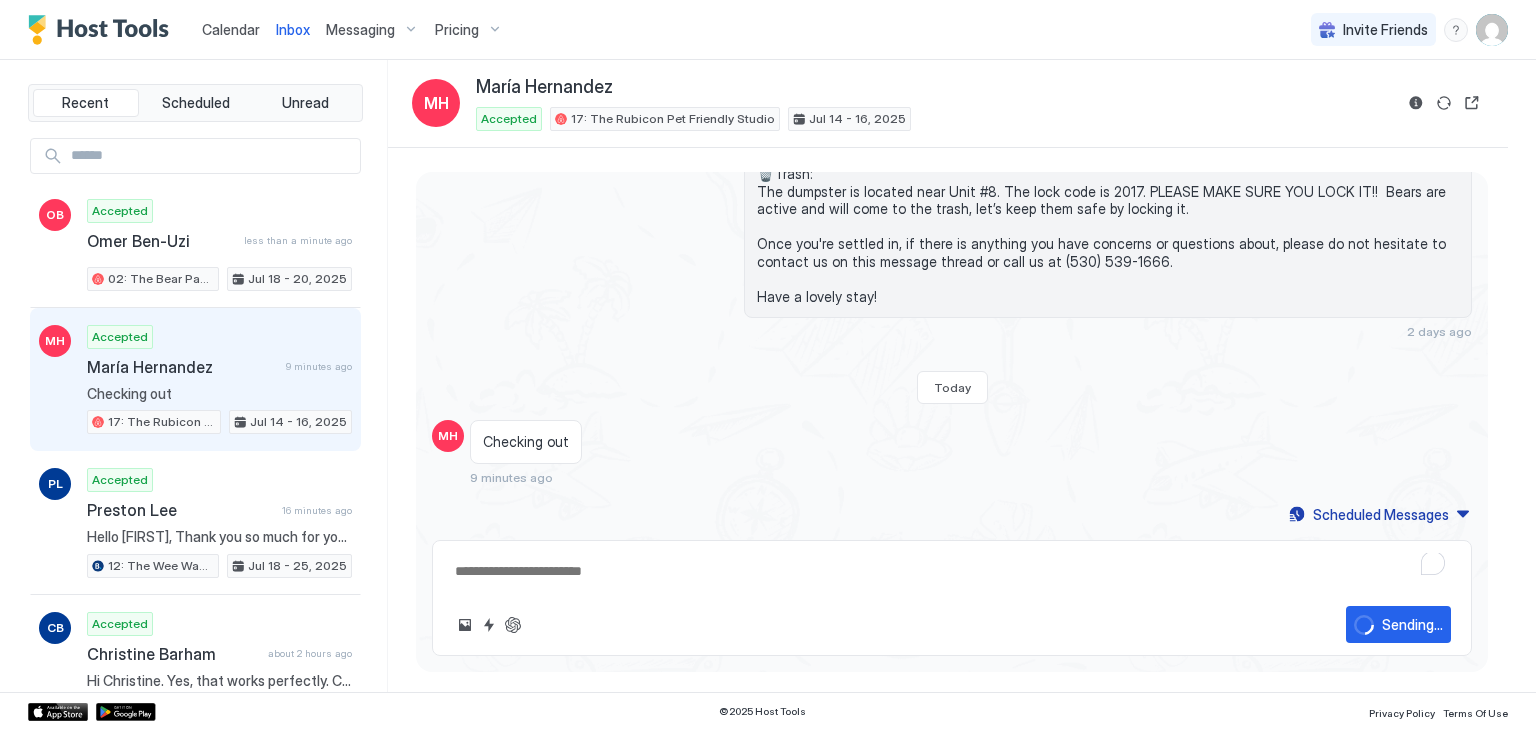 scroll, scrollTop: 660, scrollLeft: 0, axis: vertical 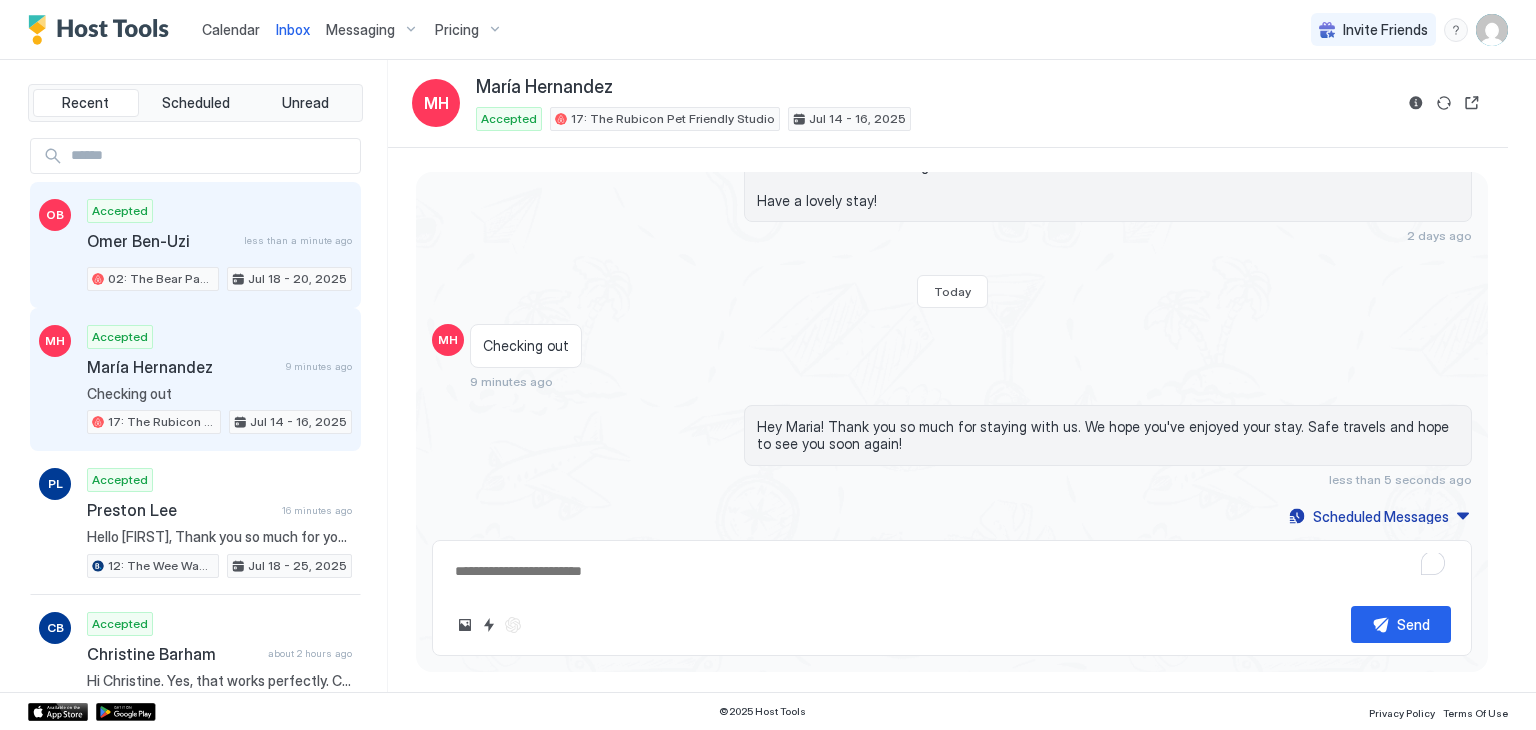 click on "Accepted Omer Ben-Uzi less than a minute ago 02: The Bear Paw Pet Friendly King Studio Jul 18 - 20, 2025" at bounding box center [219, 245] 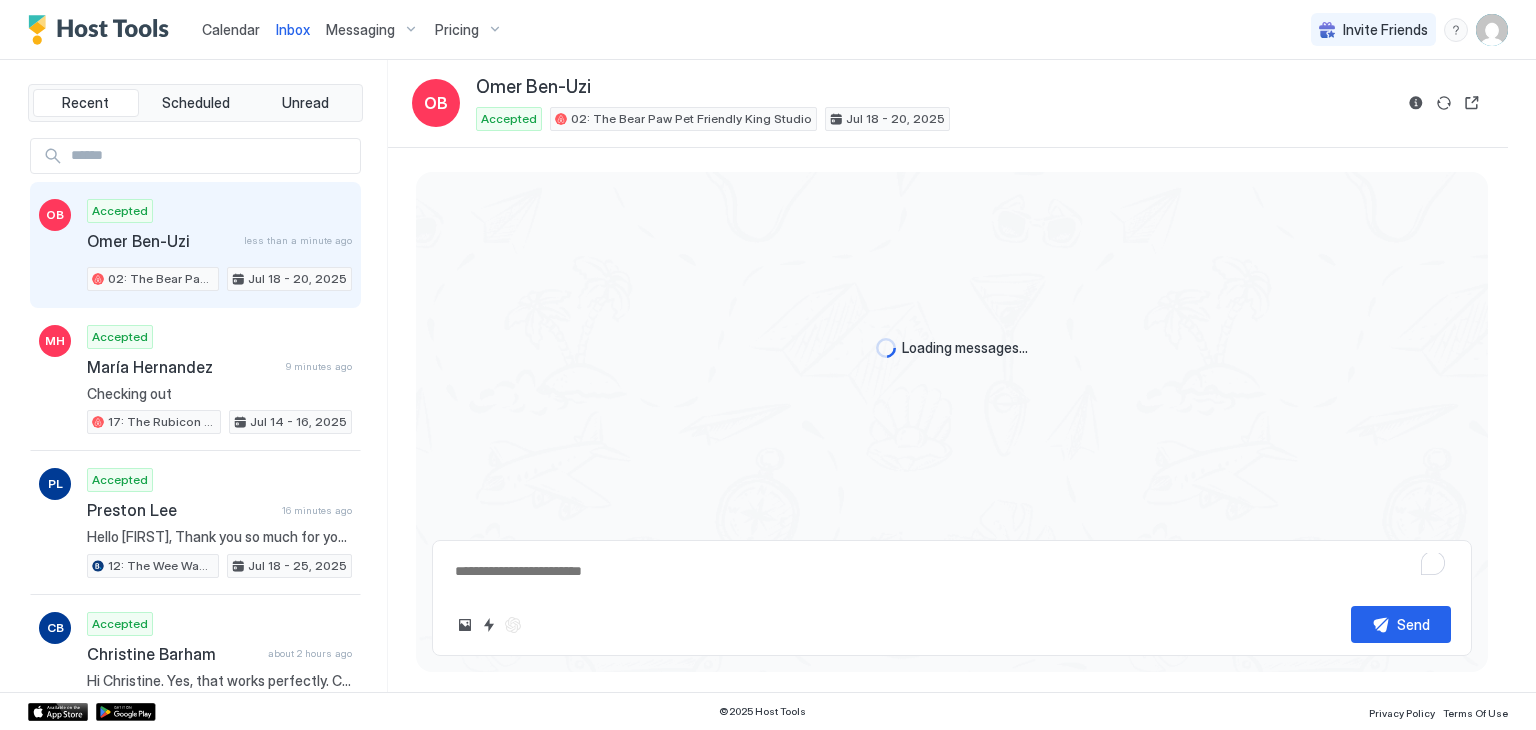scroll, scrollTop: 0, scrollLeft: 0, axis: both 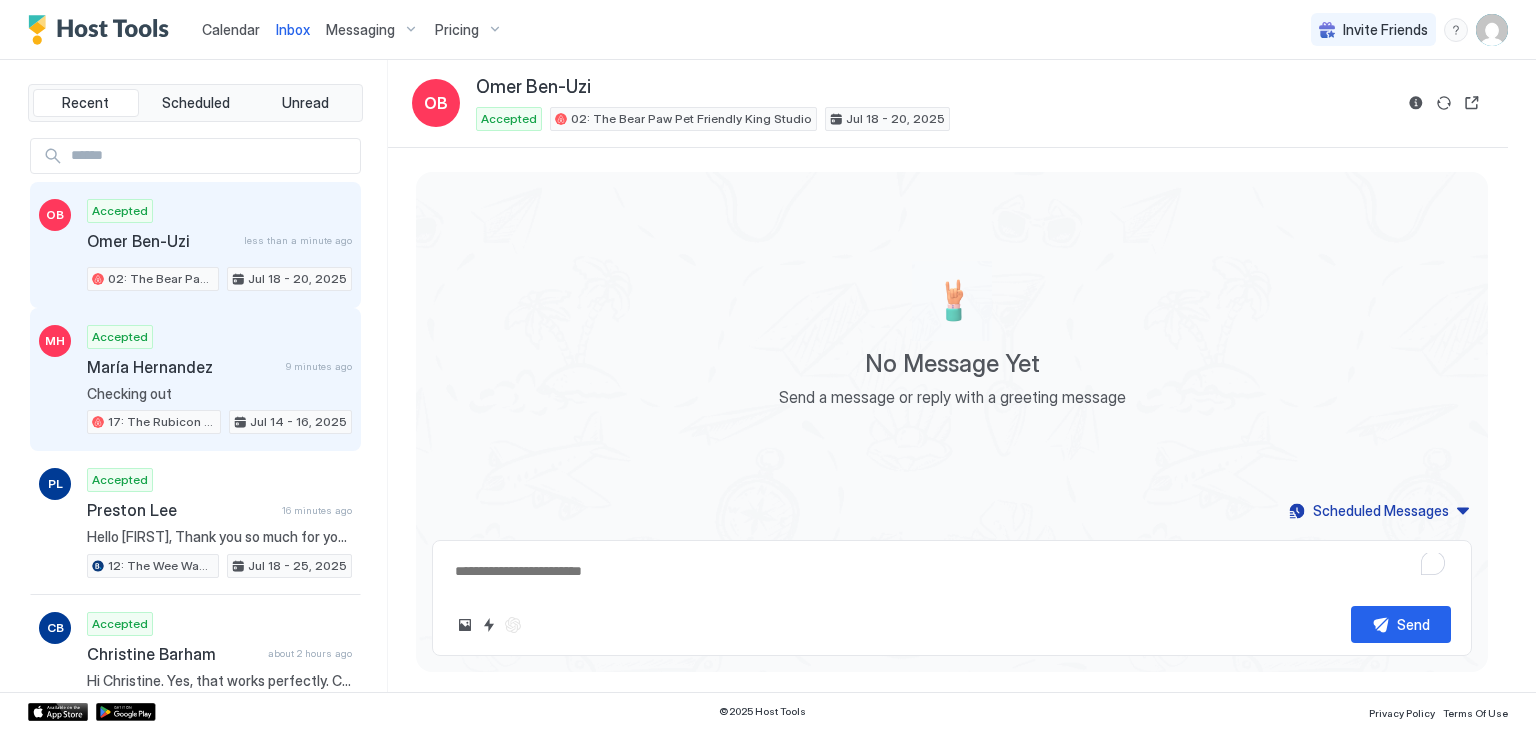 click on "Accepted María Hernandez 9 minutes ago Checking out  17: The Rubicon Pet Friendly Studio Jul 14 - 16, 2025" at bounding box center (219, 380) 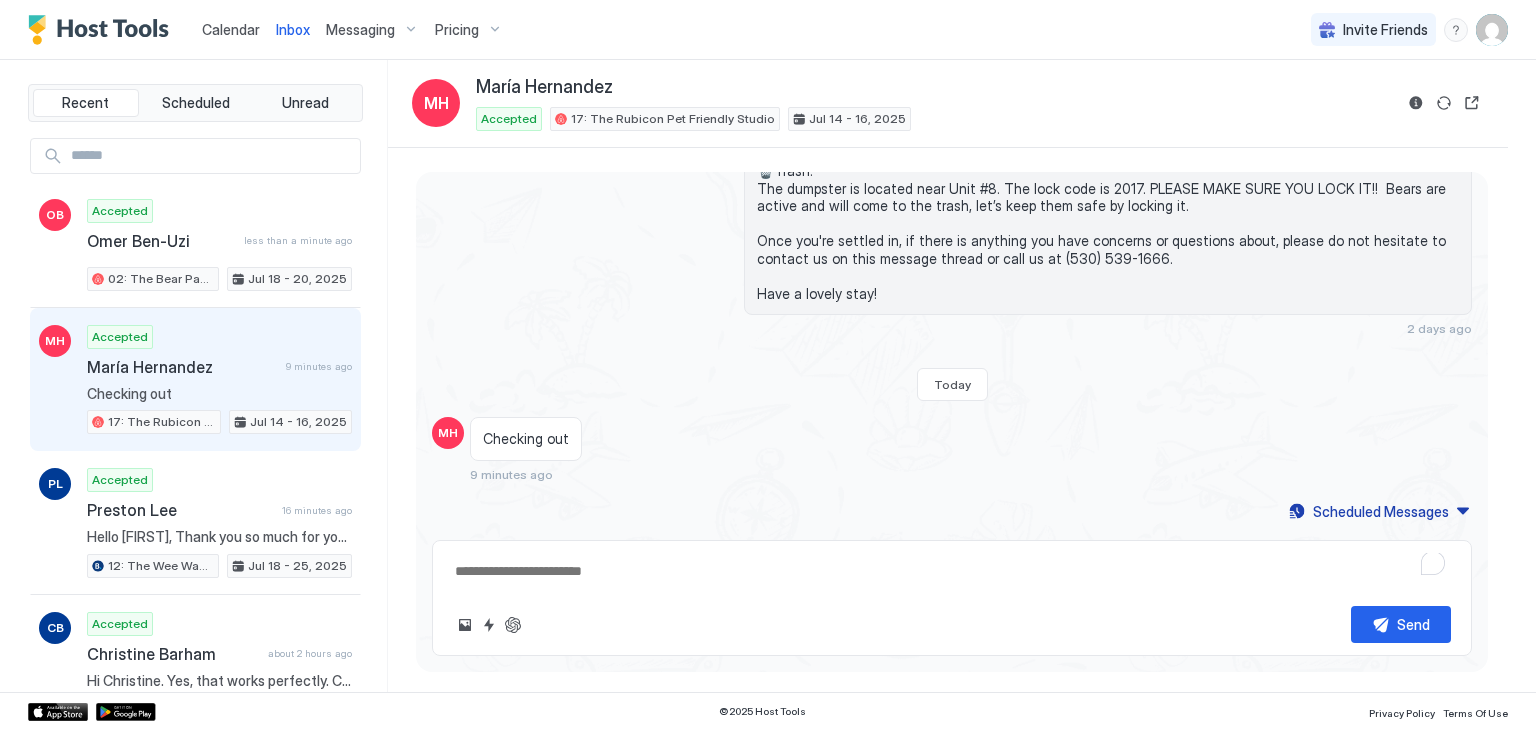 scroll, scrollTop: 564, scrollLeft: 0, axis: vertical 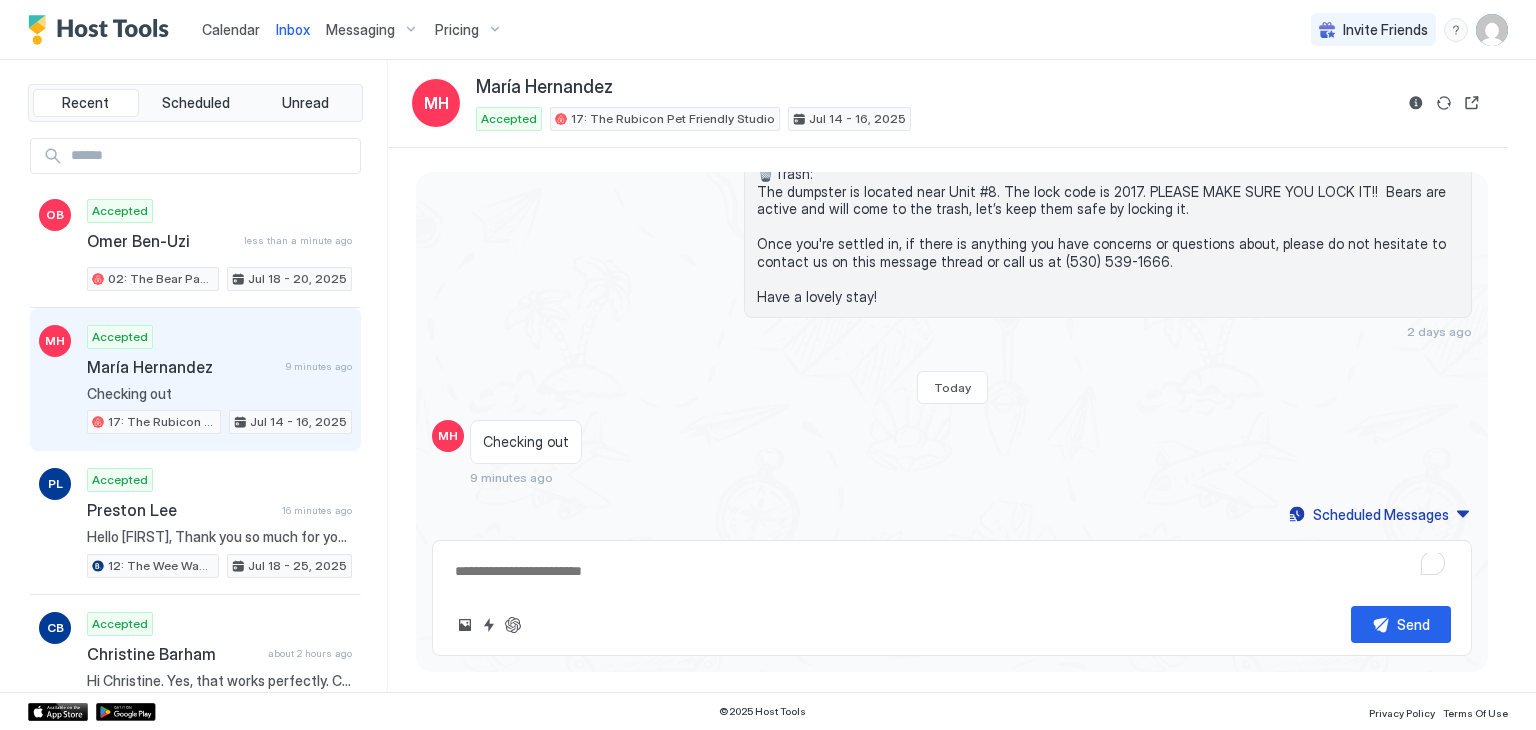click on "MH Accepted María Hernandez 9 minutes ago Checking out  17: The Rubicon Pet Friendly Studio Jul 14 - 16, 2025" at bounding box center (195, 380) 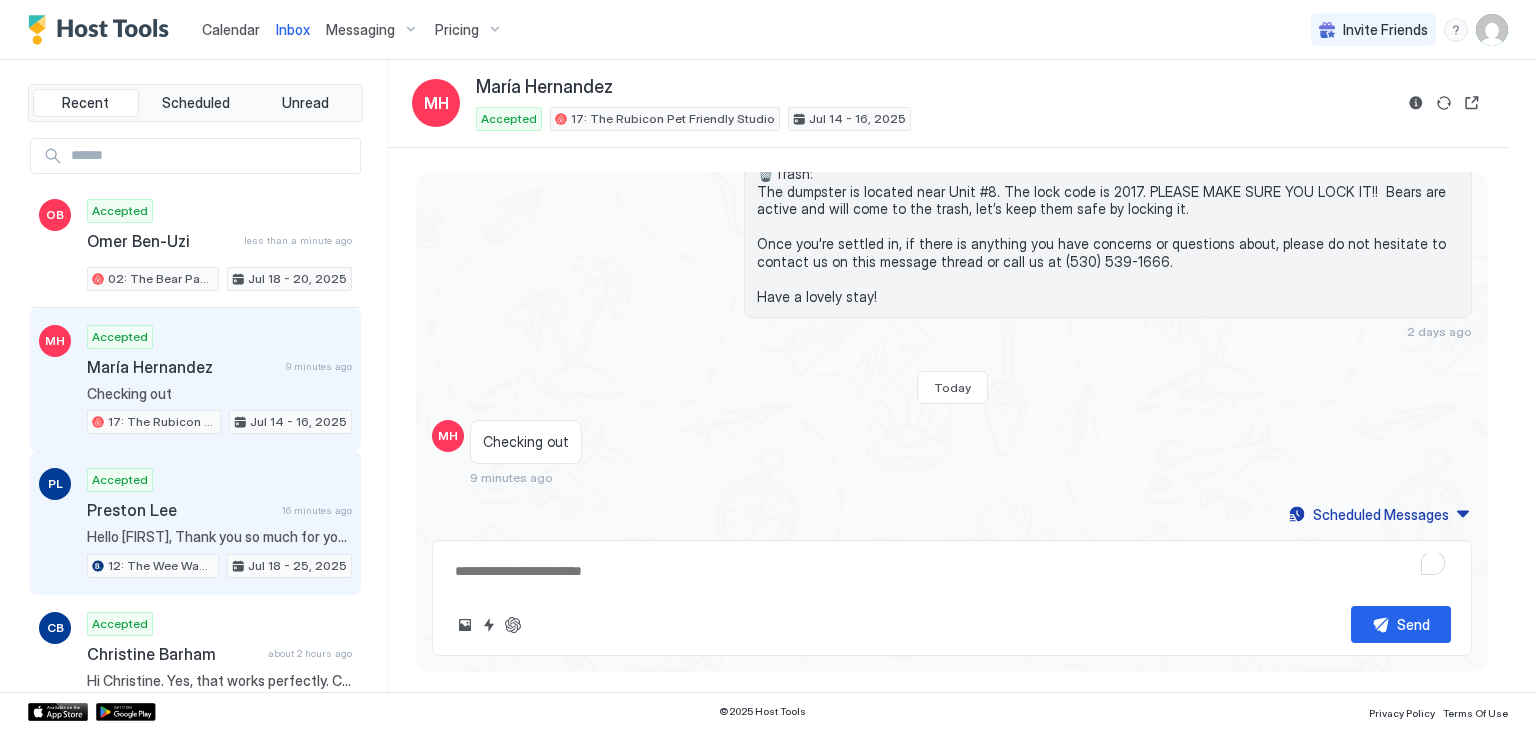 scroll, scrollTop: 280, scrollLeft: 0, axis: vertical 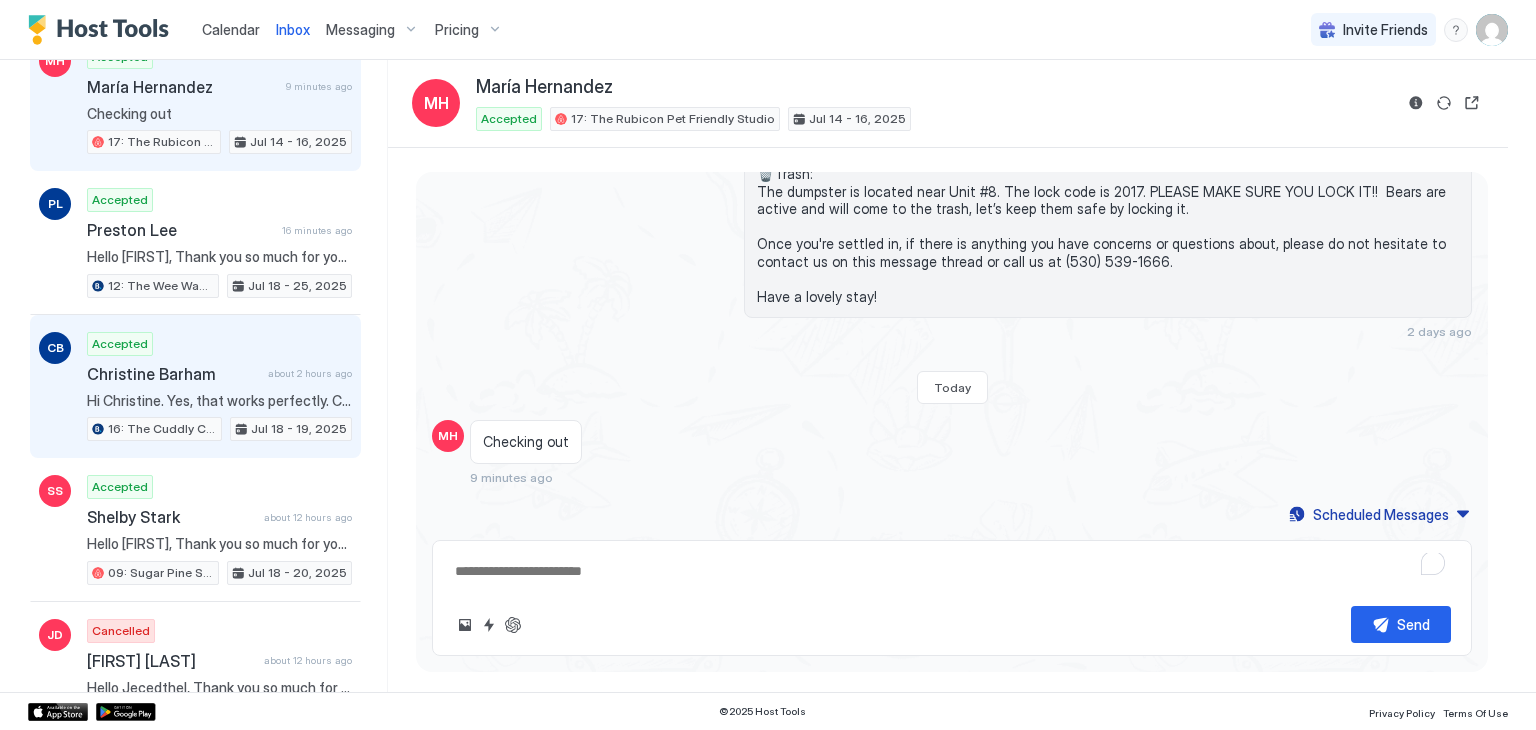 click on "Accepted Christine Barham about 2 hours ago Hi Christine. Yes, that works perfectly. Check-in is at 16:00, so you’re all set for anytime between 16:00 and 17:00. Let us know if you need anything else! 16: The Cuddly Cub Studio Jul 18 - 19, 2025" at bounding box center (219, 387) 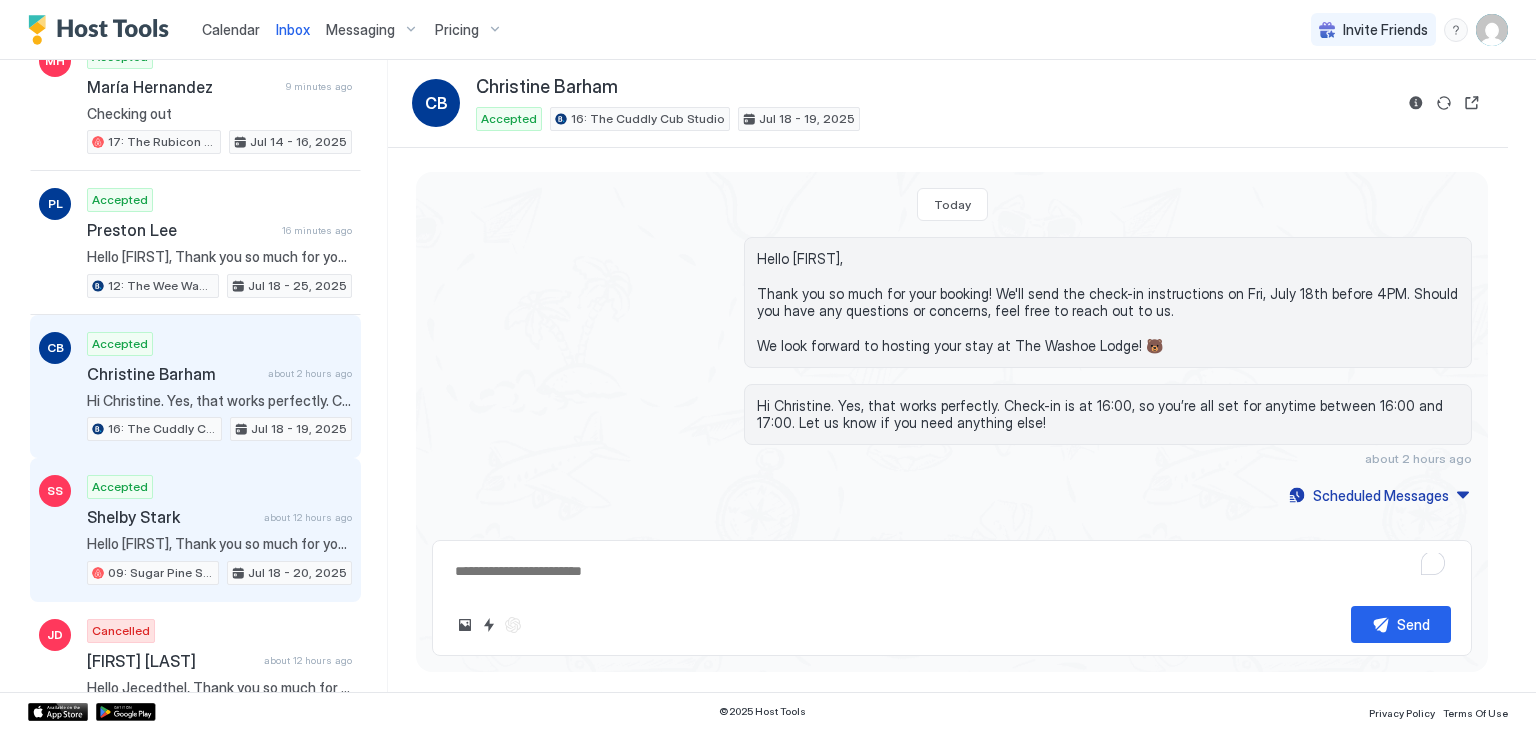 click on "Accepted Shelby Stark about 12 hours ago Hello Shelby,
Thank you so much for your booking! We'll send the check-in instructions on Fri, July 18th before 4PM. Should you have any questions or concerns, feel free to reach out to us.
We look forward to hosting your stay at The Washoe Lodge! 🐻 09: Sugar Pine Studio at The Washoe  Jul 18 - 20, 2025" at bounding box center [219, 530] 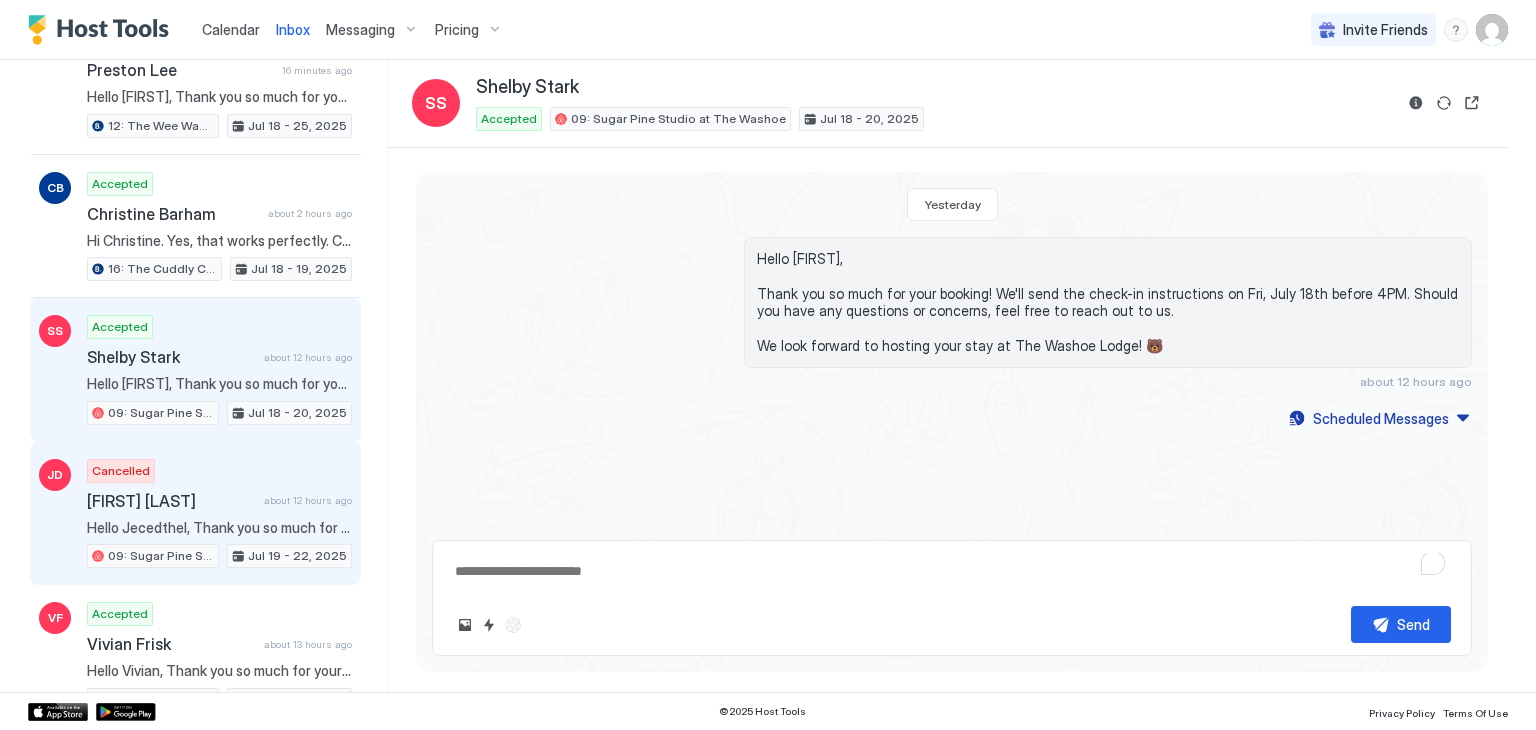 scroll, scrollTop: 440, scrollLeft: 0, axis: vertical 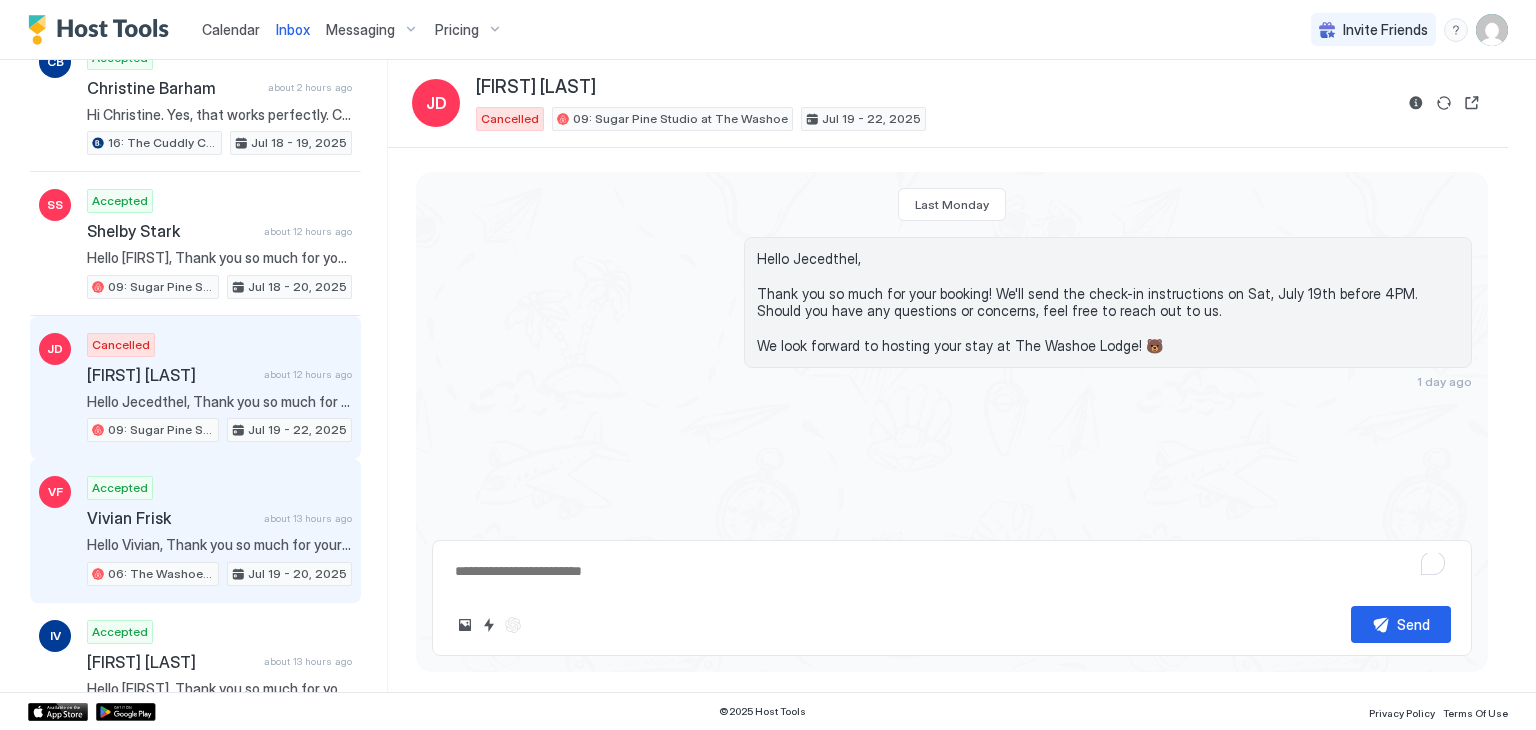 click on "about 13 hours ago" at bounding box center [308, 518] 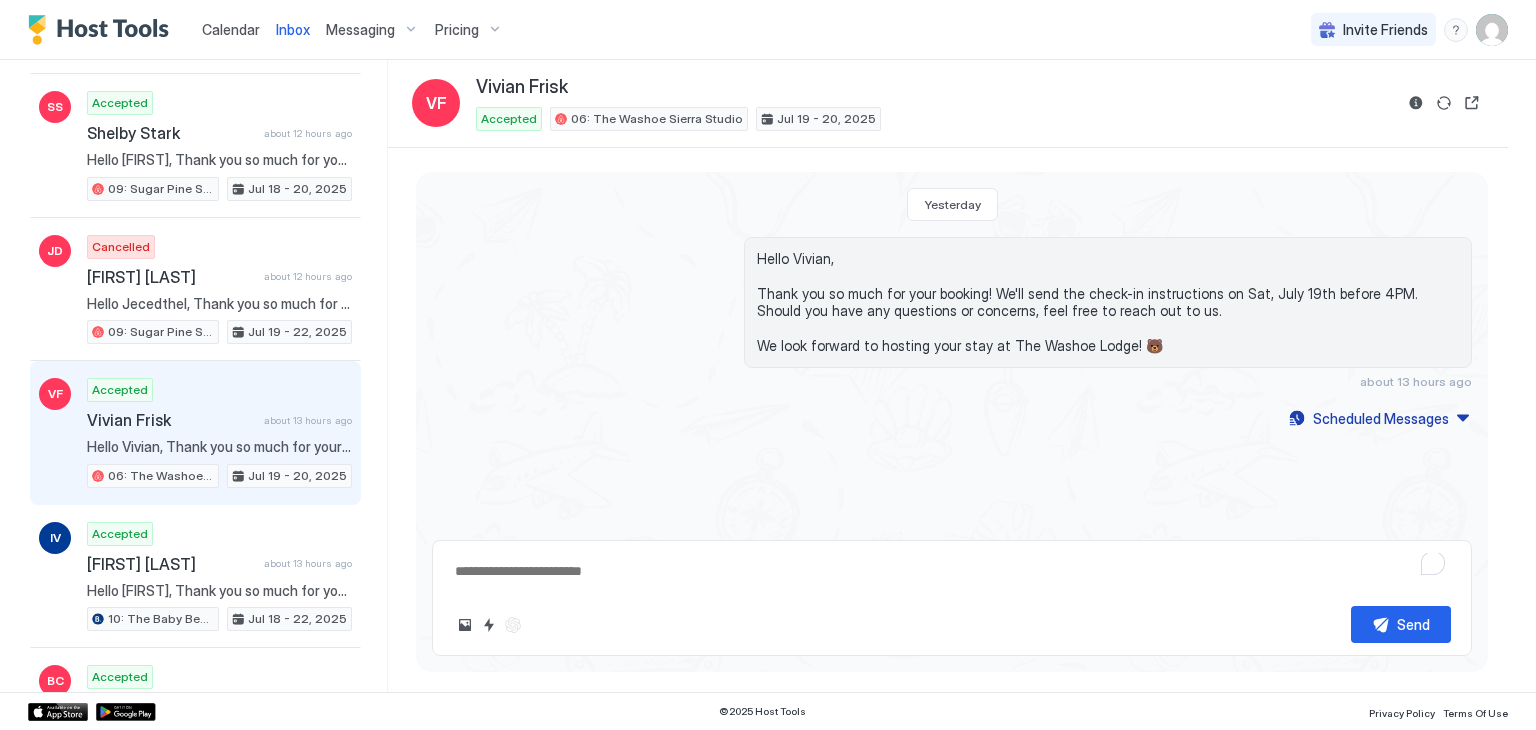scroll, scrollTop: 680, scrollLeft: 0, axis: vertical 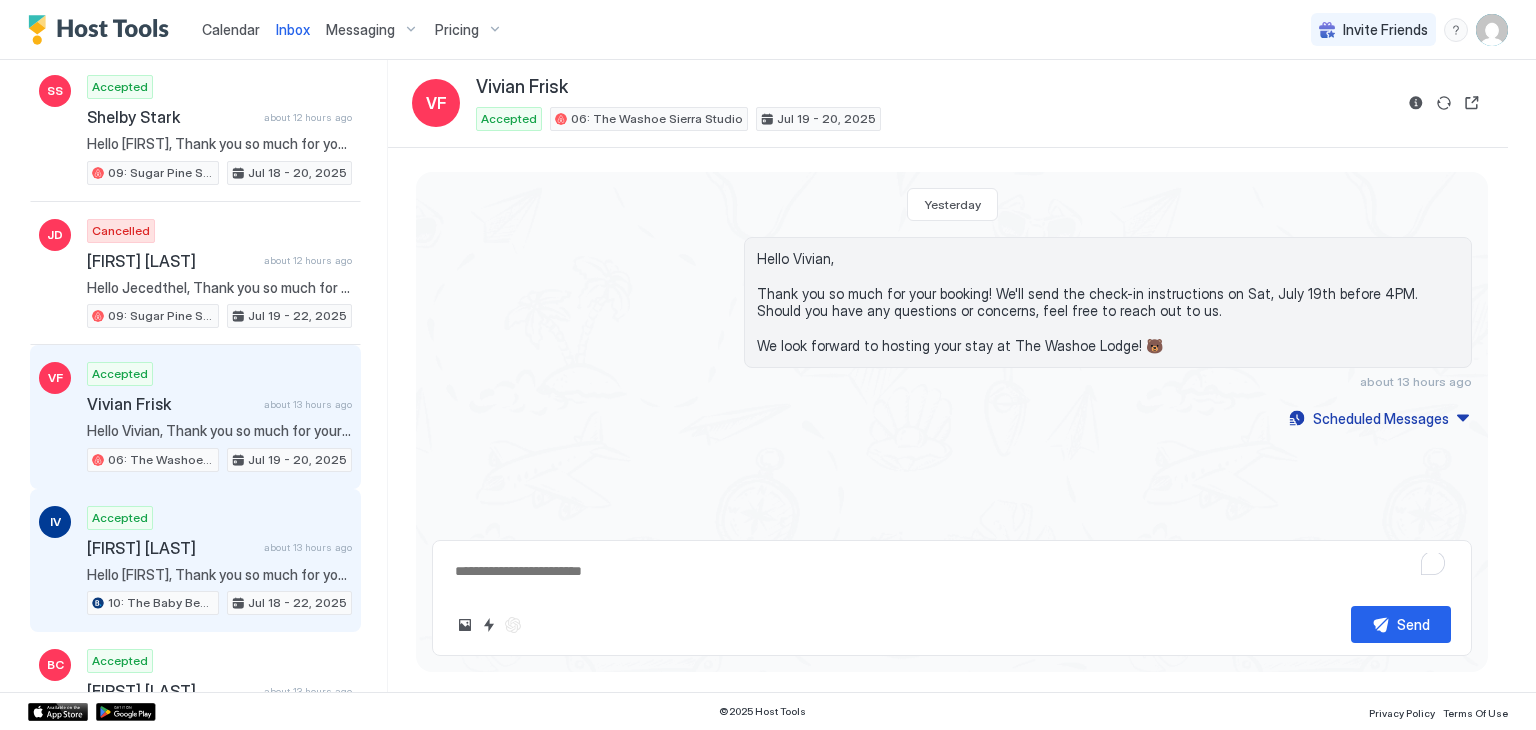click on "about 13 hours ago" at bounding box center [308, 547] 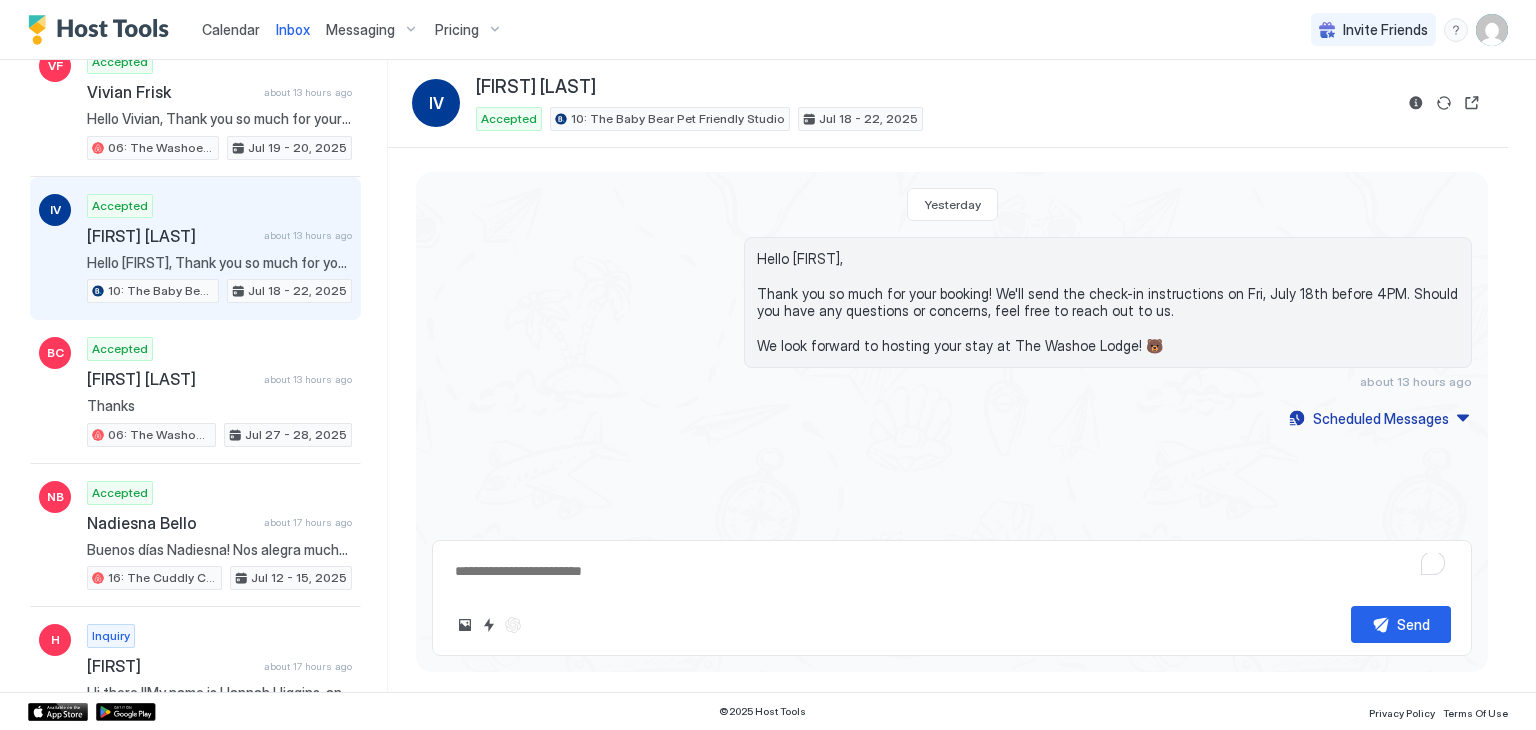 scroll, scrollTop: 998, scrollLeft: 0, axis: vertical 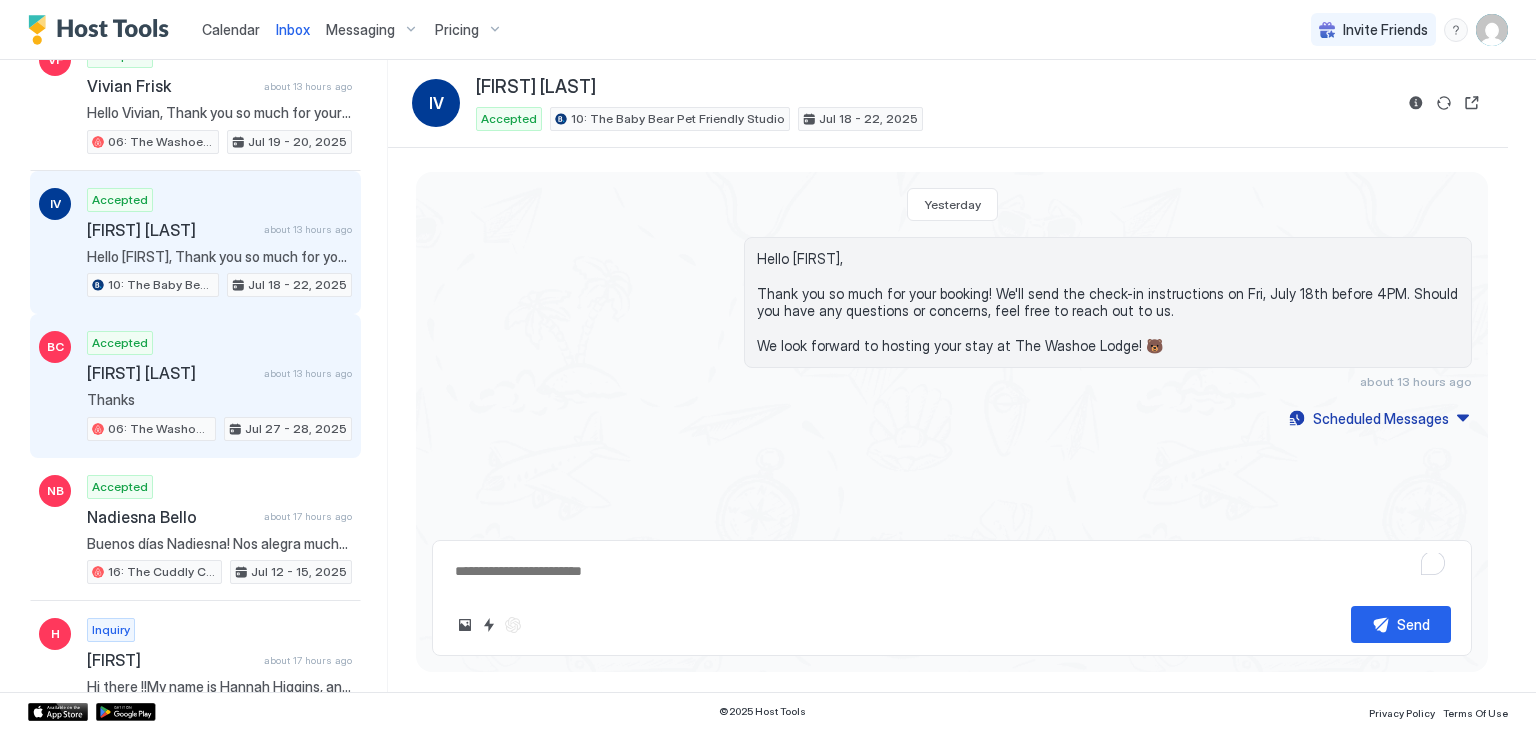 click on "BC Accepted Byron Chigua about 13 hours ago Thanks 06: The Washoe Sierra Studio Jul 27 - 28, 2025" at bounding box center (195, 386) 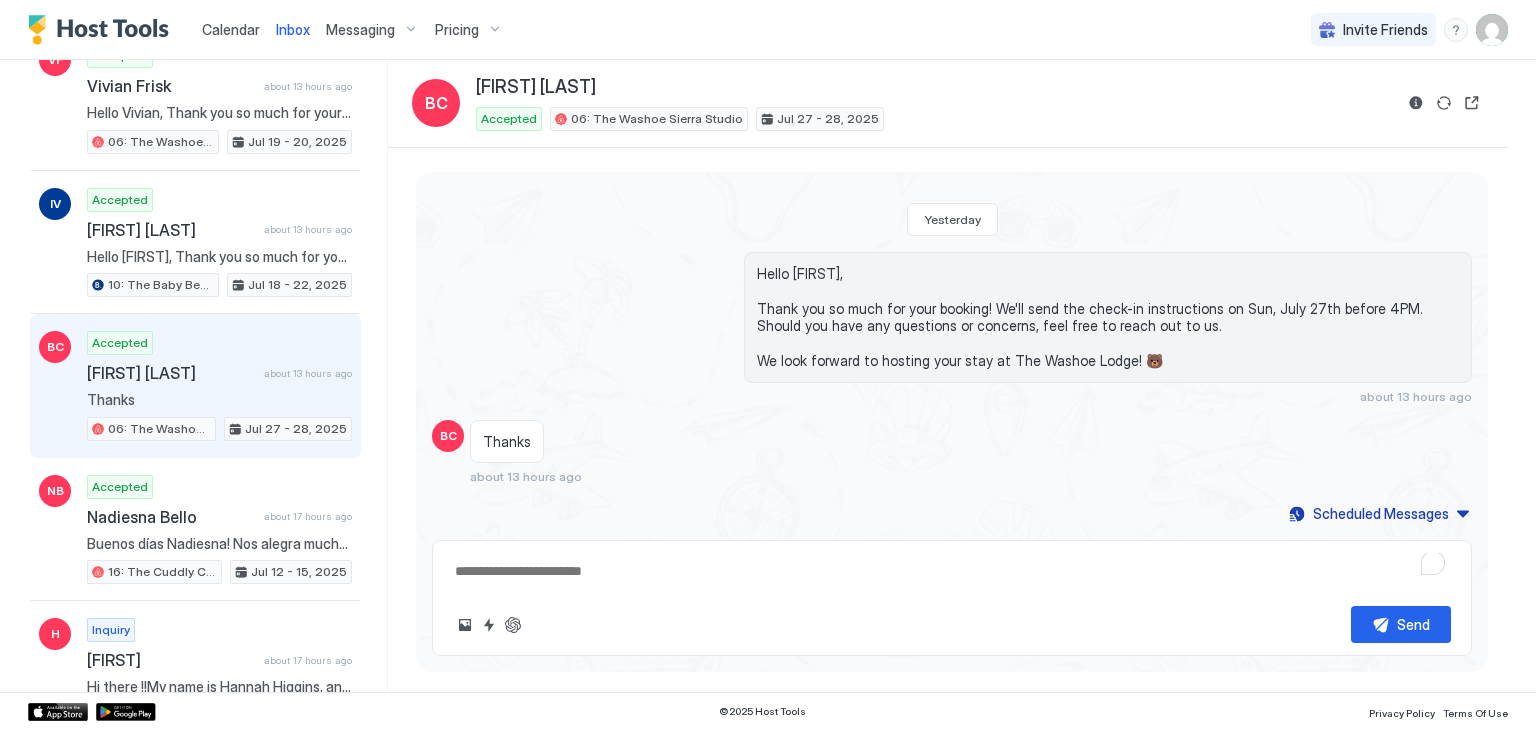 scroll, scrollTop: 0, scrollLeft: 0, axis: both 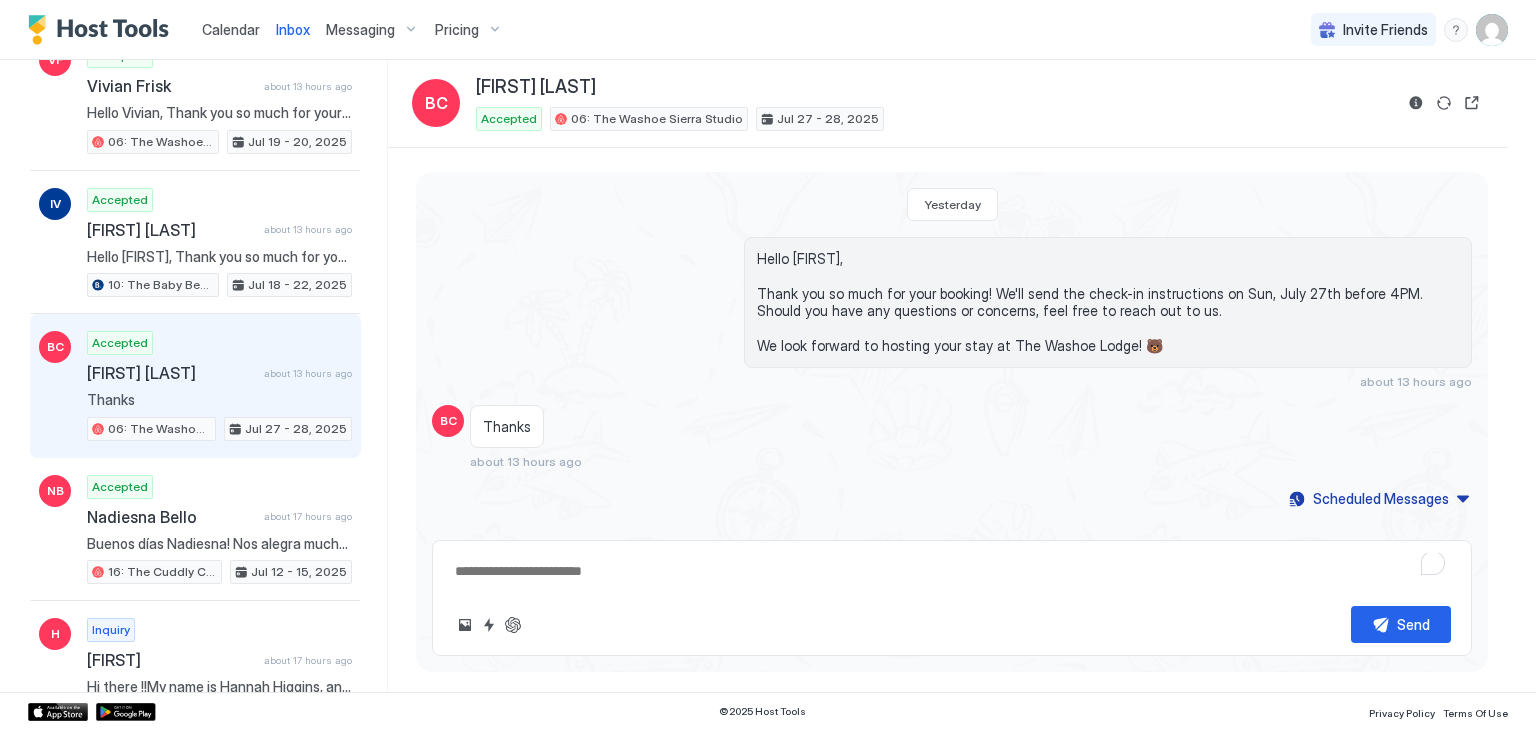 click on "Hello Byron,
Thank you so much for your booking! We'll send the check-in instructions on Sun, July 27th before 4PM. Should you have any questions or concerns, feel free to reach out to us.
We look forward to hosting your stay at The Washoe Lodge! 🐻 about 13 hours ago" at bounding box center [952, 313] 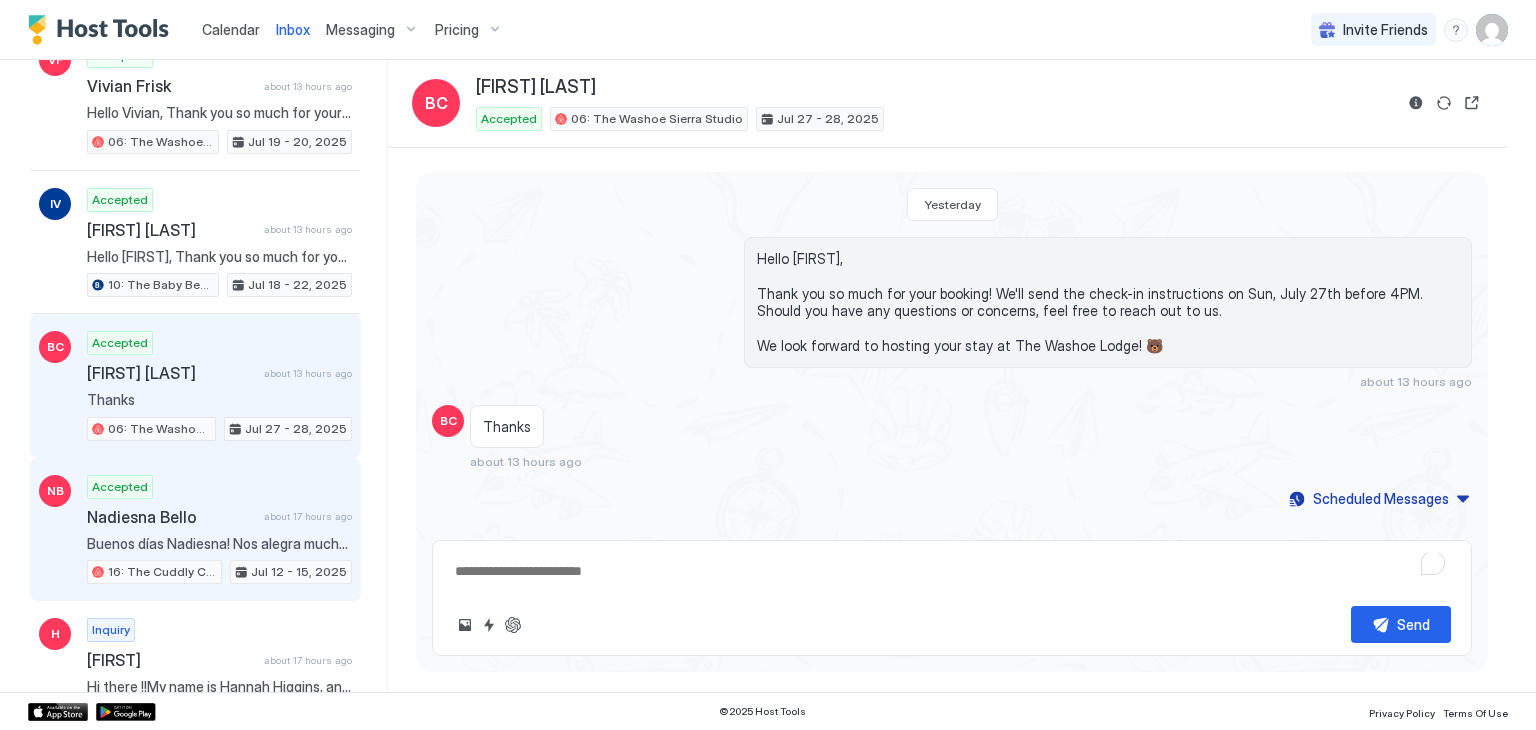 click on "Accepted Nadiesna Bello about 17 hours ago Buenos días Nadiesna! Nos alegra mucho saber que tuvieron una bonita estancia. ¡Buen viaje y hasta la próxima! 🌟 16: The Cuddly Cub Studio Jul 12 - 15, 2025" at bounding box center [219, 530] 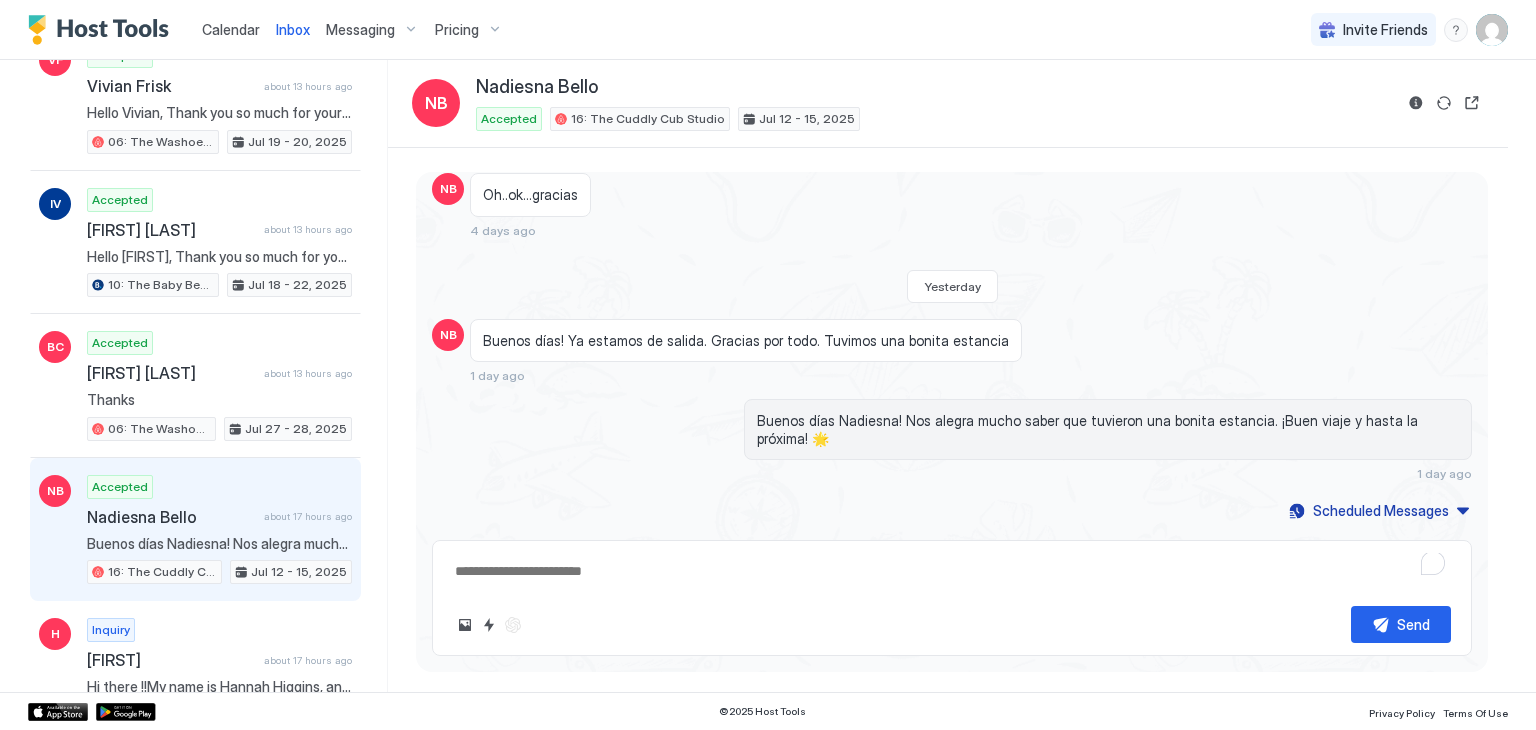 scroll, scrollTop: 1712, scrollLeft: 0, axis: vertical 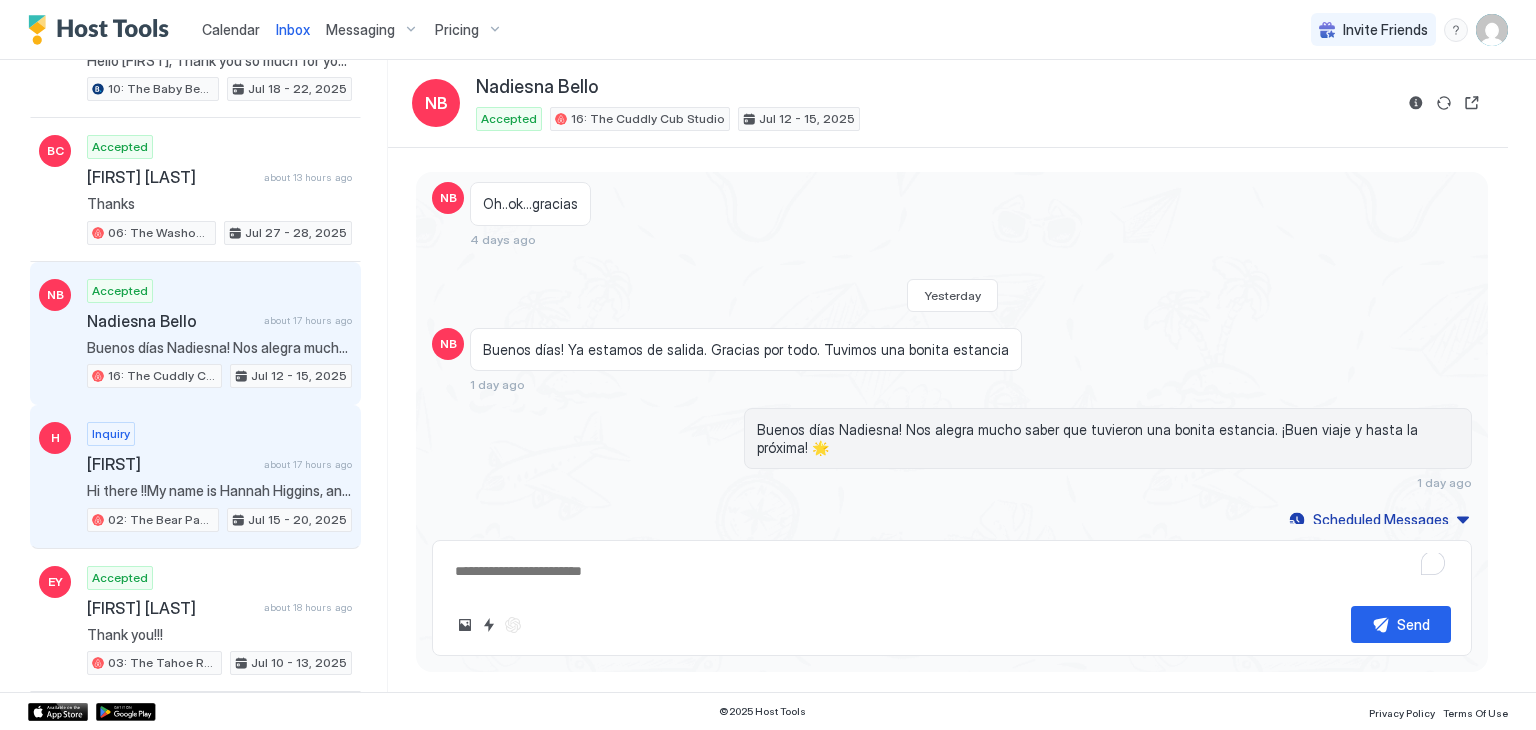 click on "Inquiry Hannah about 17 hours ago Hi there !!My name is Hannah Higgins, and I’m a local cleaner here in South Lake Tahoe. I recently started a professional cleaning service focused on Airbnb and vacation rental turnovers. I specialize in detailed cleans, same-day turnovers, and helping hosts like you keep your listing guest-ready and 5-star review-worthy every time. ✨
I’m currently taking on new clients and would love to offer you a $25 discount on your first clean to try my service with no pressure. I bring my own supplies and can also help with light restocking if needed.
If you ever need a reliable, honest, and flexible cleaner—
Thanks so much for your time, and I’d love the chance to serve you! 02: The Bear Paw Pet Friendly King Studio Jul 15 - 20, 2025" at bounding box center [219, 477] 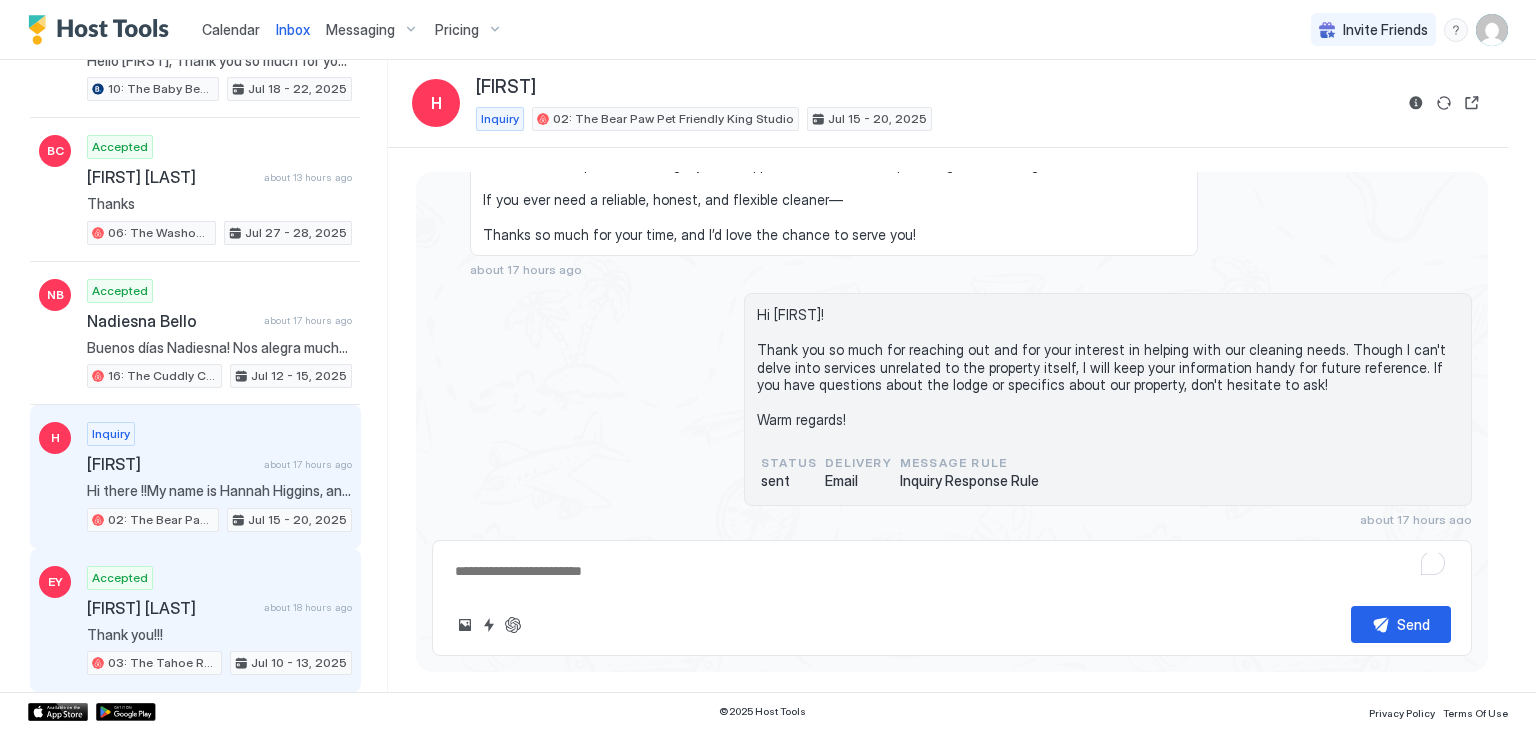scroll, scrollTop: 199, scrollLeft: 0, axis: vertical 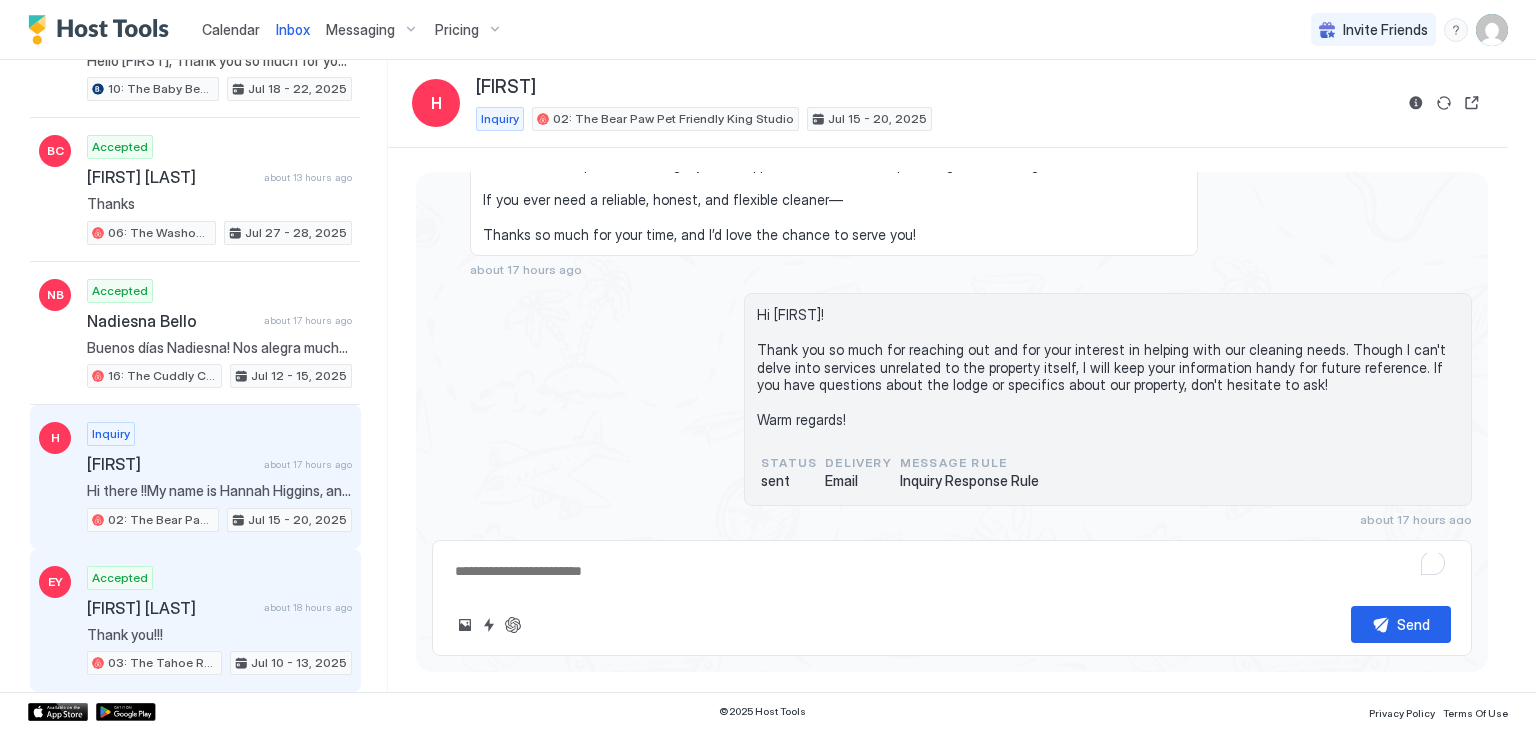 click on "Erin Youngblood about 18 hours ago" at bounding box center [219, 608] 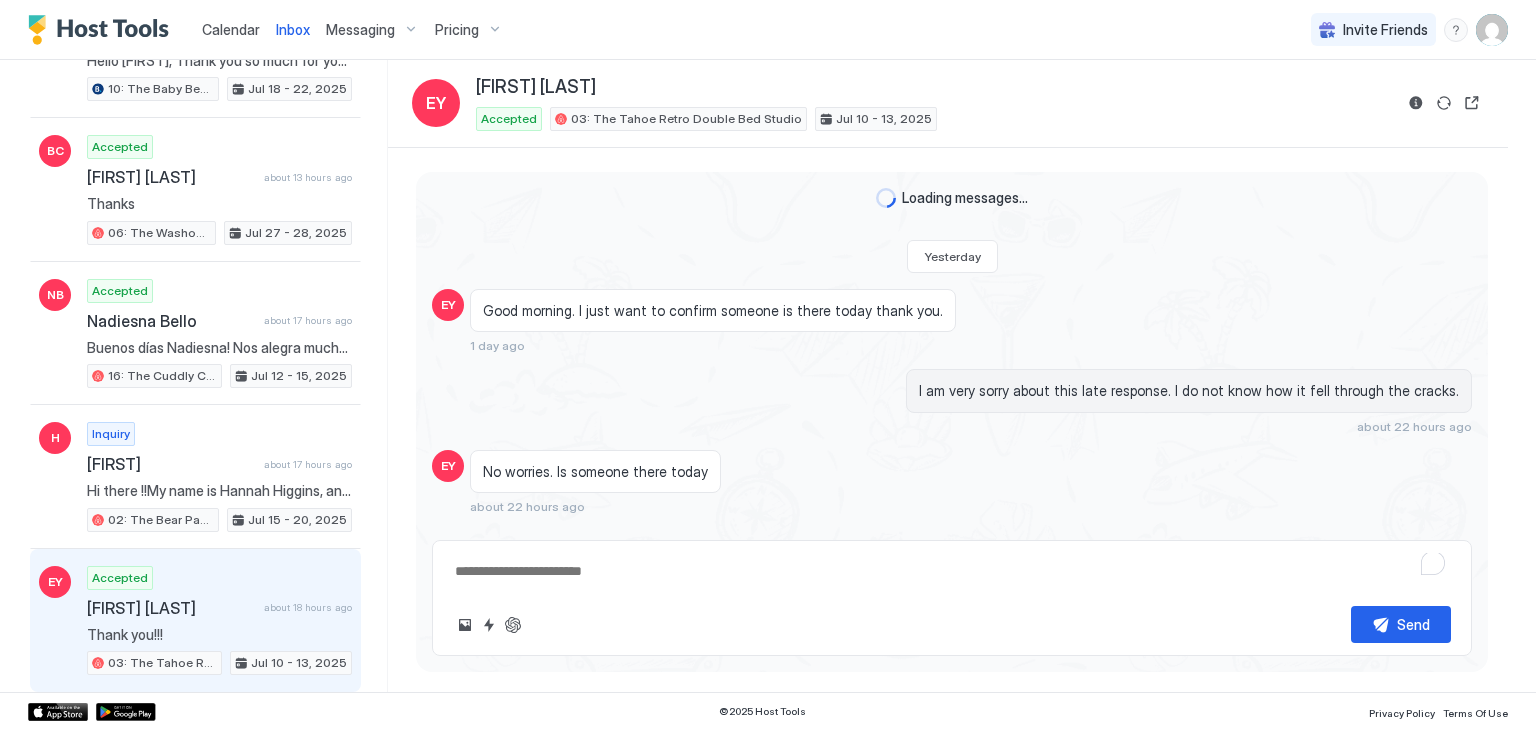 scroll, scrollTop: 1296, scrollLeft: 0, axis: vertical 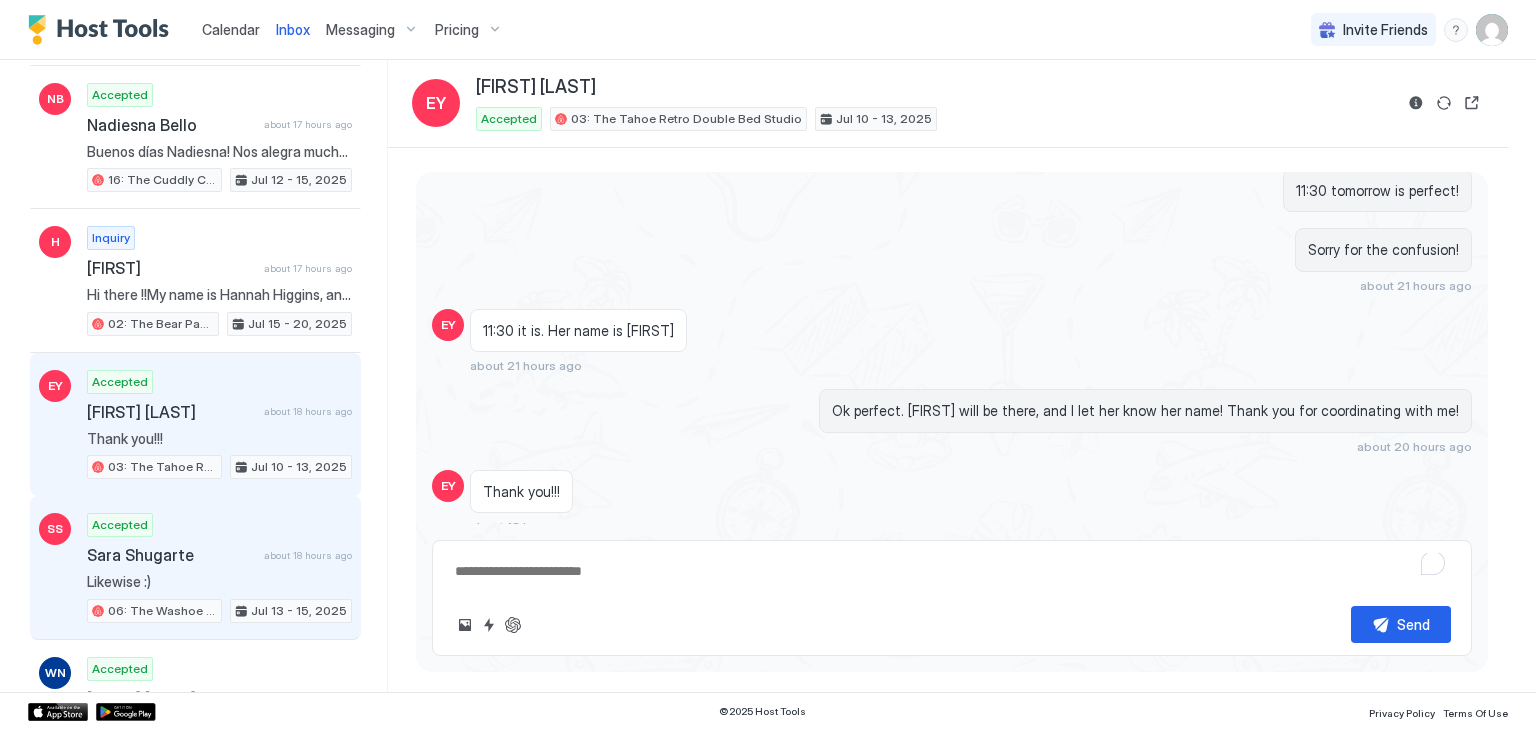click on "Jul 13 - 15, 2025" at bounding box center (299, 611) 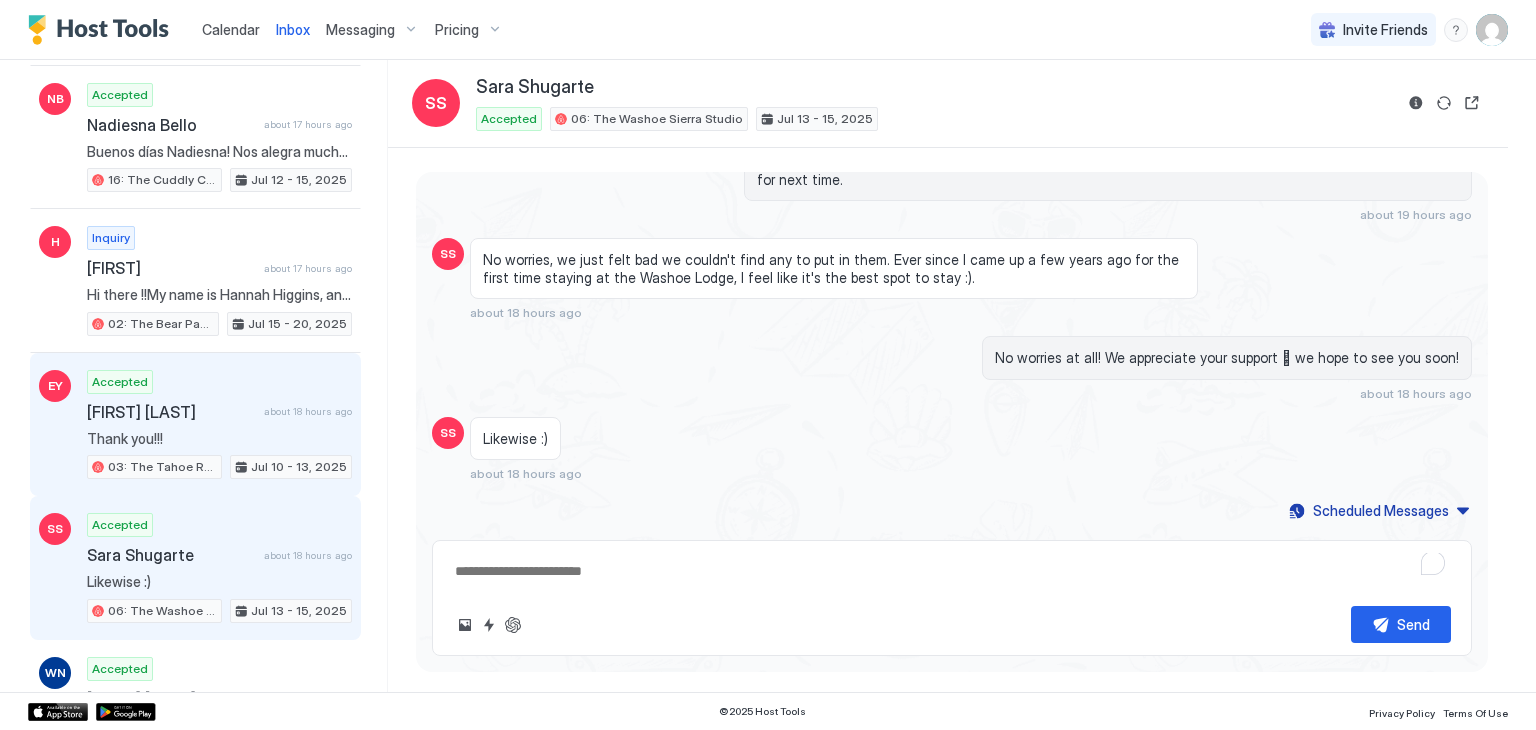 scroll, scrollTop: 1075, scrollLeft: 0, axis: vertical 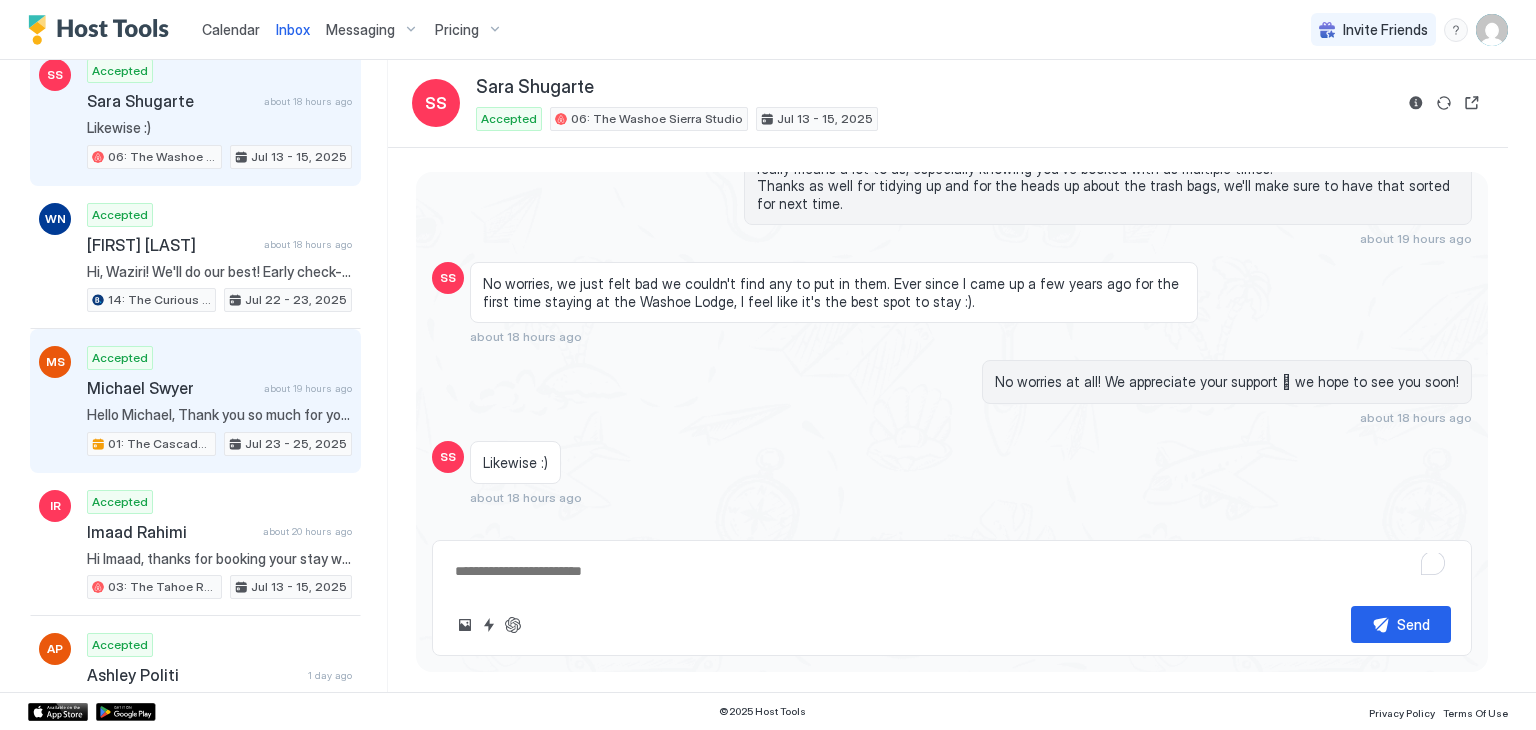 click on "Accepted Michael Swyer about 19 hours ago Hello Michael,
Thank you so much for your booking! We'll send the check-in instructions on Wed, July 23rd before 4PM. Should you have any questions or concerns, feel free to reach out to us.
We look forward to hosting your stay at The Washoe Lodge! 🐻 01: The Cascade Falls Studio at The Washoe Lodge Jul 23 - 25, 2025" at bounding box center [219, 401] 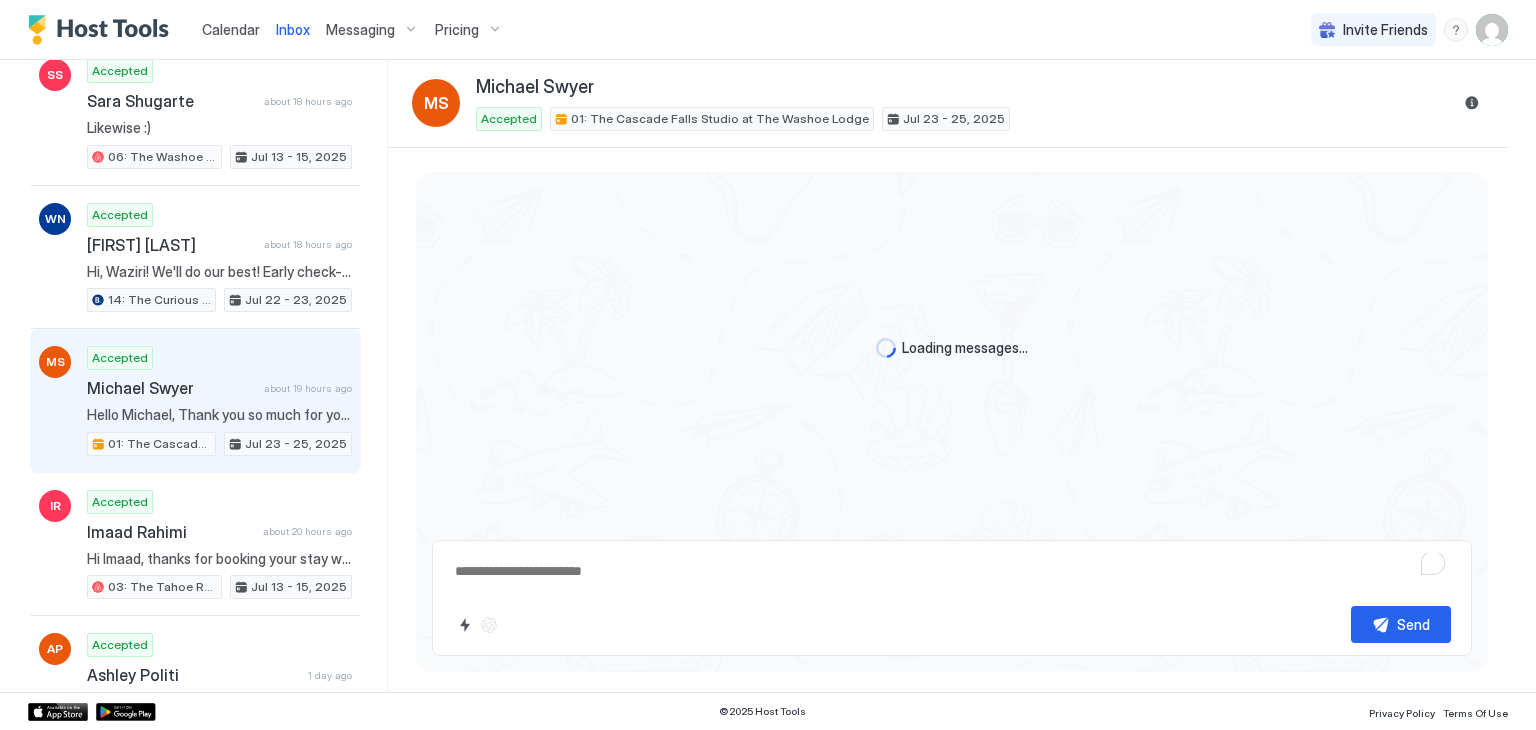scroll, scrollTop: 0, scrollLeft: 0, axis: both 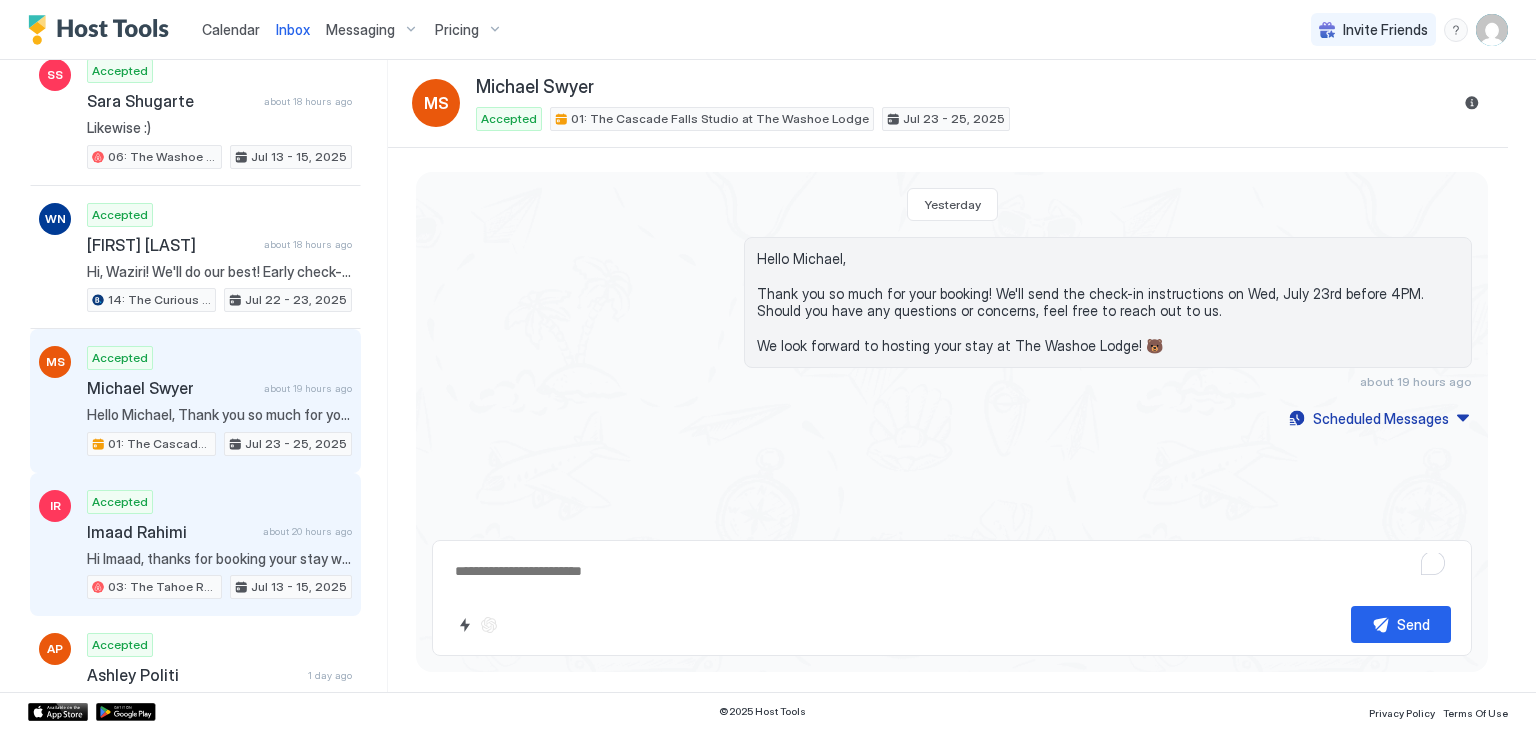 click on "IR Accepted Imaad Rahimi about 20 hours ago 03: The Tahoe Retro Double Bed Studio Jul 13 - 15, 2025" at bounding box center [195, 545] 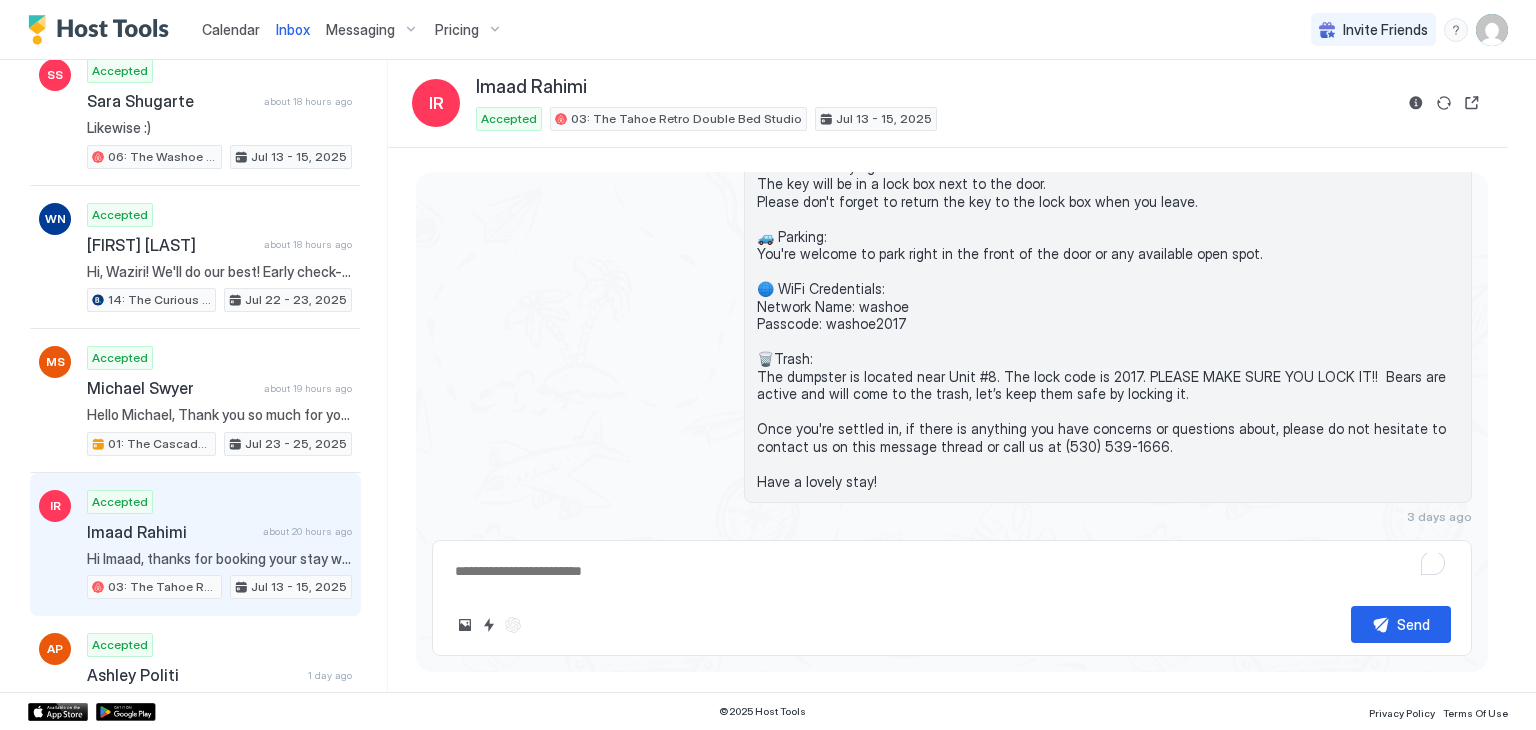 scroll, scrollTop: 733, scrollLeft: 0, axis: vertical 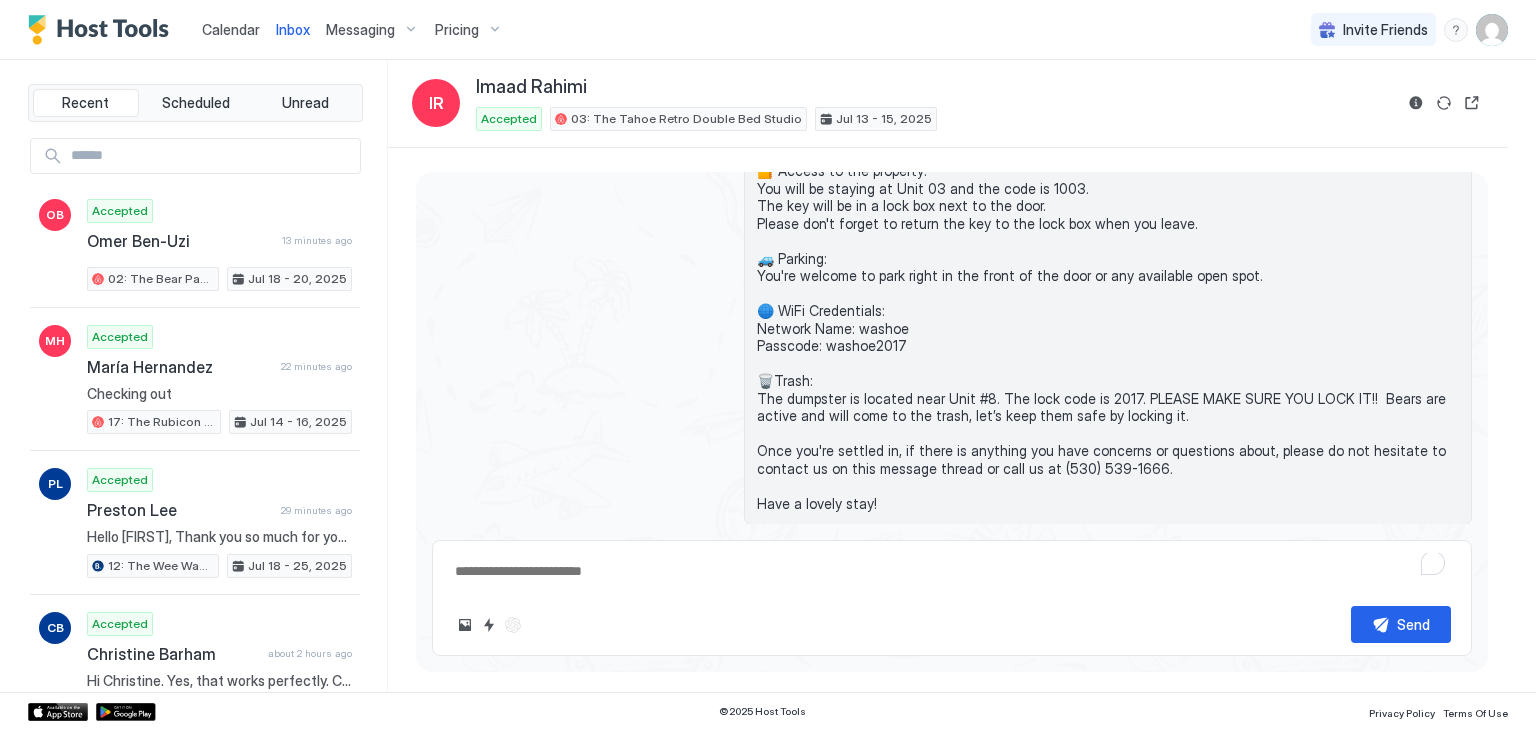 type on "*" 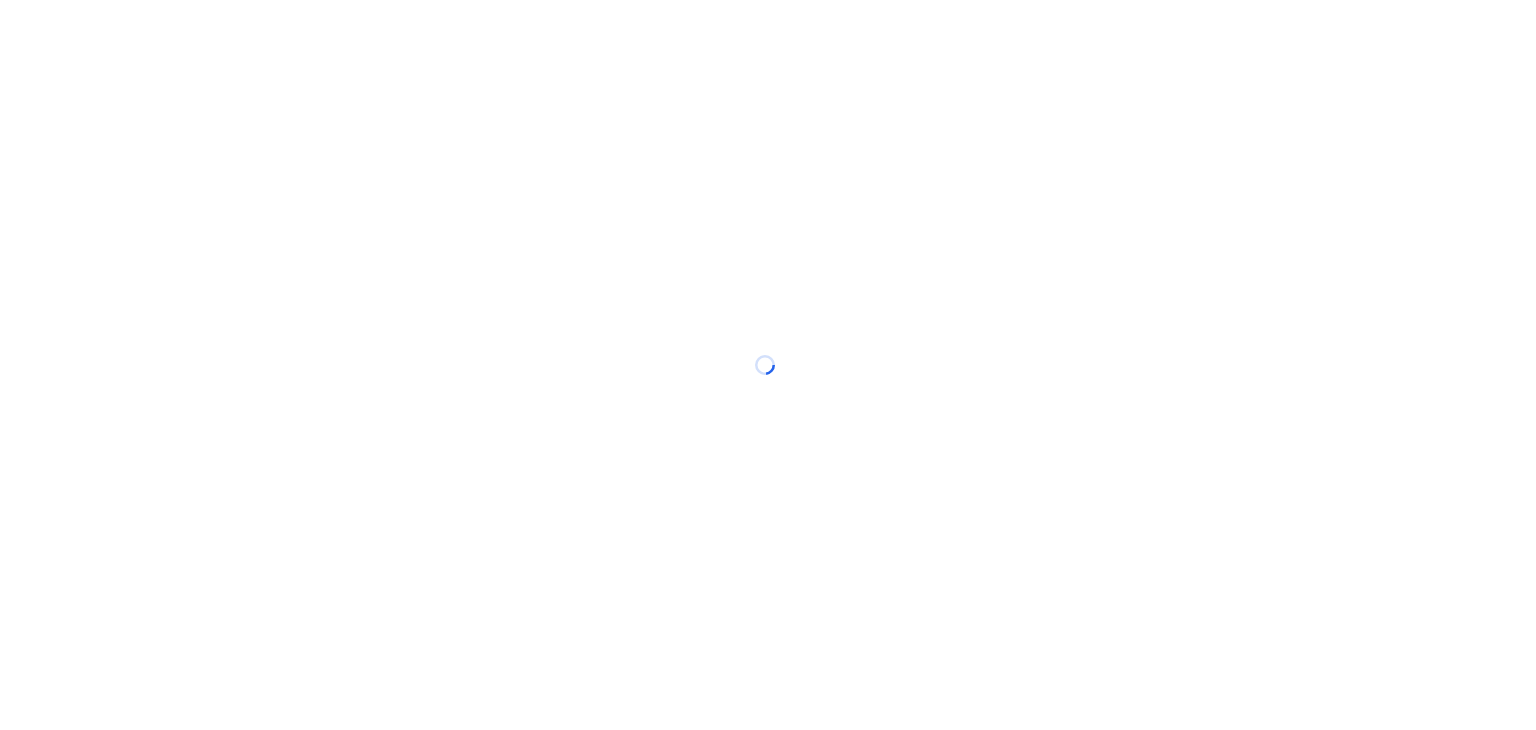 scroll, scrollTop: 0, scrollLeft: 0, axis: both 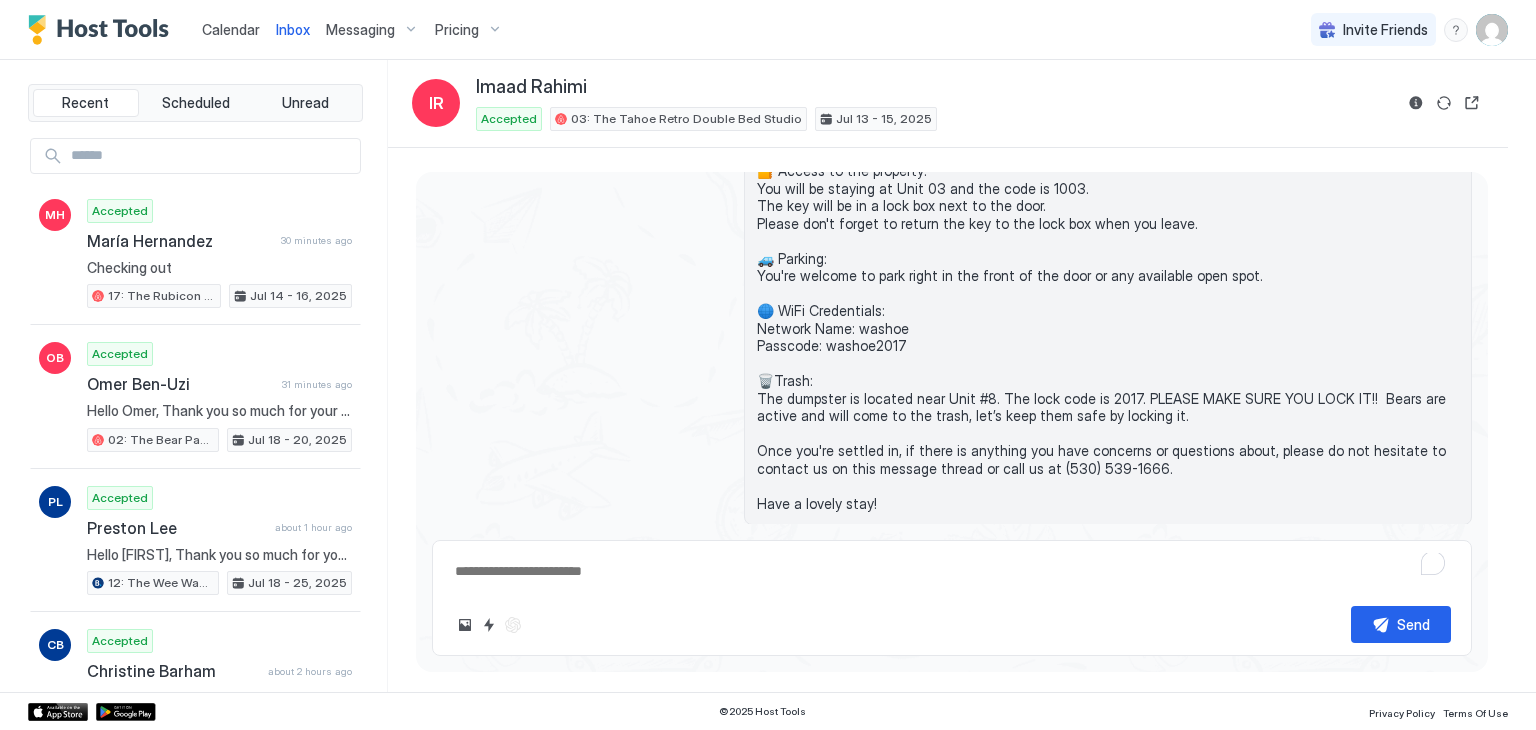 type on "*" 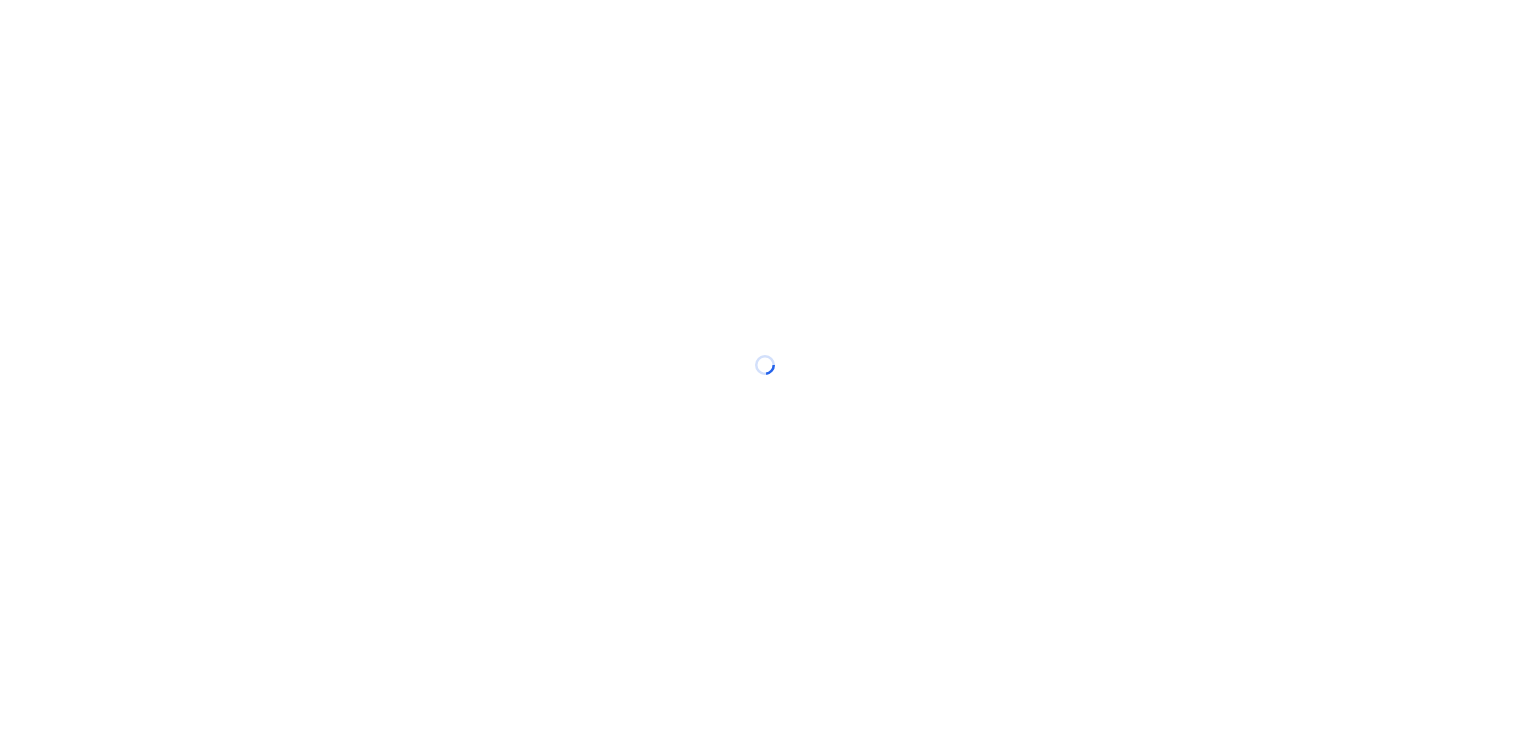 scroll, scrollTop: 0, scrollLeft: 0, axis: both 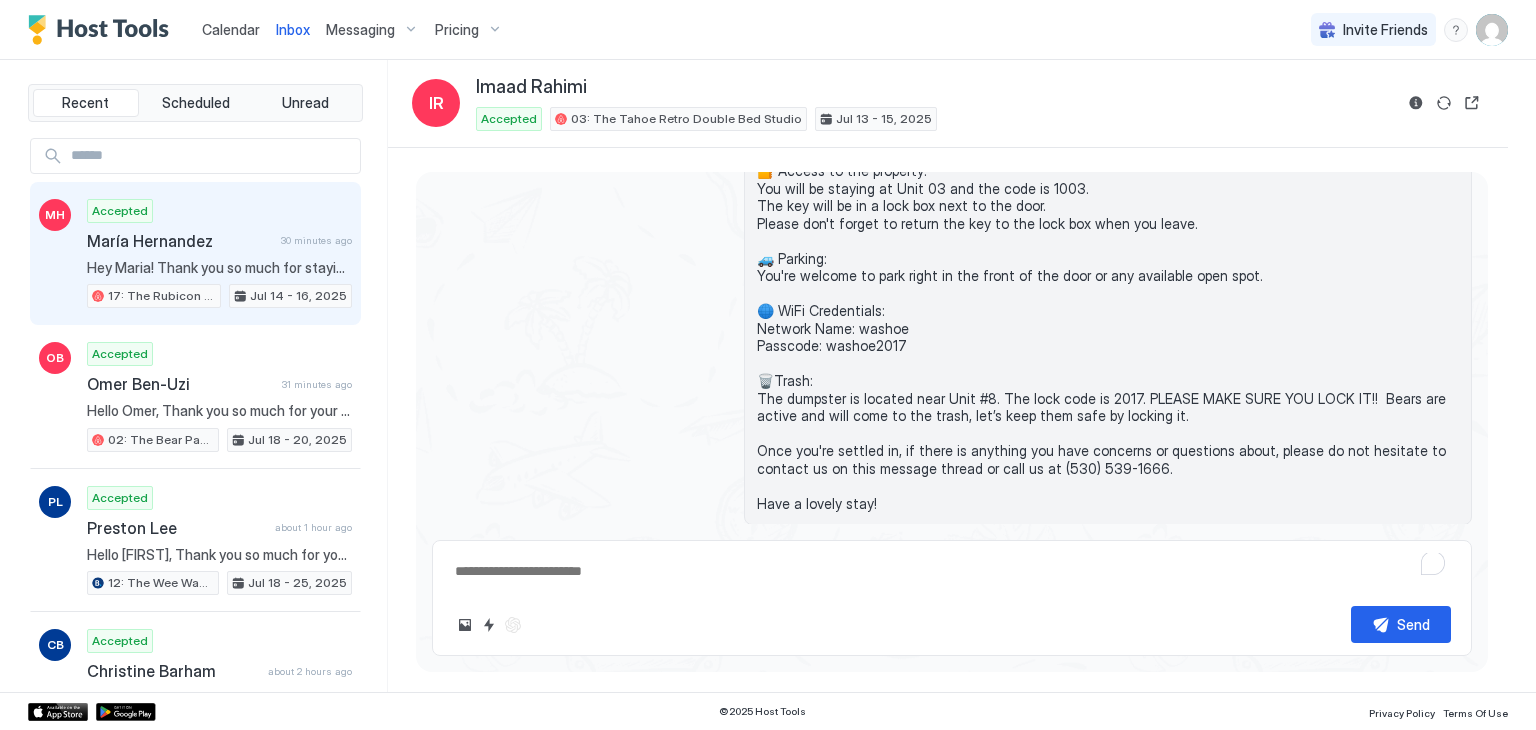 click on "Accepted [FIRST] [LAST] 30 minutes ago Hey [FIRST]! Thank you so much for staying with us. We hope you've enjoyed your stay. Safe travels and hope to see you soon again!  17: The Rubicon Pet Friendly Studio Jul 14 - 16, 2025" at bounding box center (219, 254) 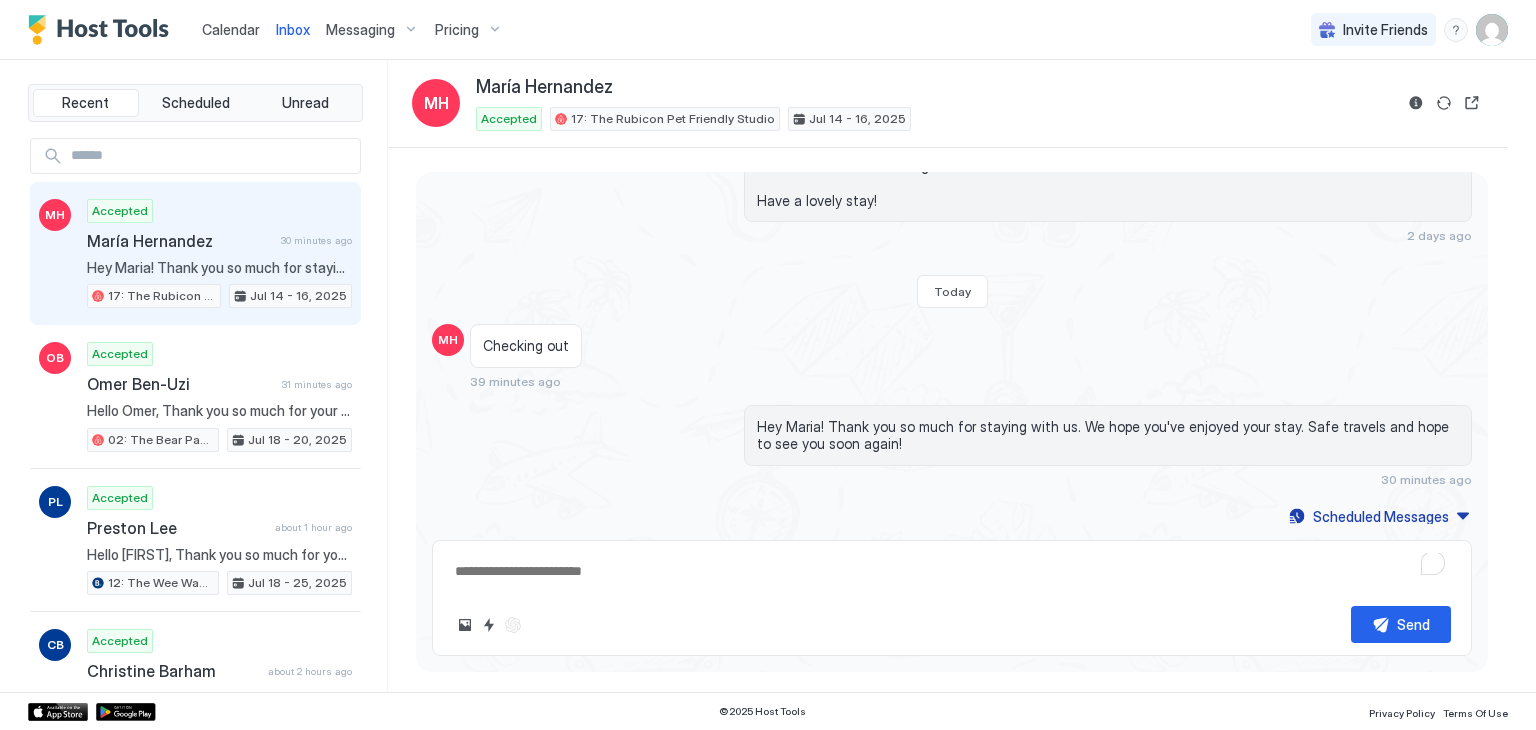scroll, scrollTop: 660, scrollLeft: 0, axis: vertical 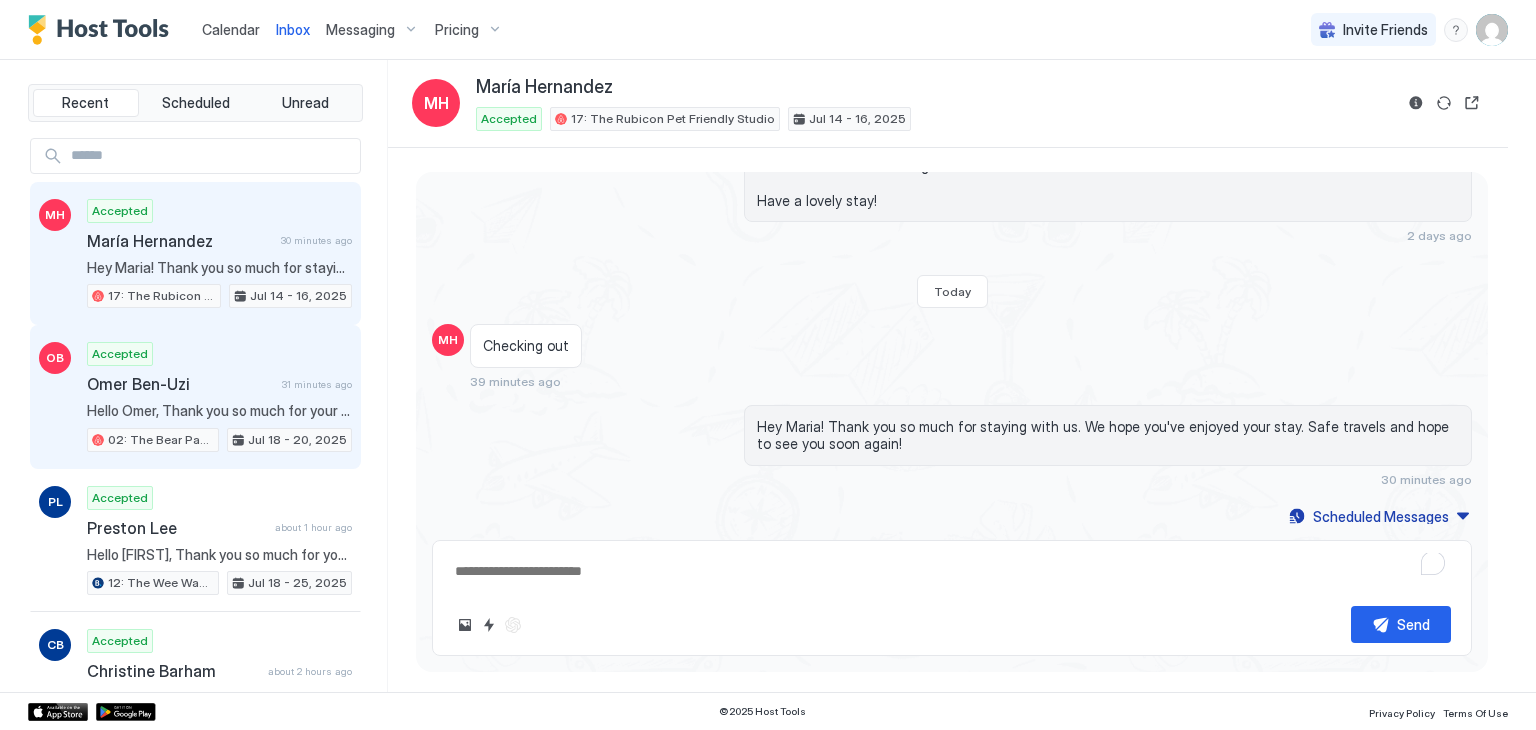click on "[FIRST] [LAST]" at bounding box center [180, 384] 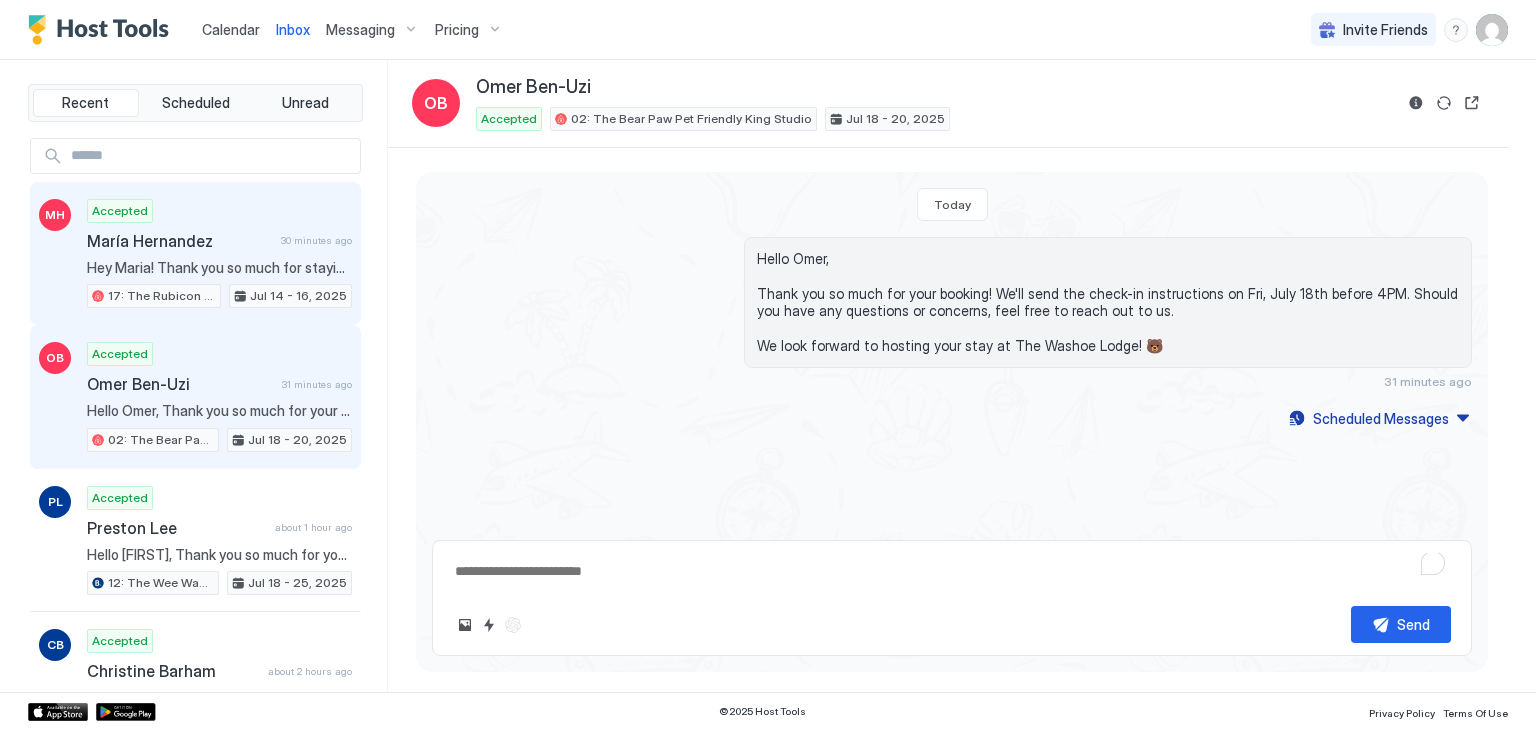 click on "Accepted [FIRST] [LAST] 30 minutes ago Hey [FIRST]! Thank you so much for staying with us. We hope you've enjoyed your stay. Safe travels and hope to see you soon again!  17: The Rubicon Pet Friendly Studio Jul 14 - 16, 2025" at bounding box center [219, 254] 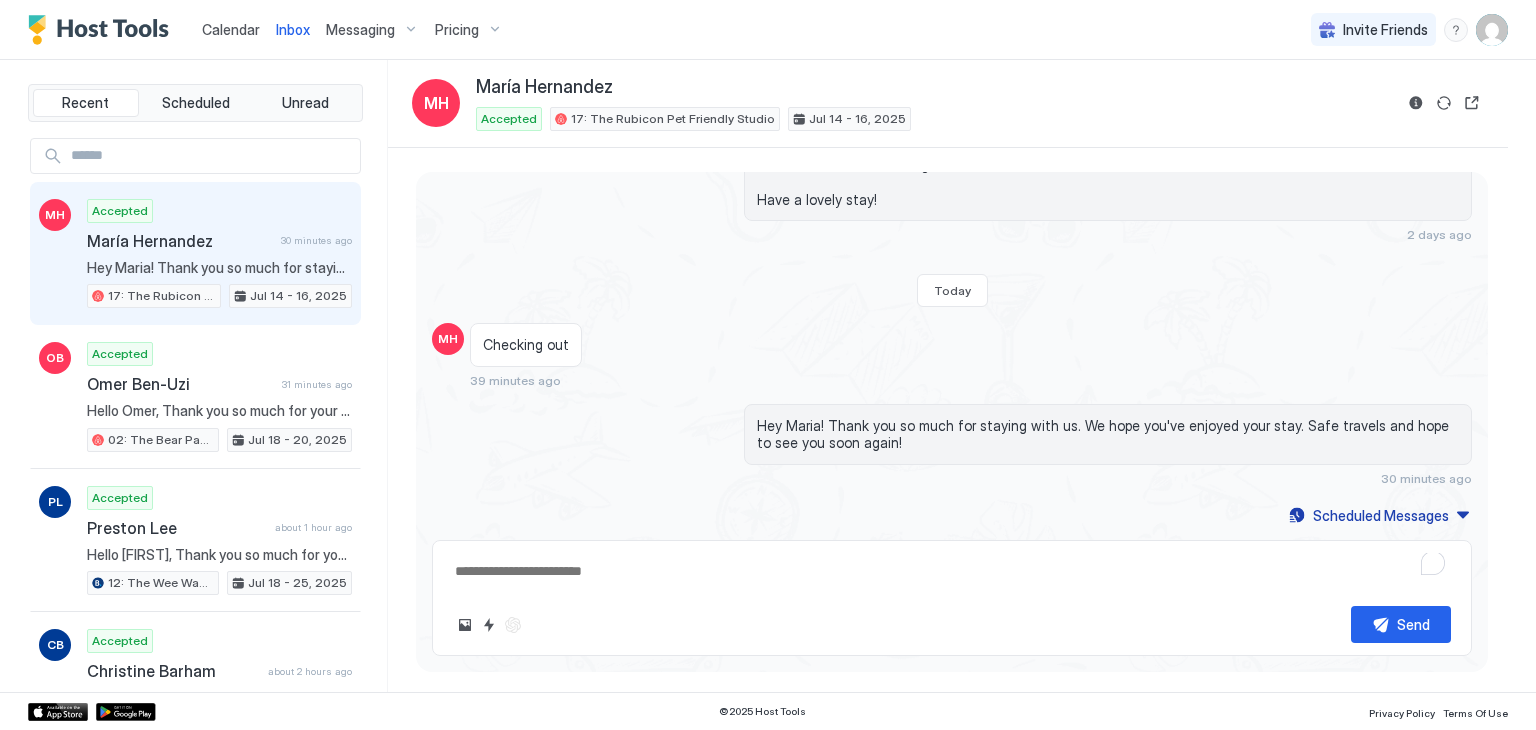 scroll, scrollTop: 661, scrollLeft: 0, axis: vertical 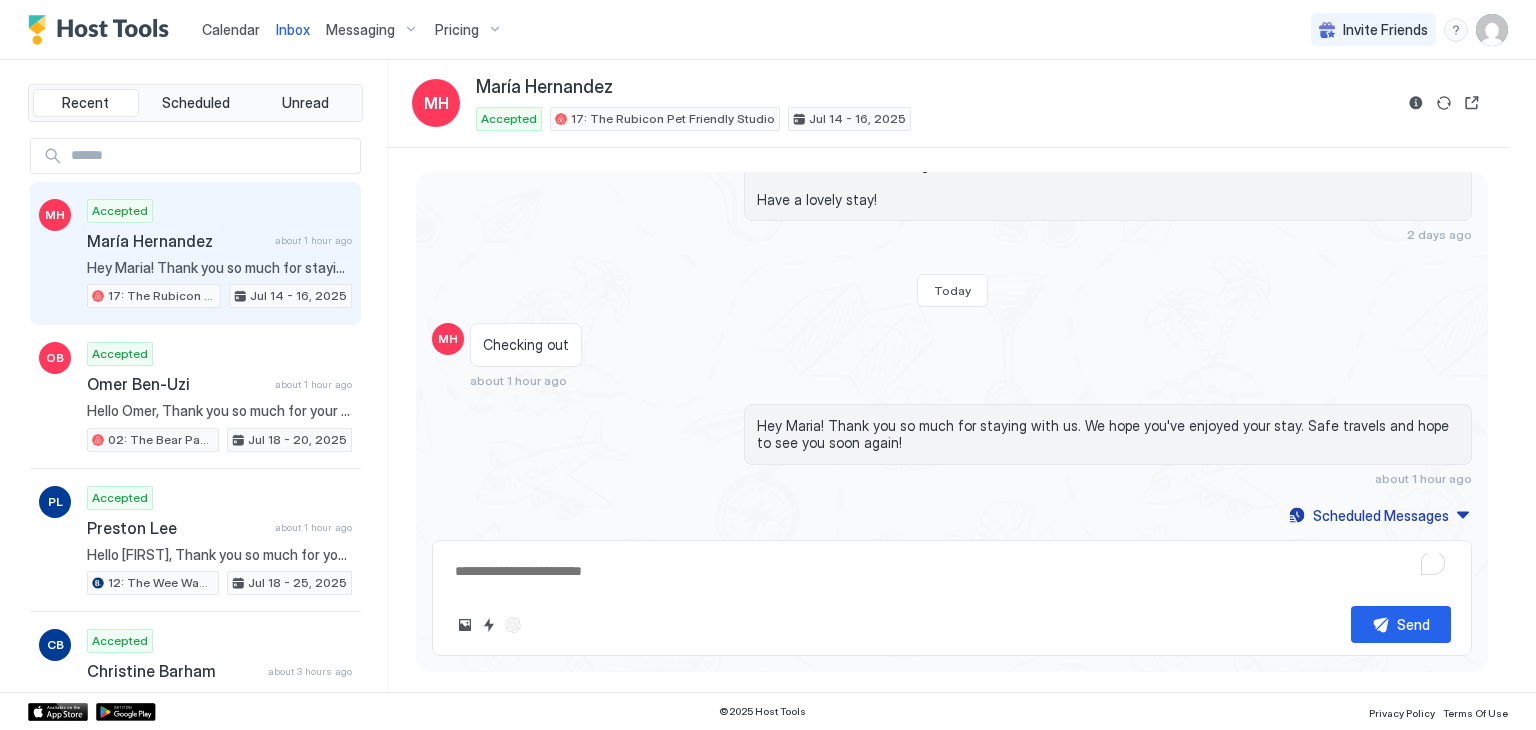 type on "*" 